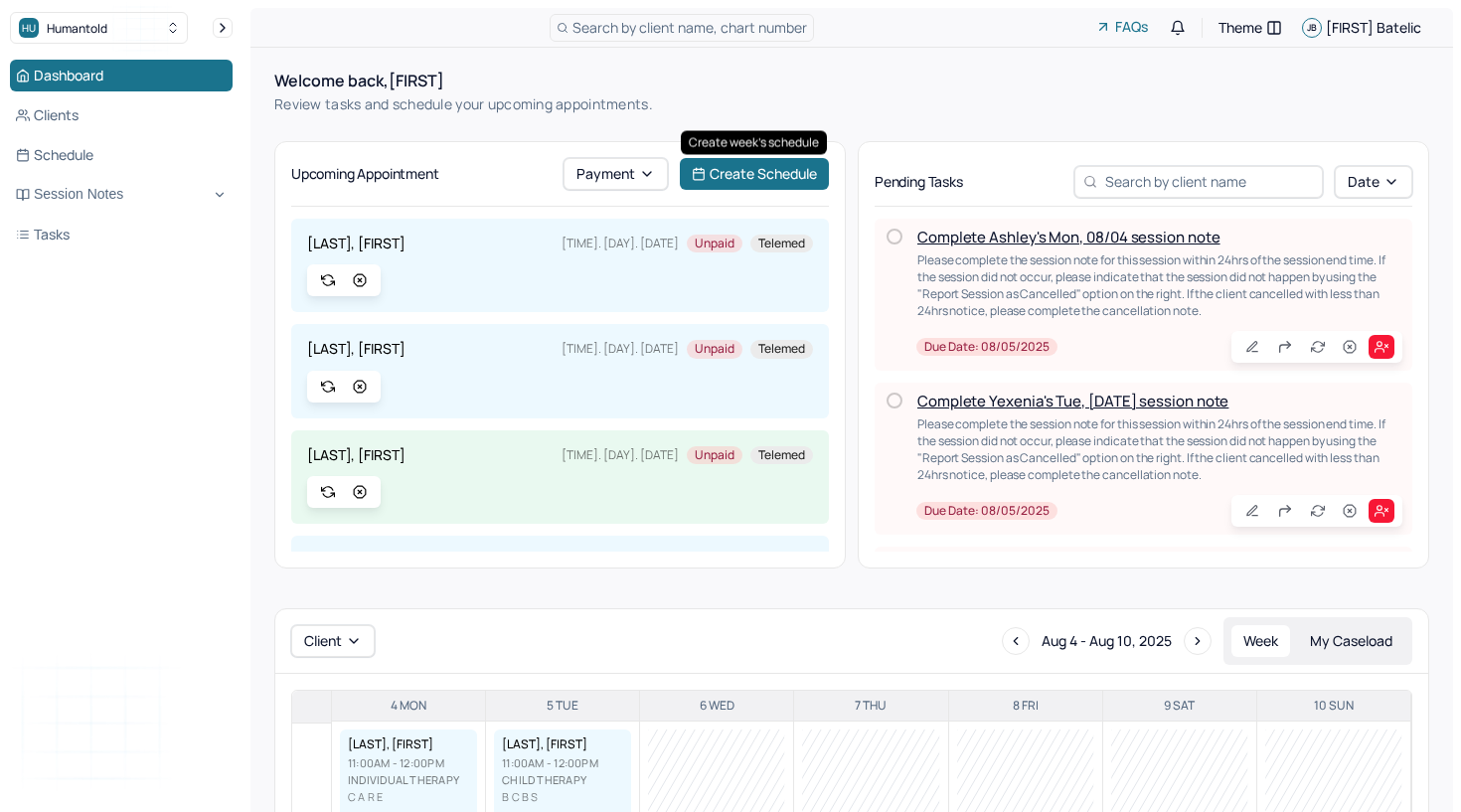 scroll, scrollTop: 0, scrollLeft: 0, axis: both 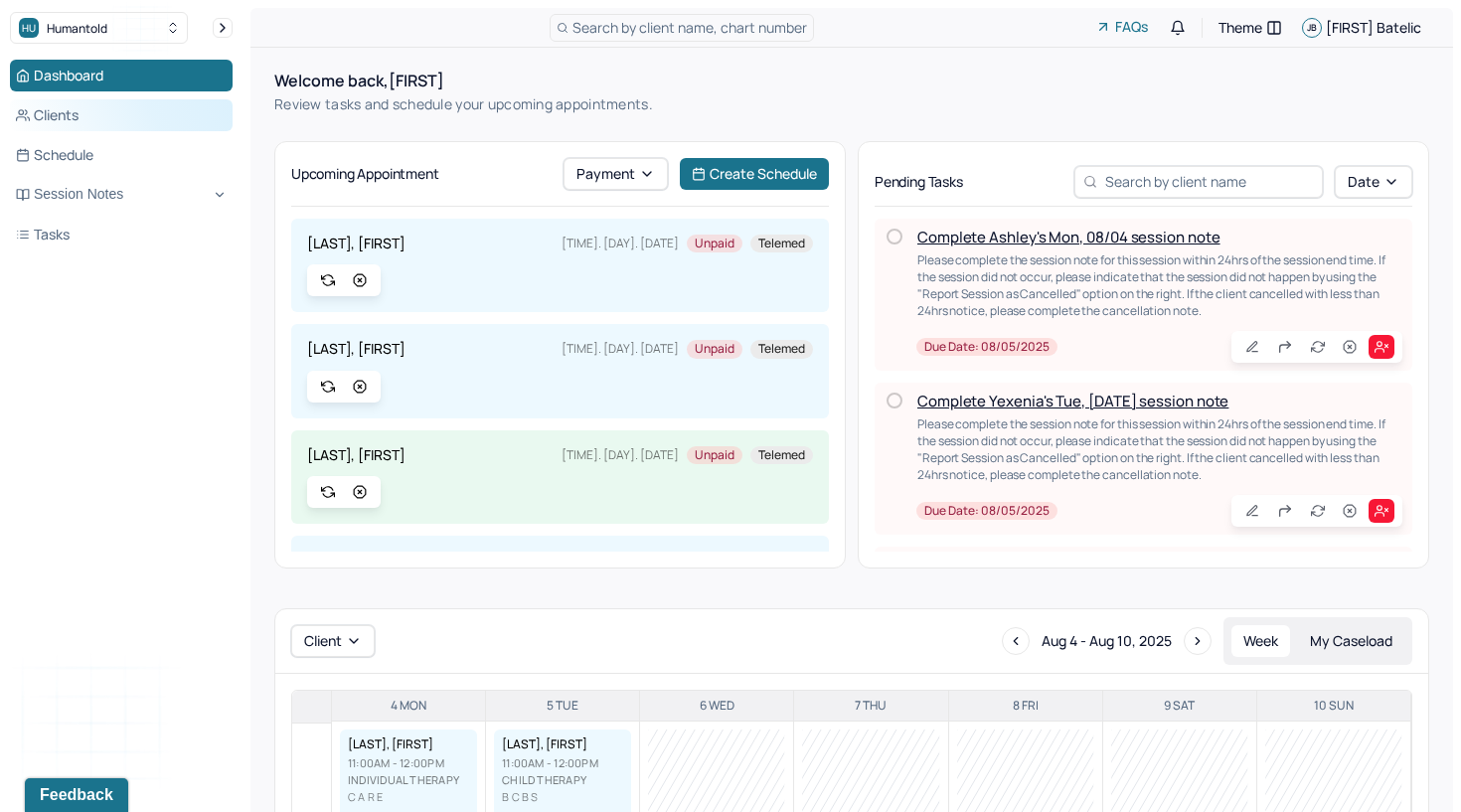 click on "Clients" at bounding box center (121, 115) 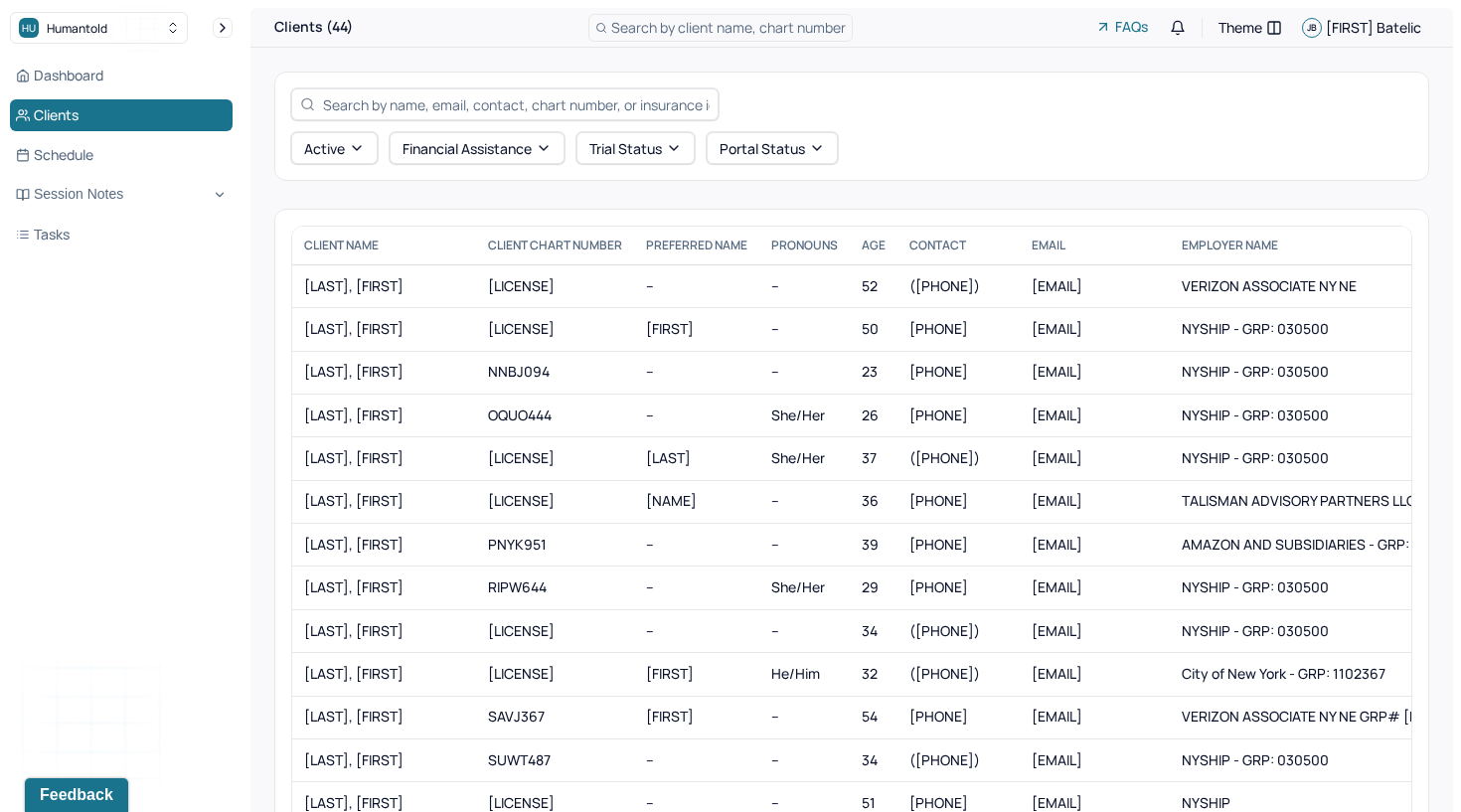 scroll, scrollTop: 1282, scrollLeft: 0, axis: vertical 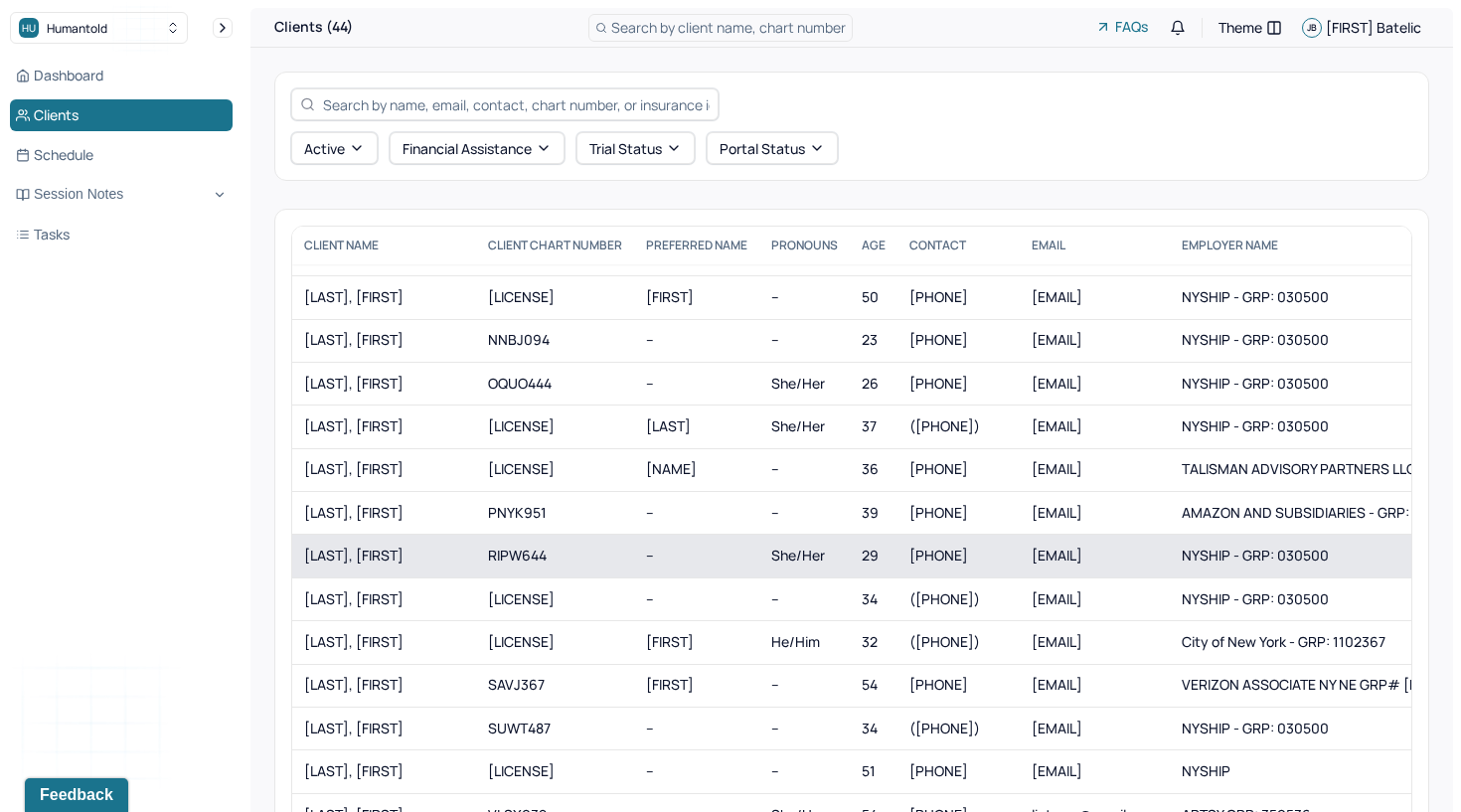 click on "[LAST], [FIRST]" at bounding box center [384, 556] 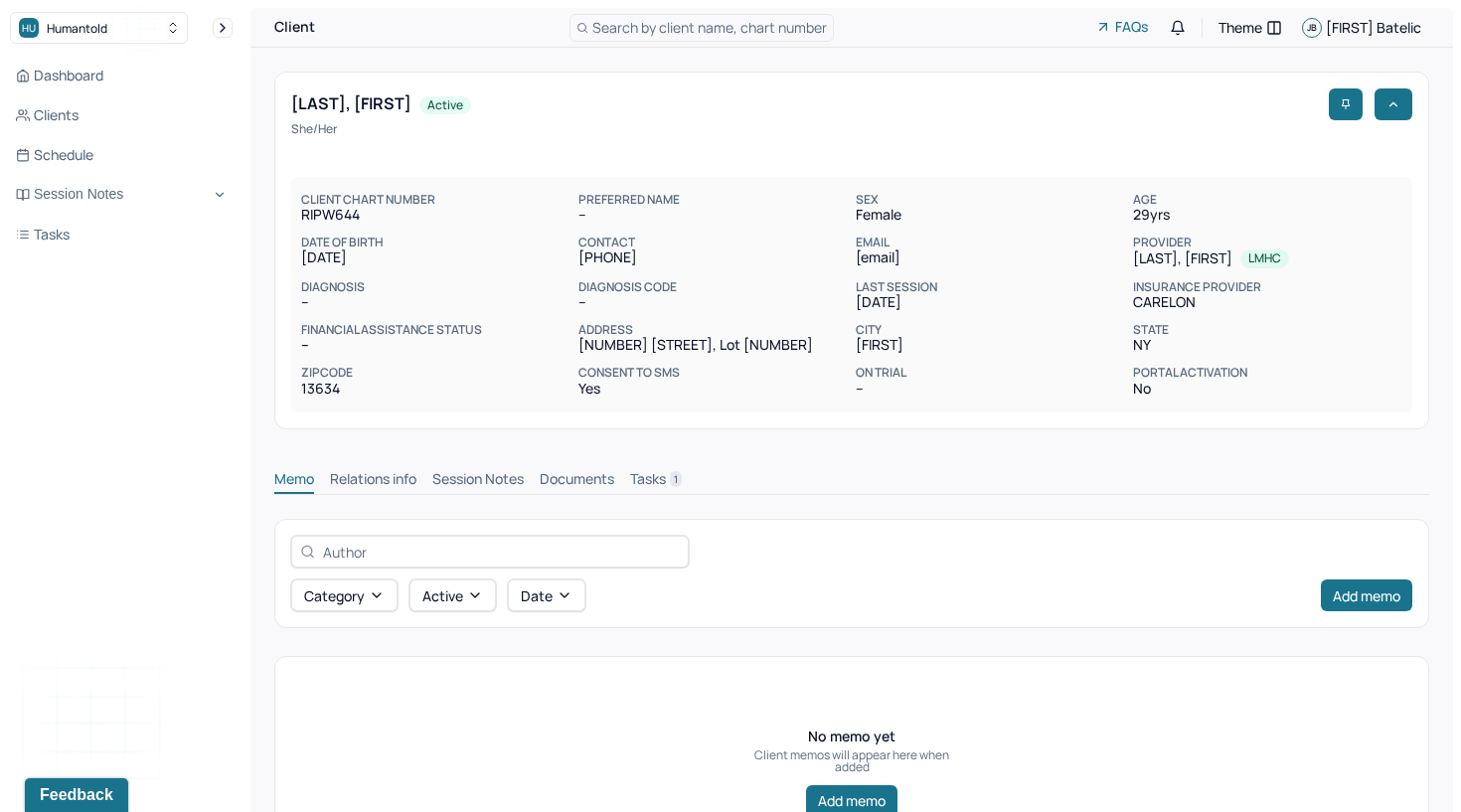 click on "Session Notes" at bounding box center (478, 481) 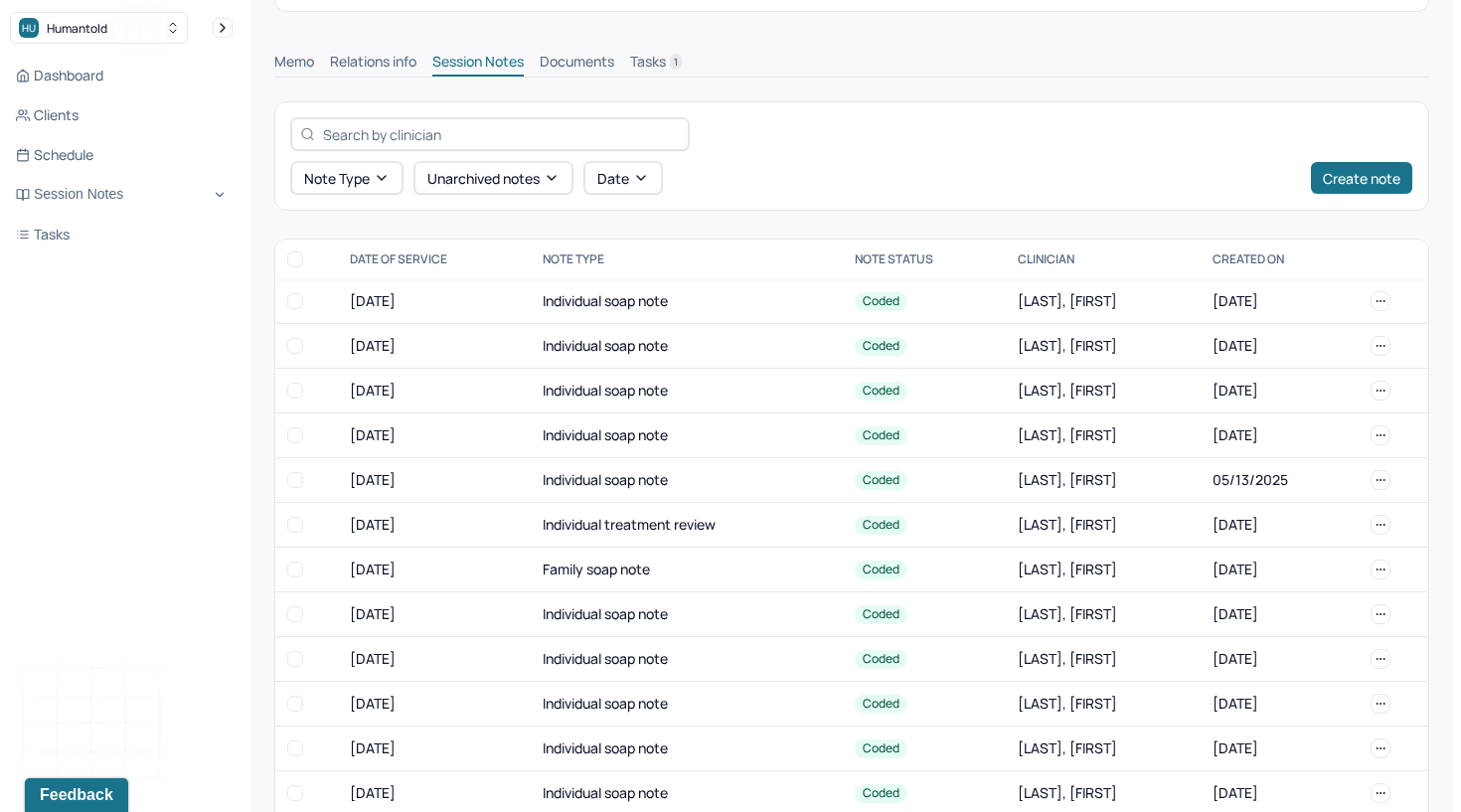 scroll, scrollTop: 518, scrollLeft: 0, axis: vertical 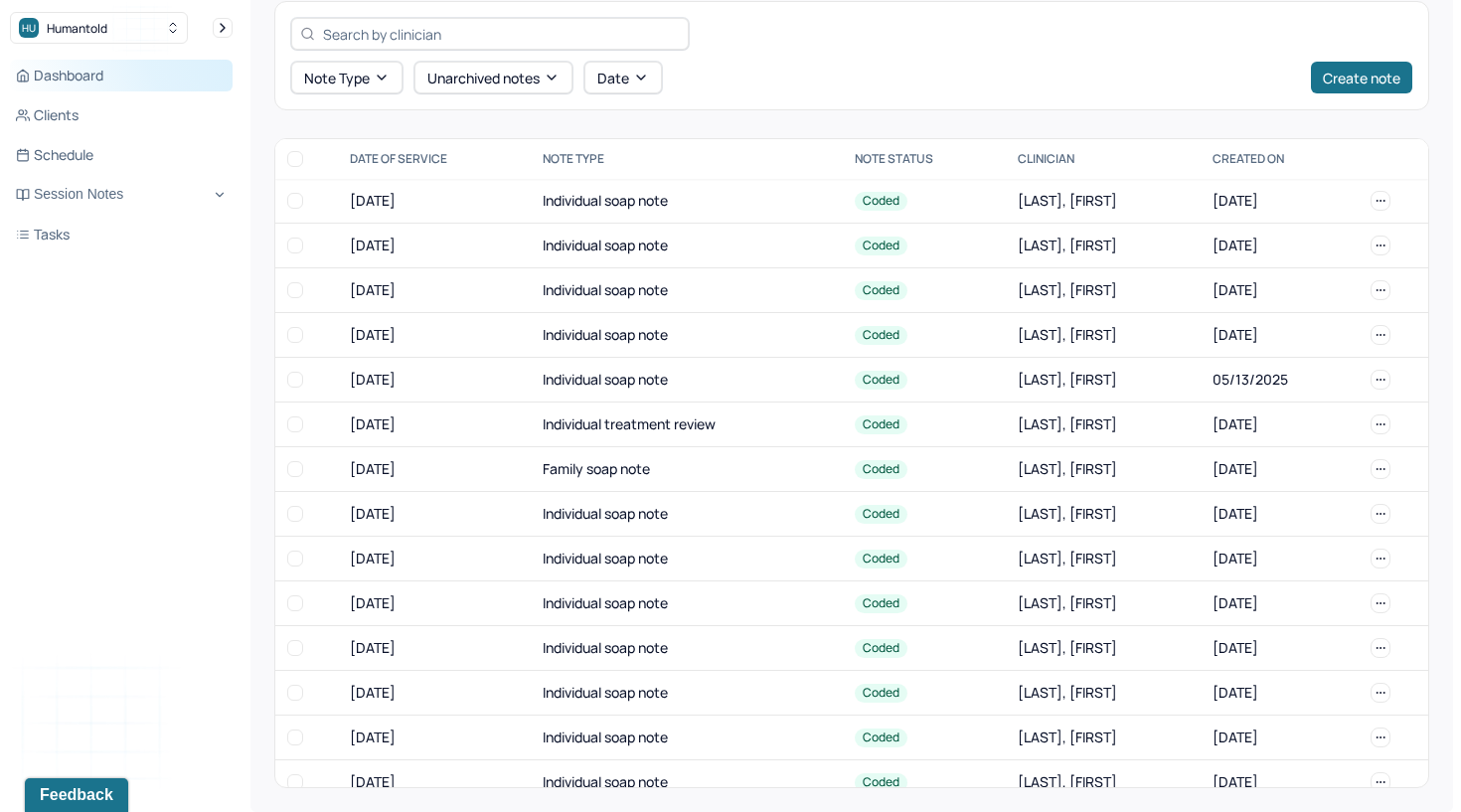 click on "Dashboard" at bounding box center (121, 76) 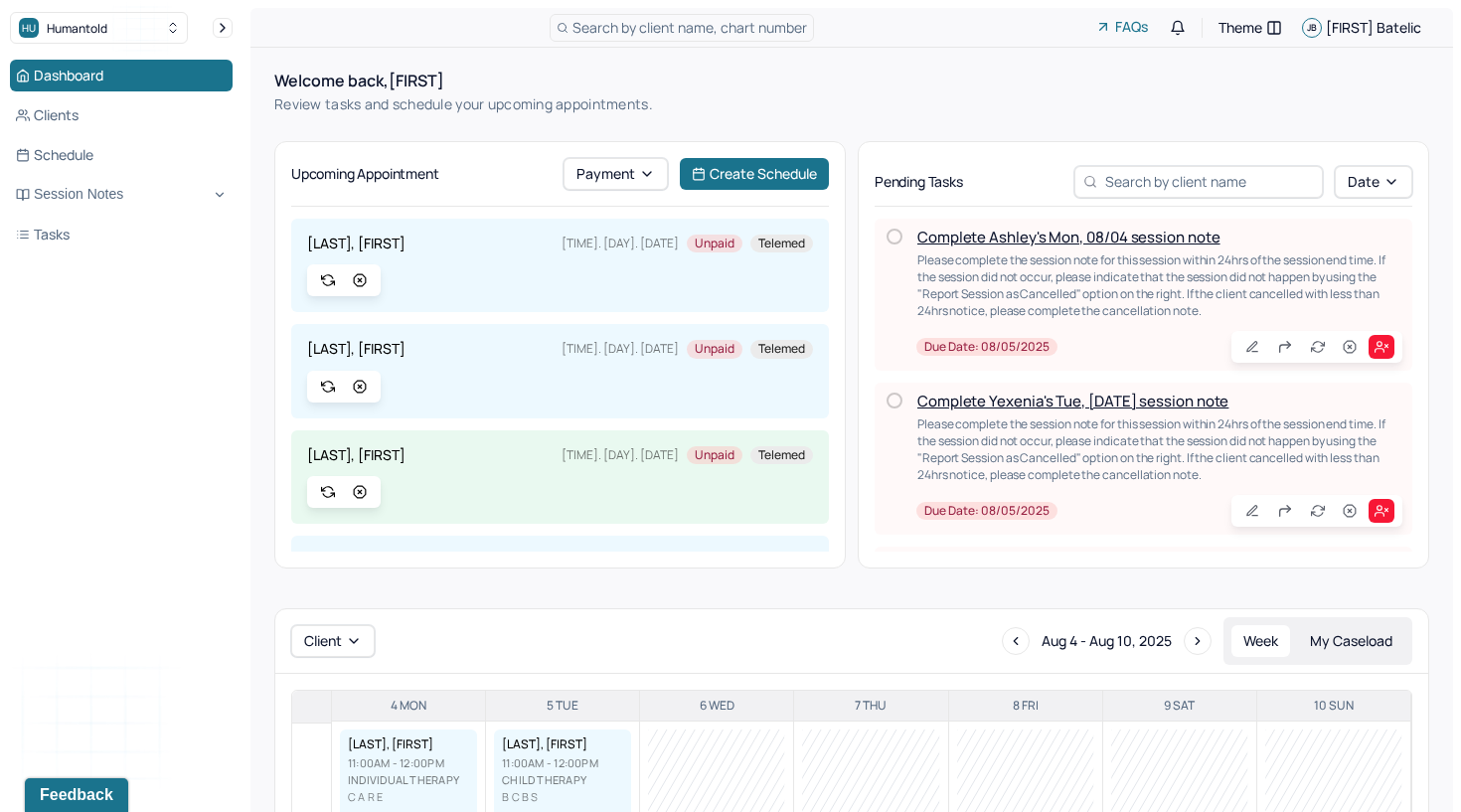 scroll, scrollTop: 0, scrollLeft: 0, axis: both 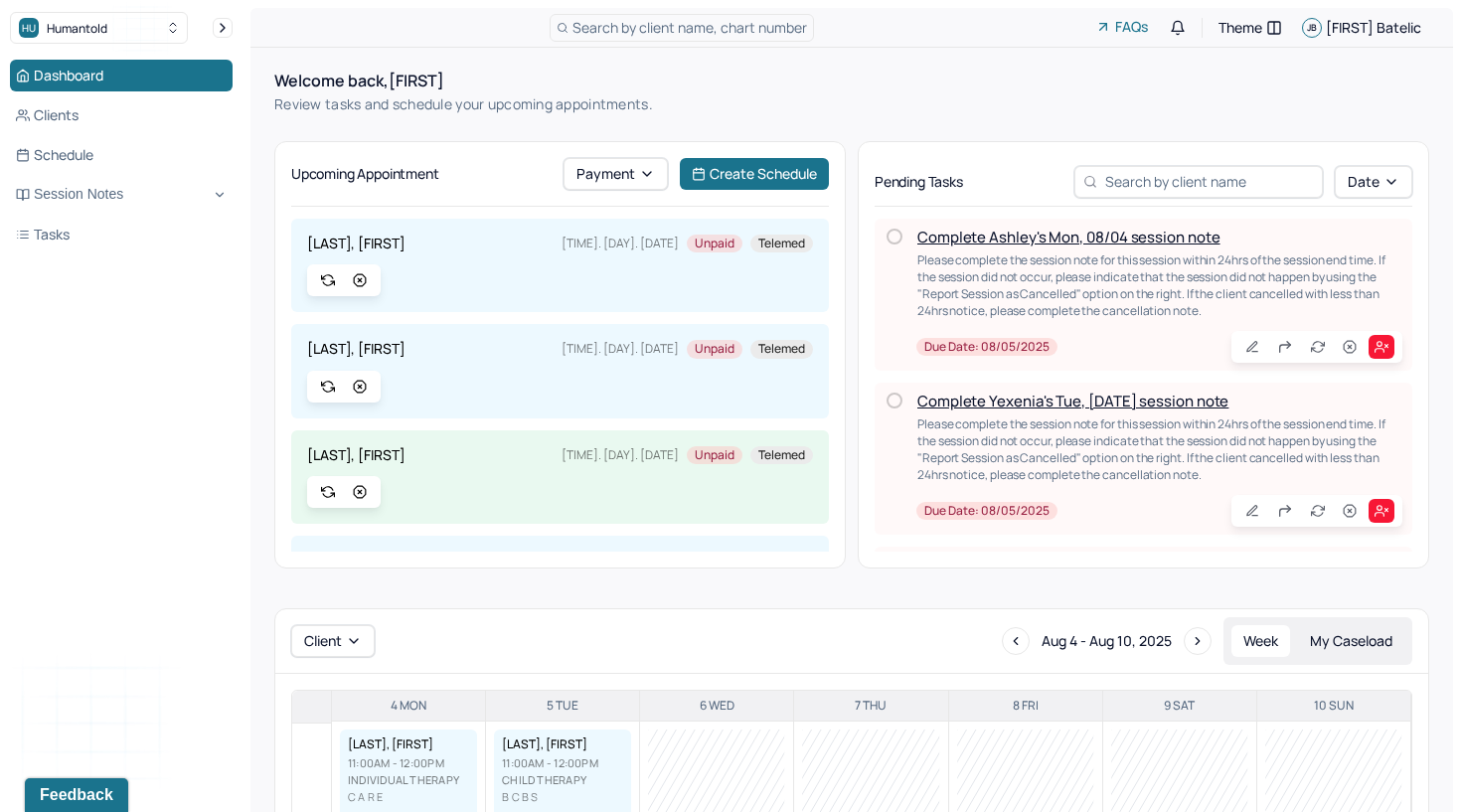 click on "Complete Ashley's Mon, 08/04 session note" at bounding box center (1068, 237) 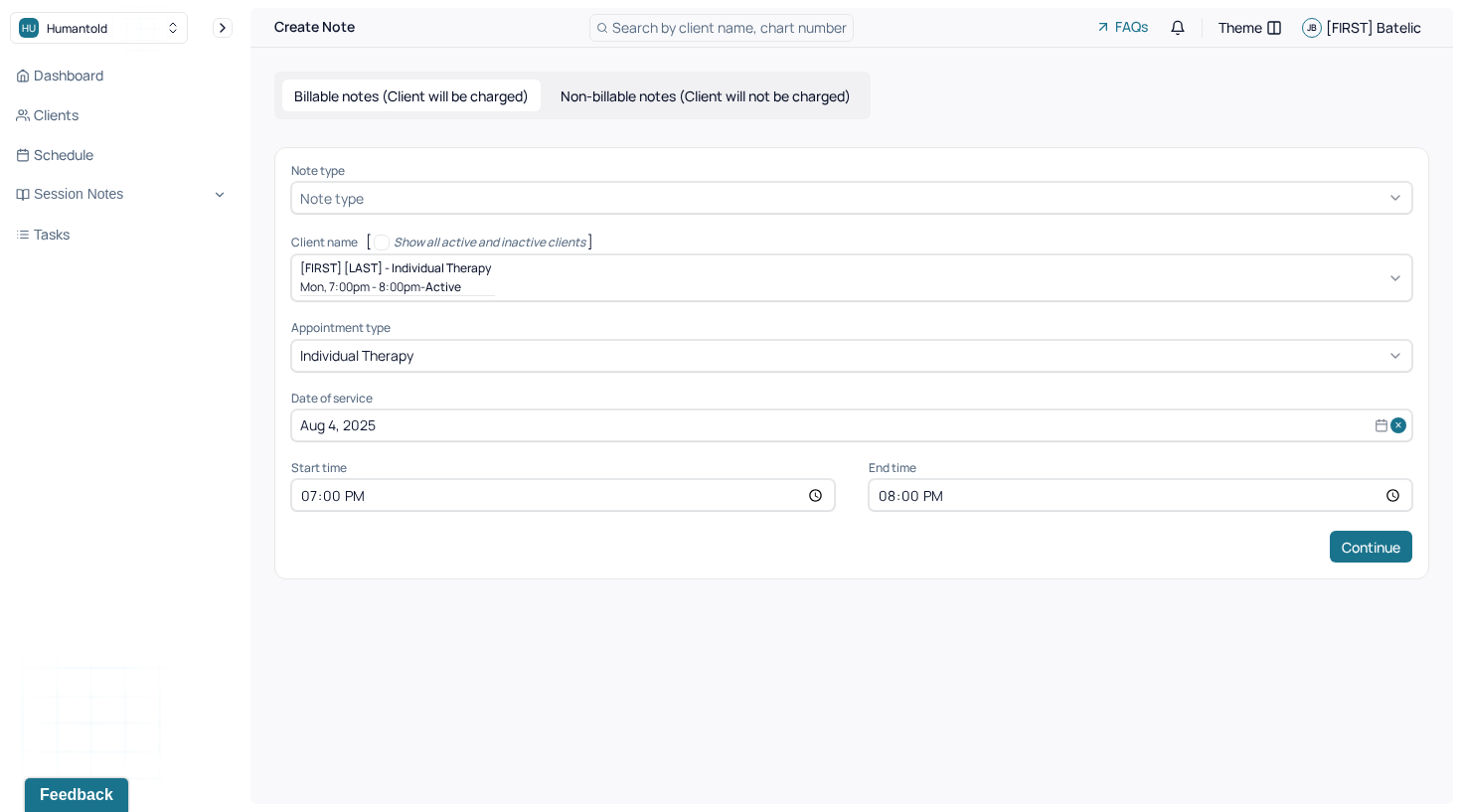 click at bounding box center (886, 198) 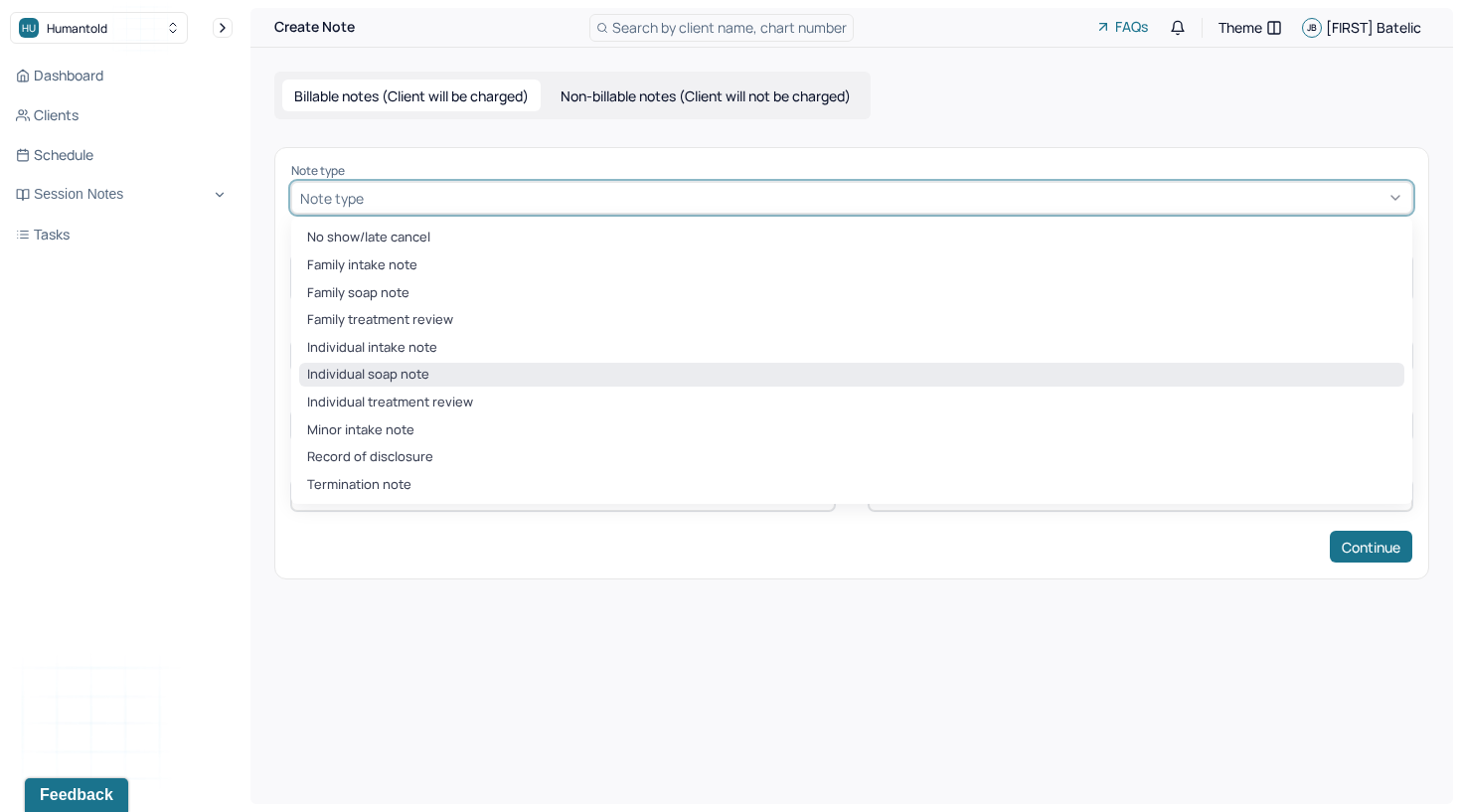 click on "Individual soap note" at bounding box center [852, 375] 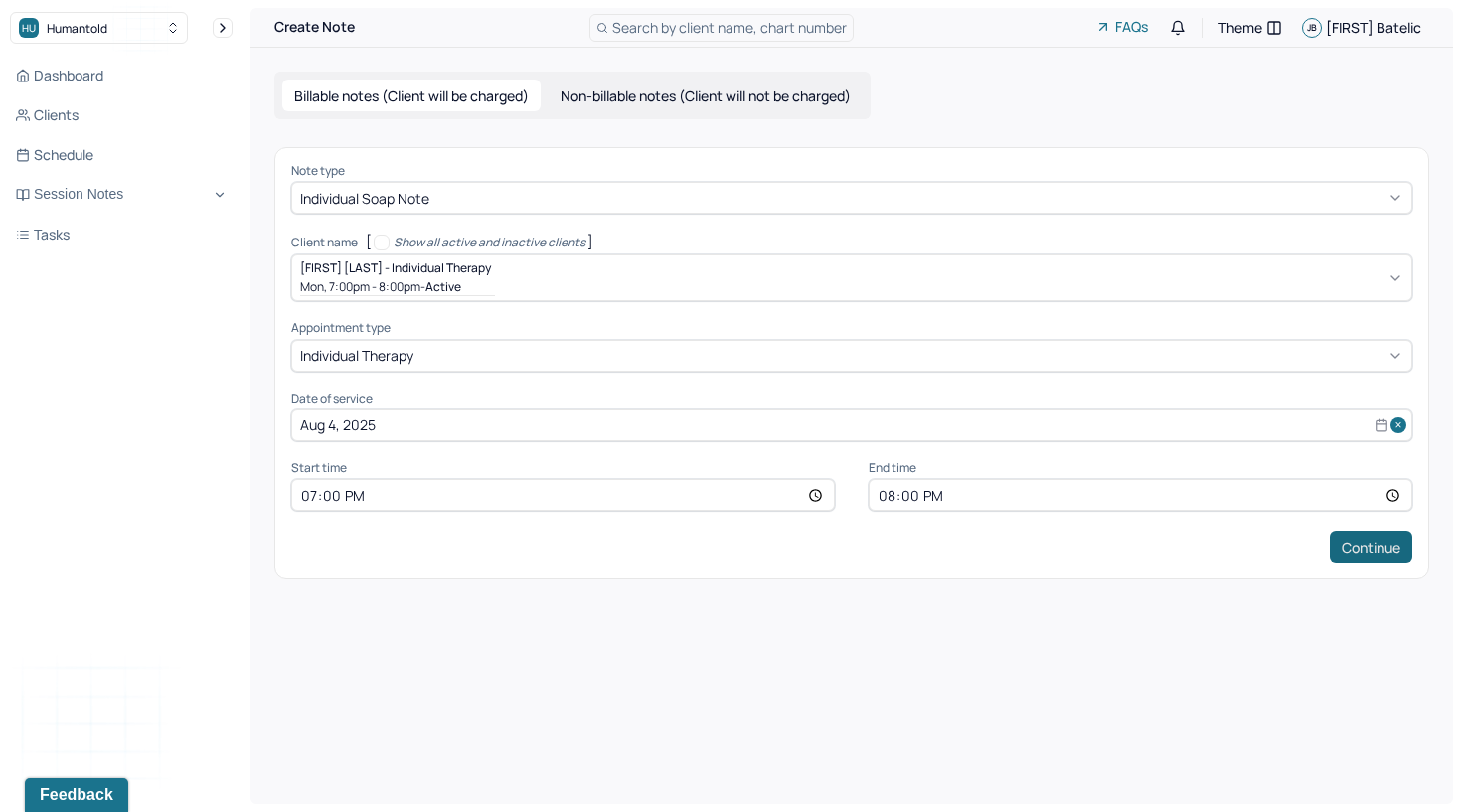 click on "Continue" at bounding box center [1371, 547] 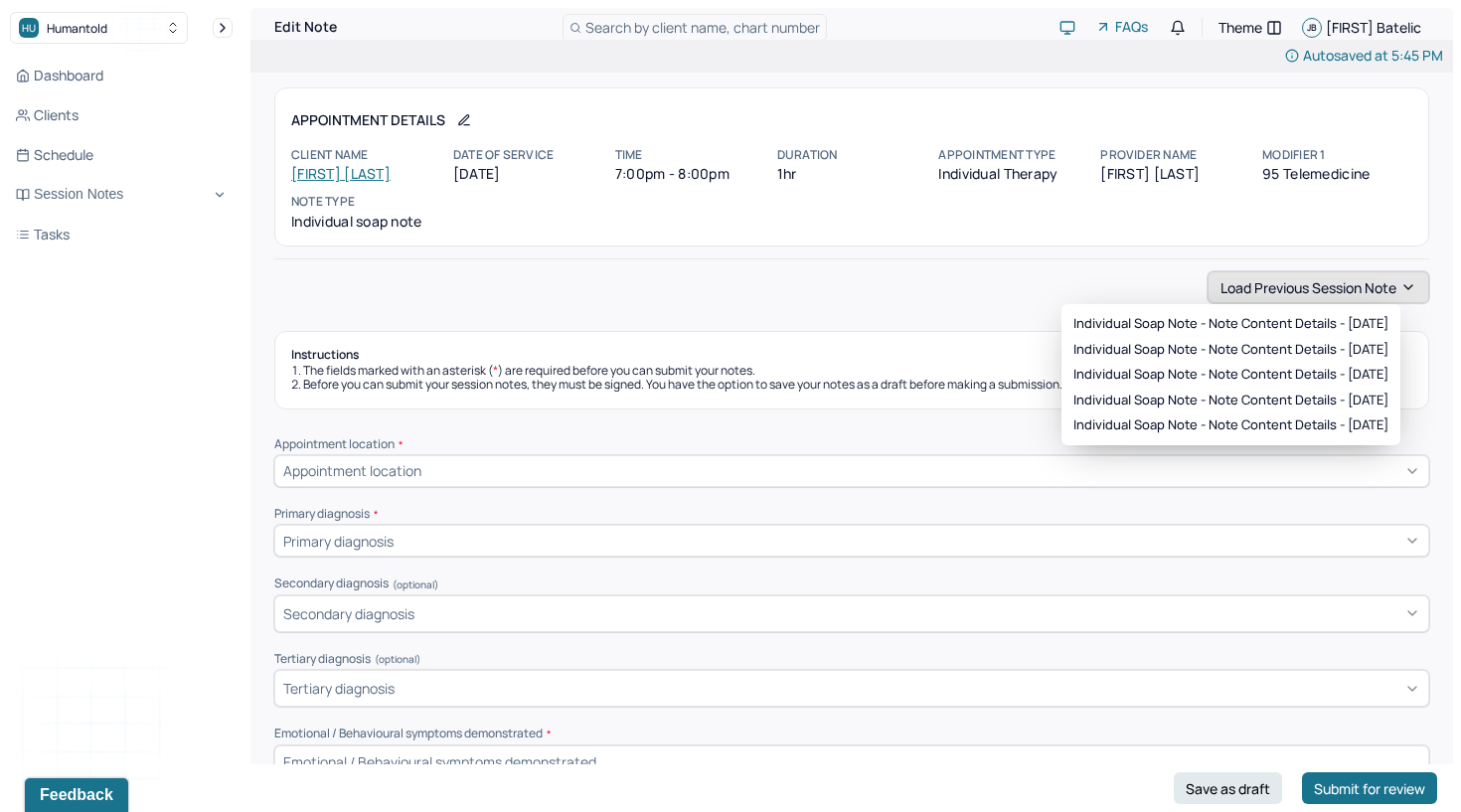 click on "Load previous session note" at bounding box center (1318, 287) 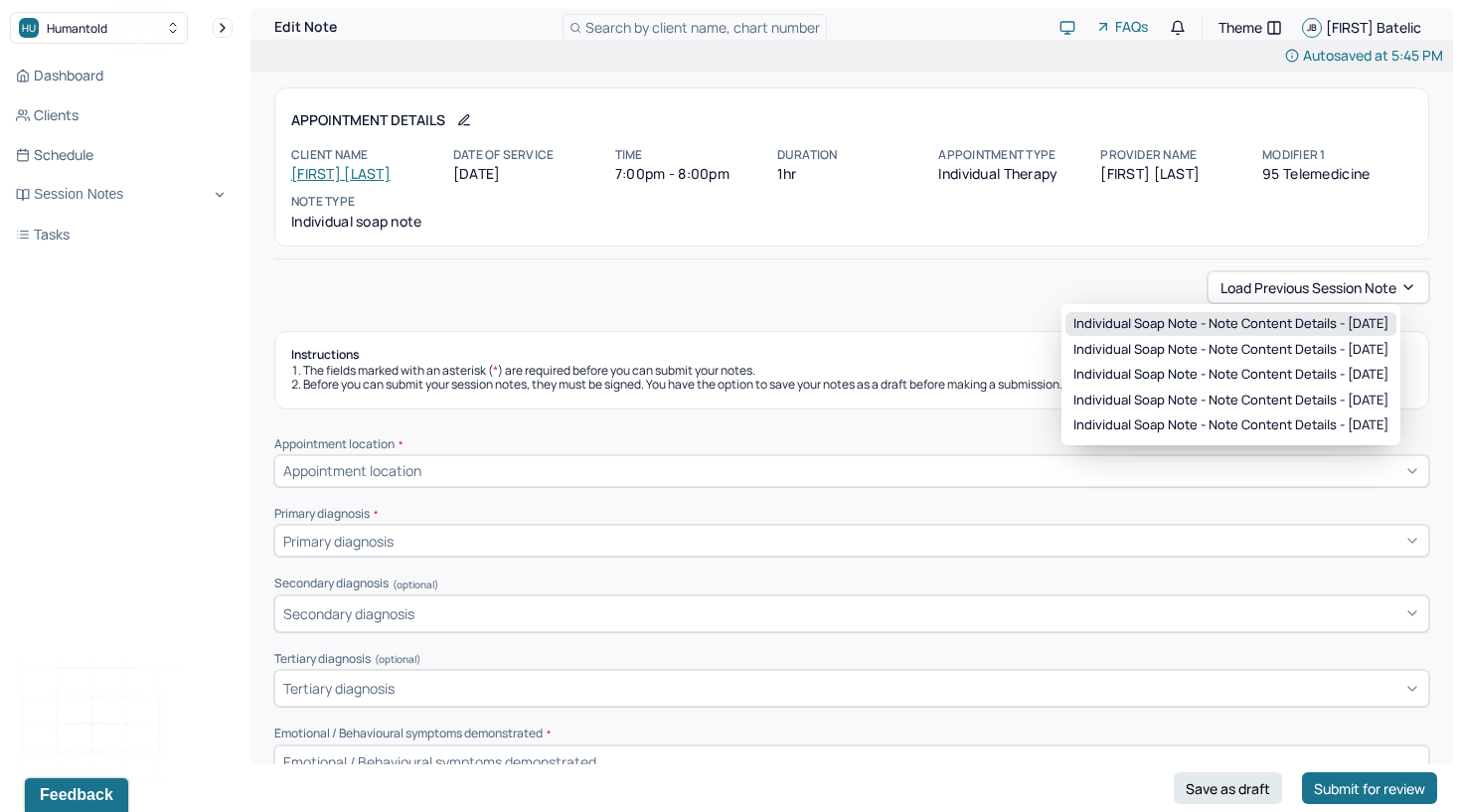 click on "Individual soap note   - Note content Details -   07/21/2025" at bounding box center [1230, 324] 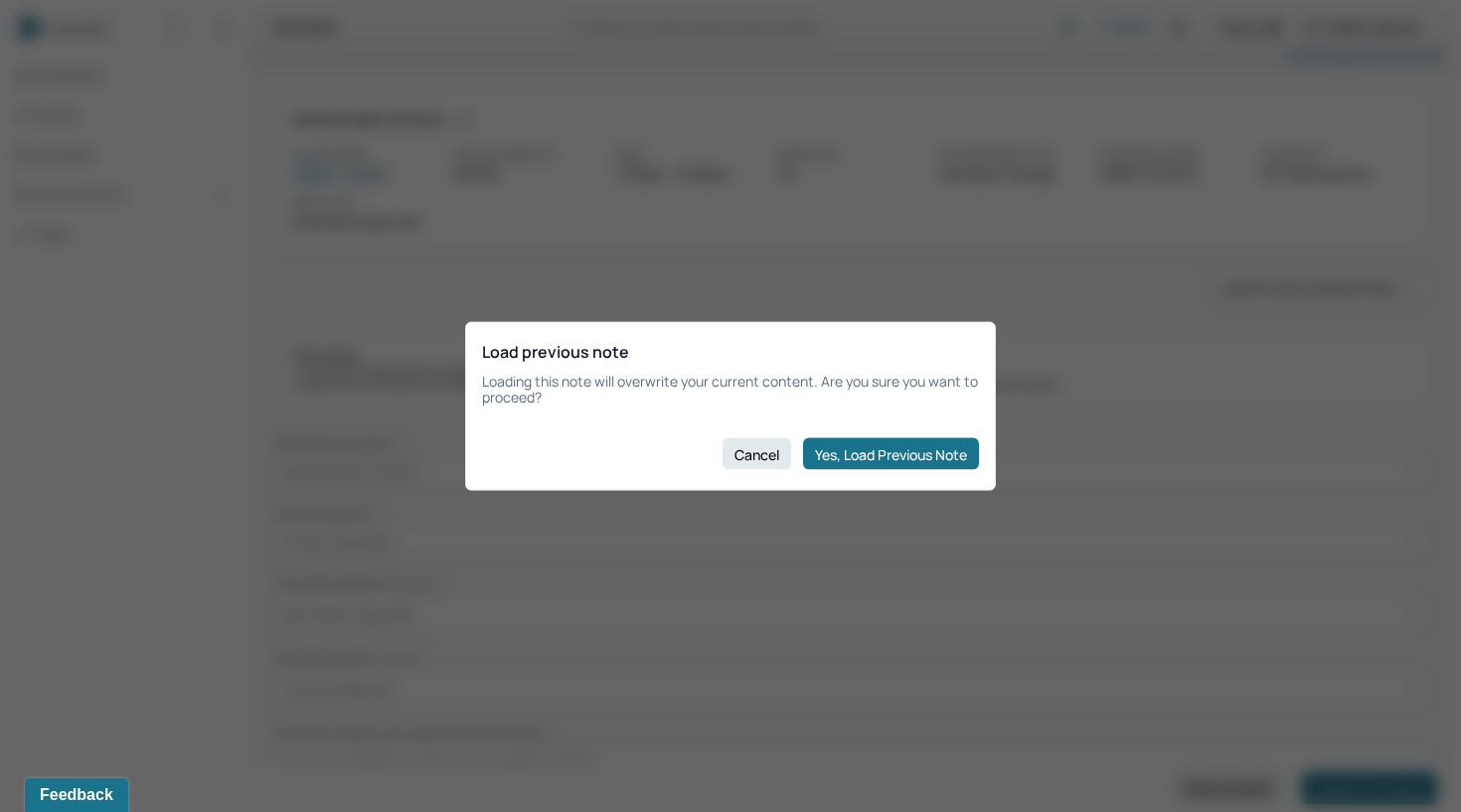 click on "Load previous note Loading this note will overwrite your current content. Are you sure you want to proceed? Cancel Yes, Load Previous Note" at bounding box center (730, 406) 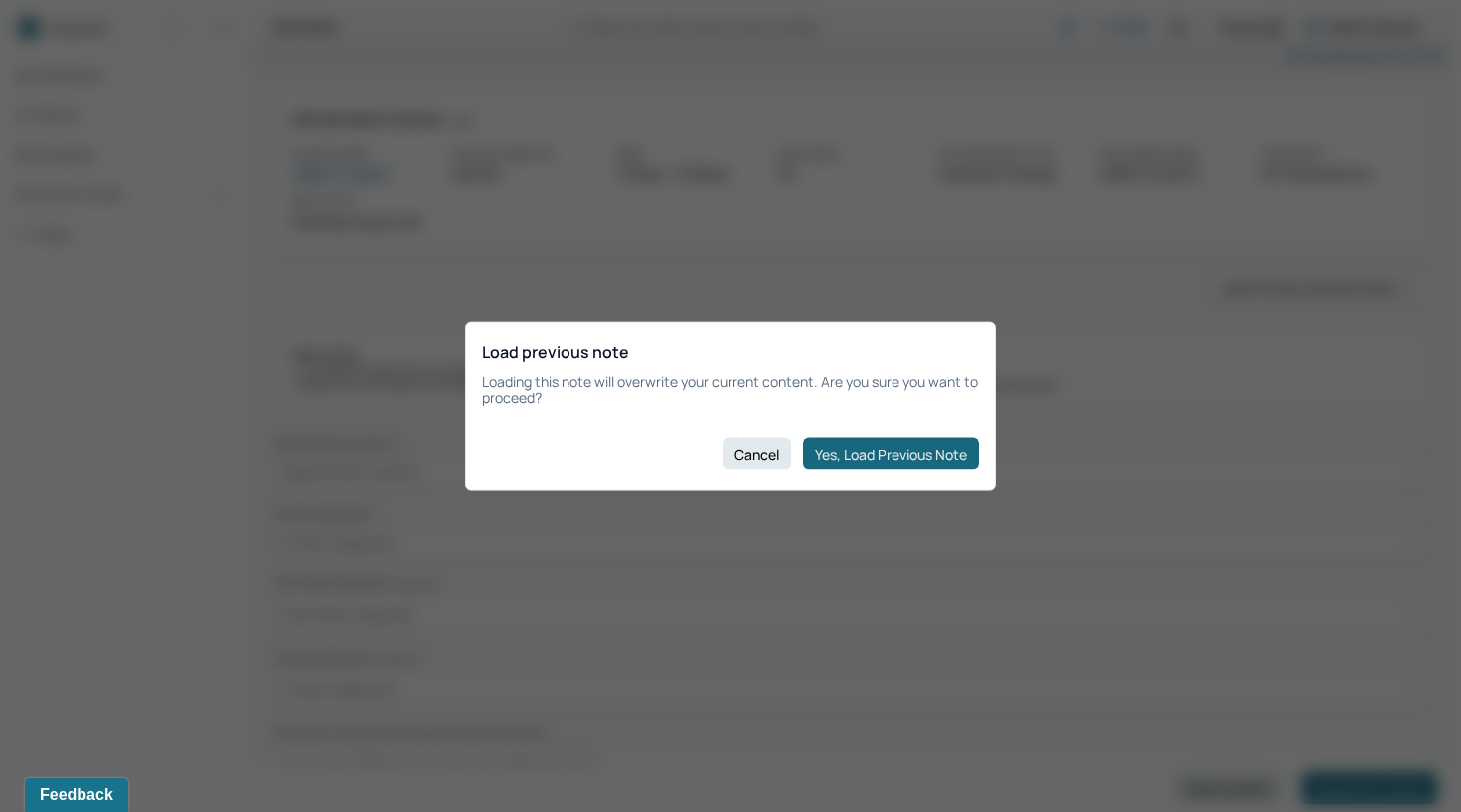 click on "Yes, Load Previous Note" at bounding box center (891, 454) 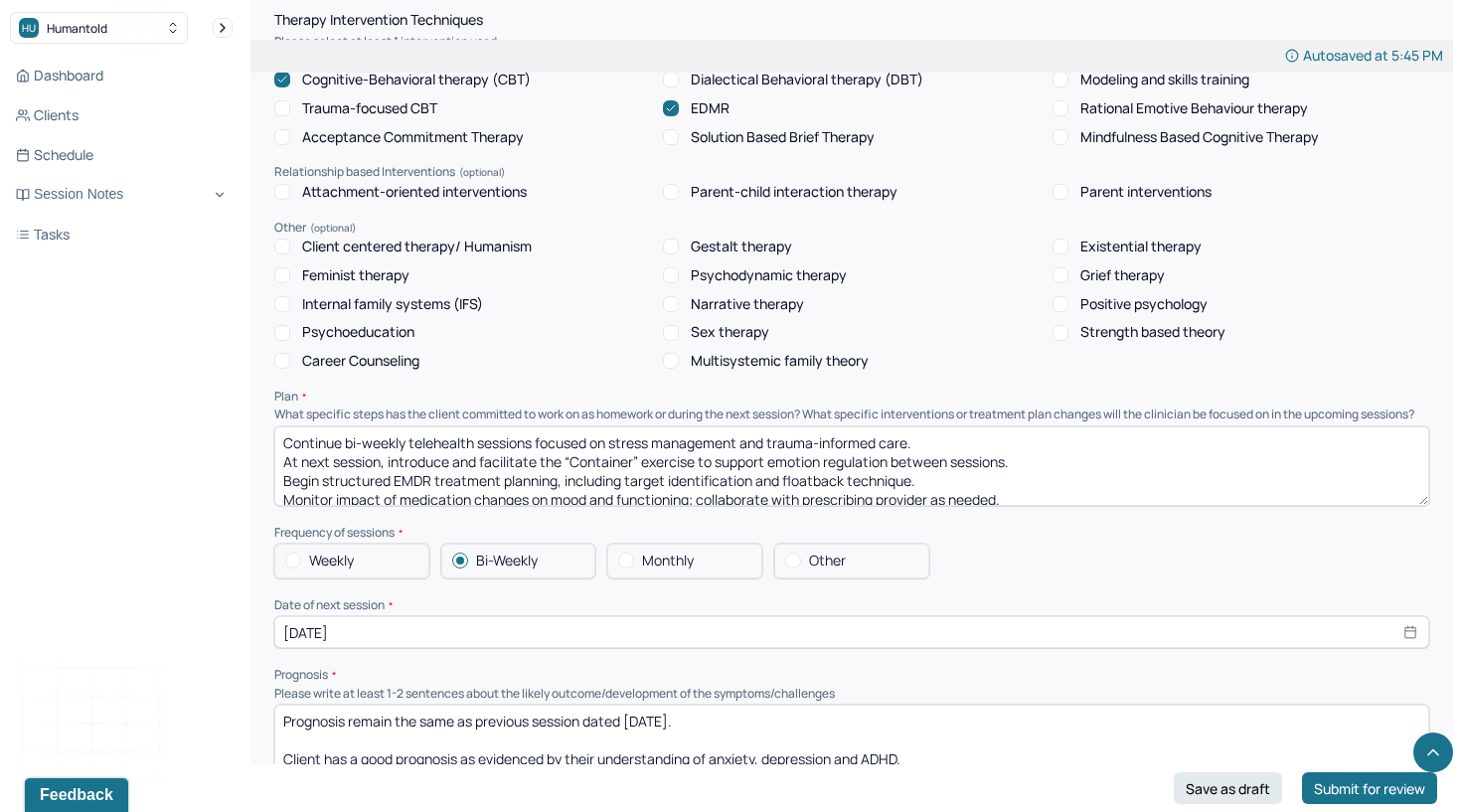 scroll, scrollTop: 1846, scrollLeft: 0, axis: vertical 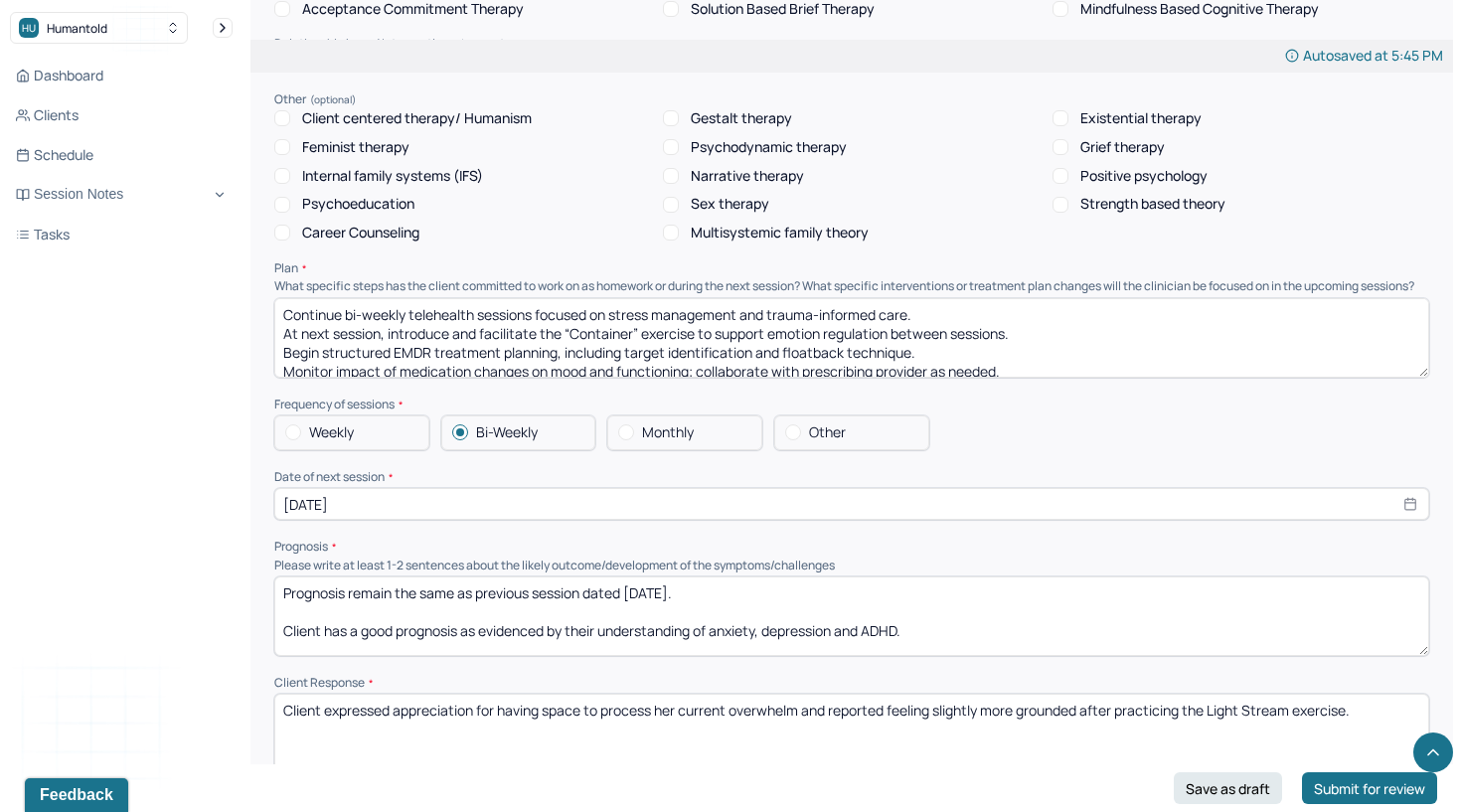 click on "Prognosis remain the same as previous session dated [DATE].
Client has a good prognosis as evidenced by their understanding of anxiety, depression and ADHD." at bounding box center [852, 616] 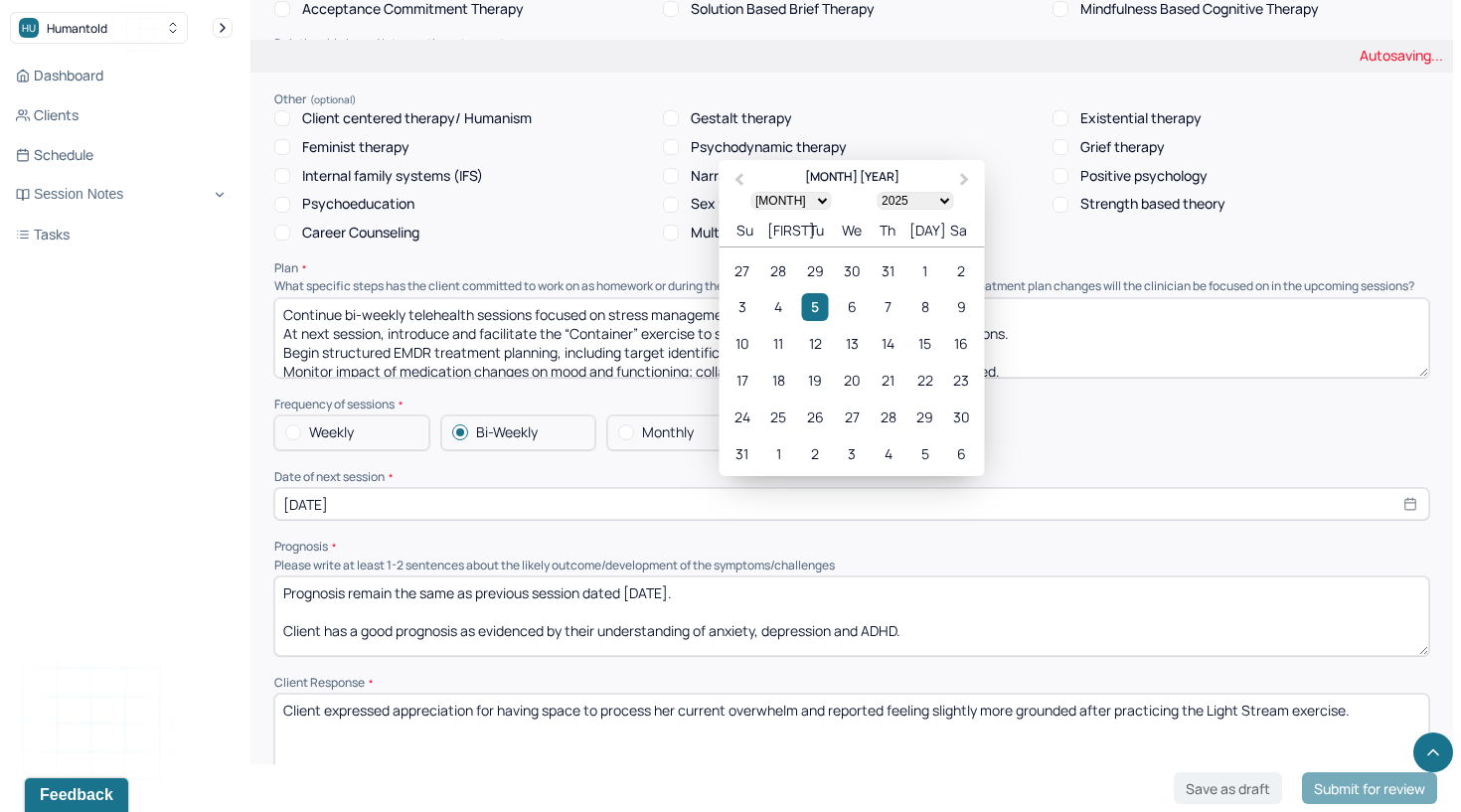 click on "[DATE]" at bounding box center [852, 504] 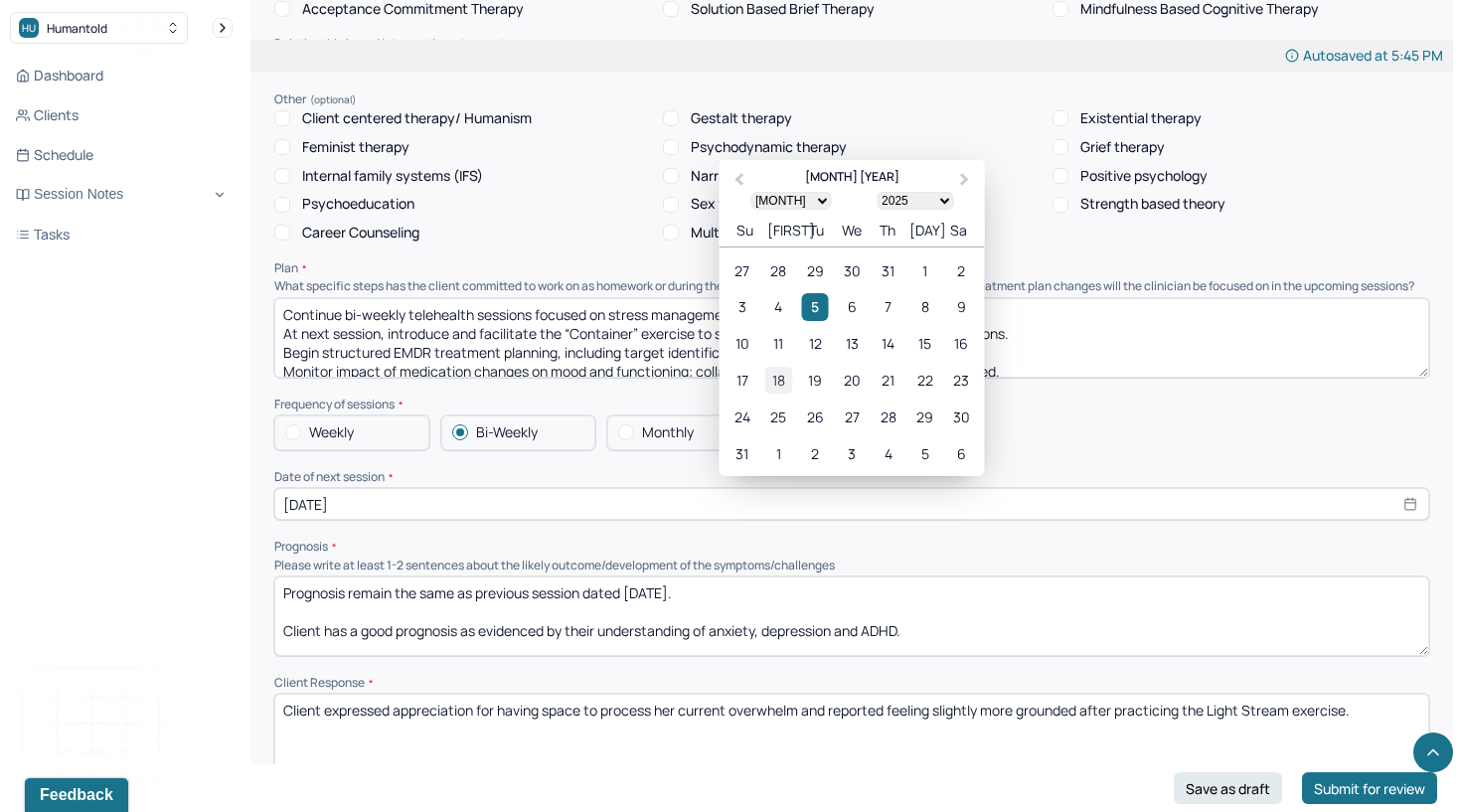 click on "18" at bounding box center (778, 380) 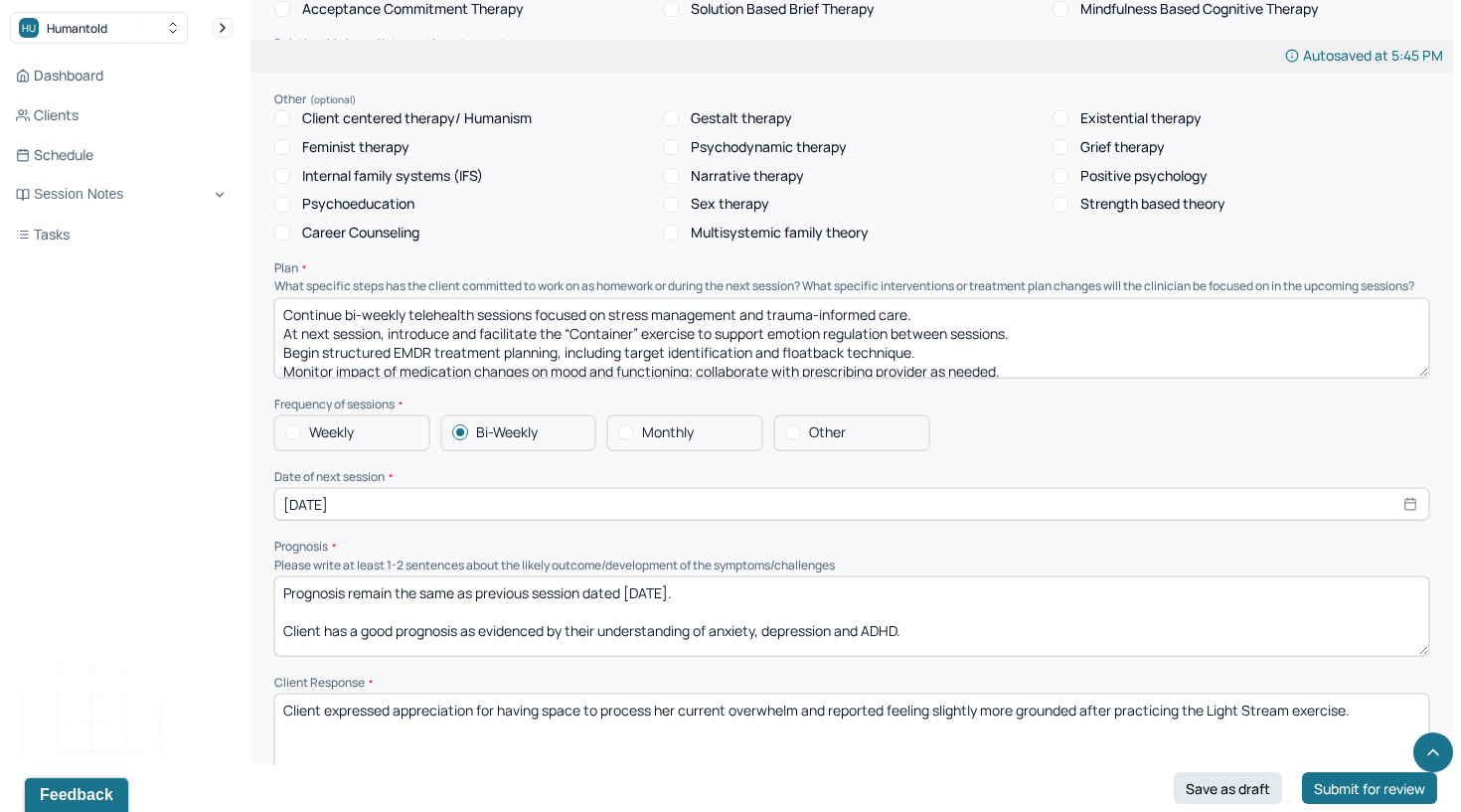 type on "[DATE]" 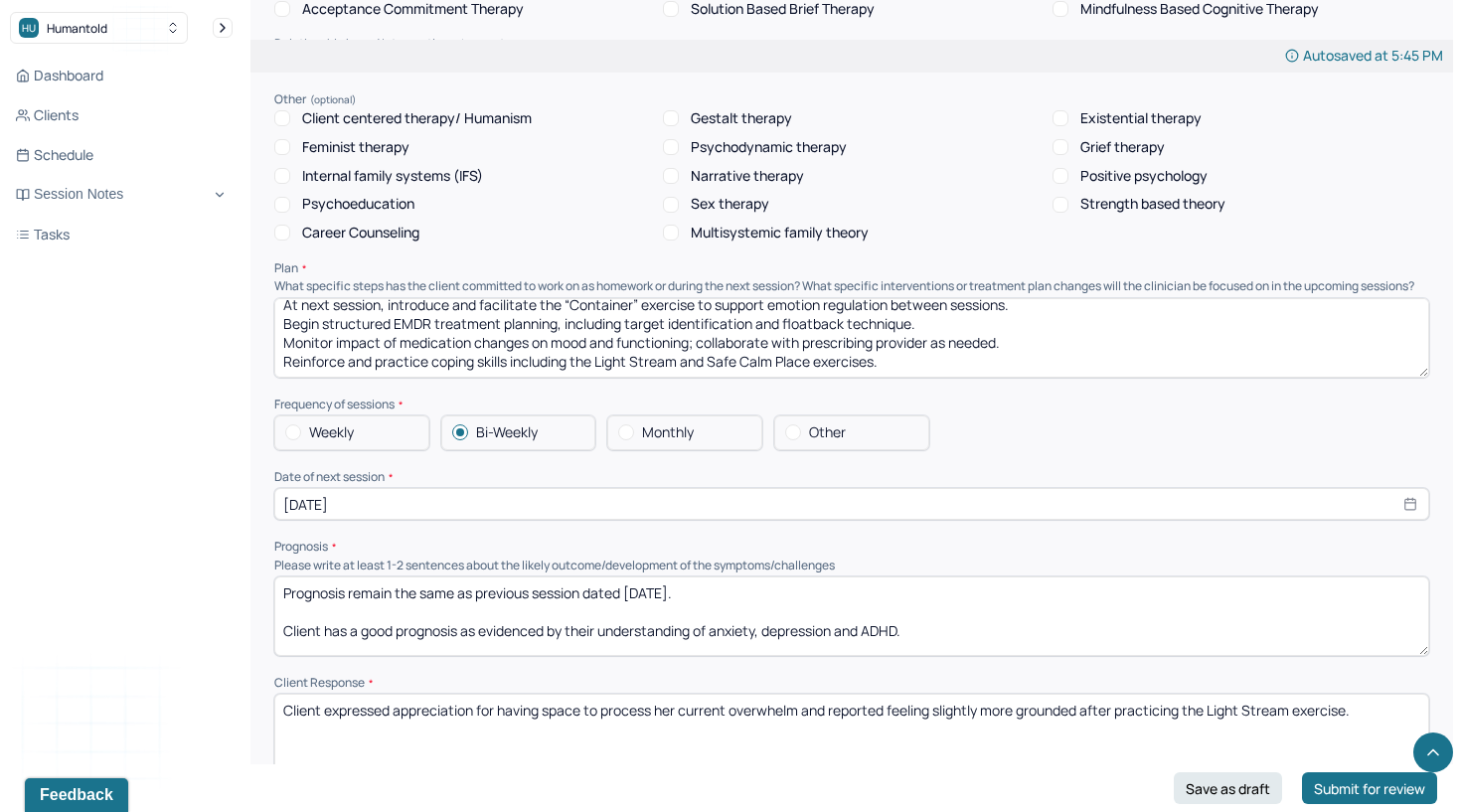 drag, startPoint x: 282, startPoint y: 294, endPoint x: 285, endPoint y: 433, distance: 139.03237 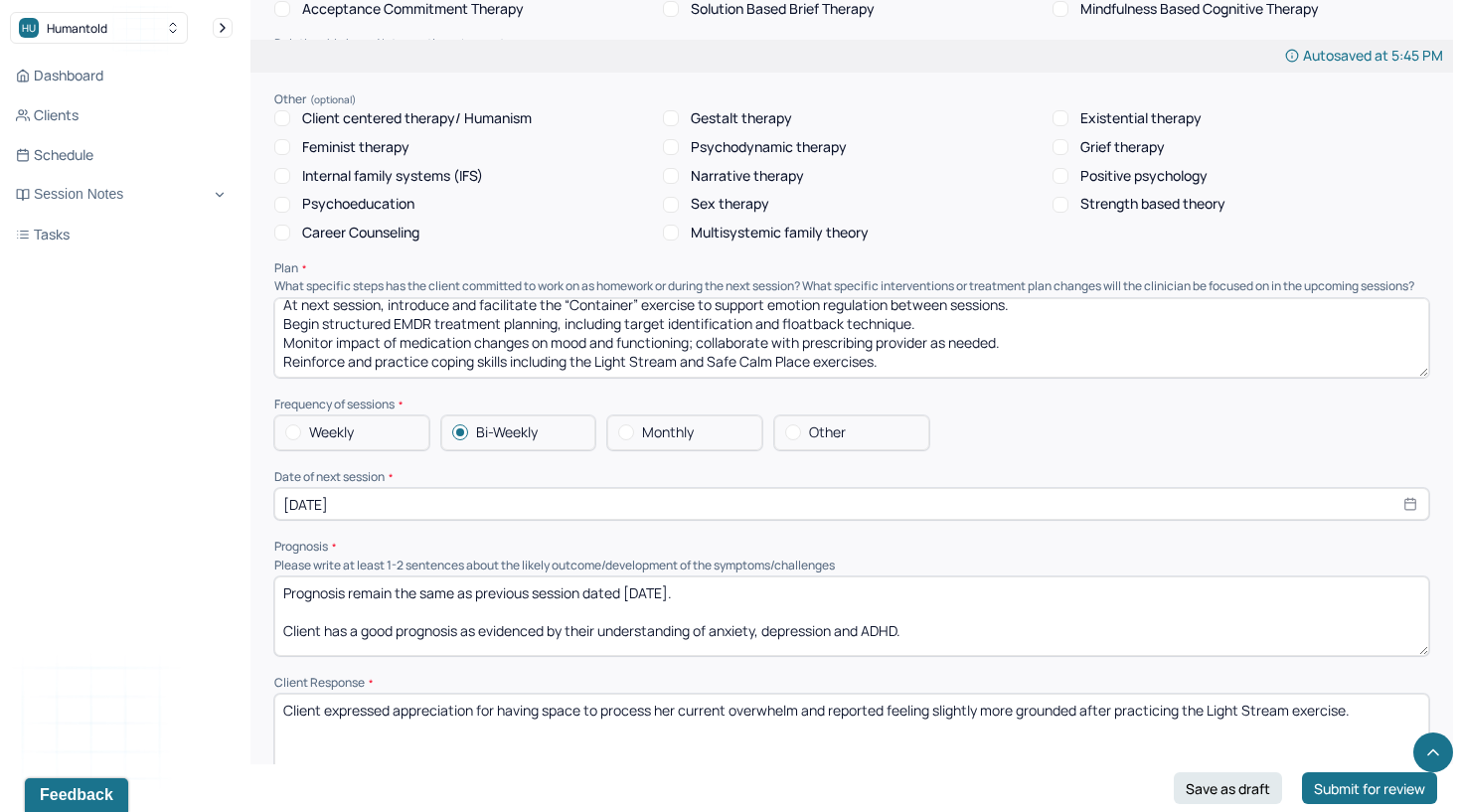 click on "Therapy Intervention Techniques Please select at least 1 intervention used Cognitive-Behavioral therapies Cognitive-Behavioral therapy (CBT) Dialectical Behavioral therapy (DBT) Modeling and skills training Trauma-focused CBT EDMR Rational Emotive Behaviour therapy Acceptance Commitment Therapy Solution Based Brief Therapy Mindfulness Based Cognitive Therapy Relationship based Interventions Attachment-oriented interventions Parent-child interaction therapy Parent interventions Other Client centered therapy/ Humanism Gestalt therapy Existential therapy Feminist therapy Psychodynamic therapy Grief therapy Internal family systems (IFS) Narrative therapy Positive psychology Psychoeducation Sex therapy Strength based theory Career Counseling Multisystemic family theory Plan What specific steps has the client committed to work on as homework or during the next session? What specific interventions or treatment plan changes will the clinician be focused on in the upcoming sessions? Frequency of sessions Weekly Other" at bounding box center [852, 329] 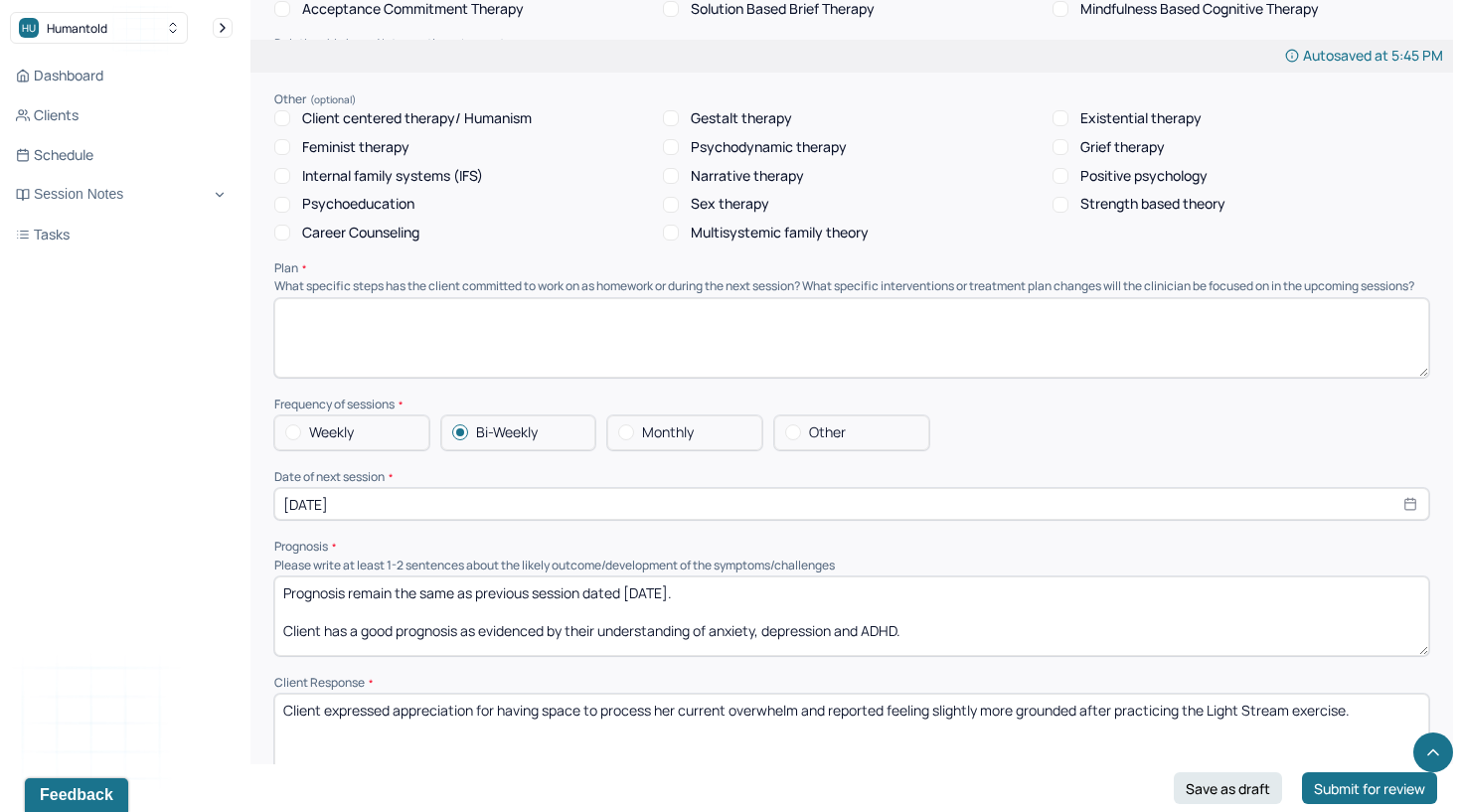 scroll, scrollTop: 0, scrollLeft: 0, axis: both 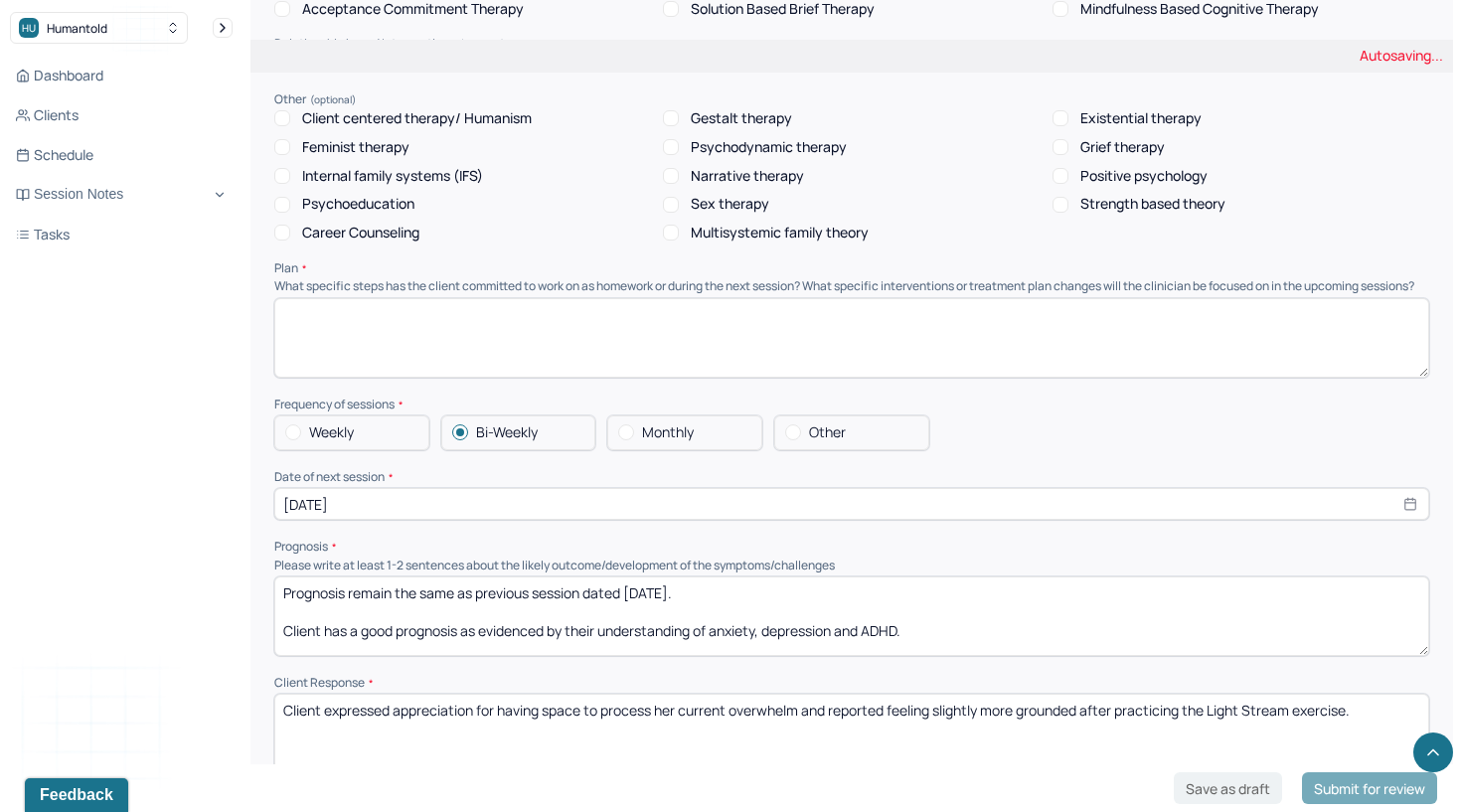 click on "Client expressed appreciation for having space to process her current overwhelm and reported feeling slightly more grounded after practicing the Light Stream exercise." at bounding box center [852, 733] 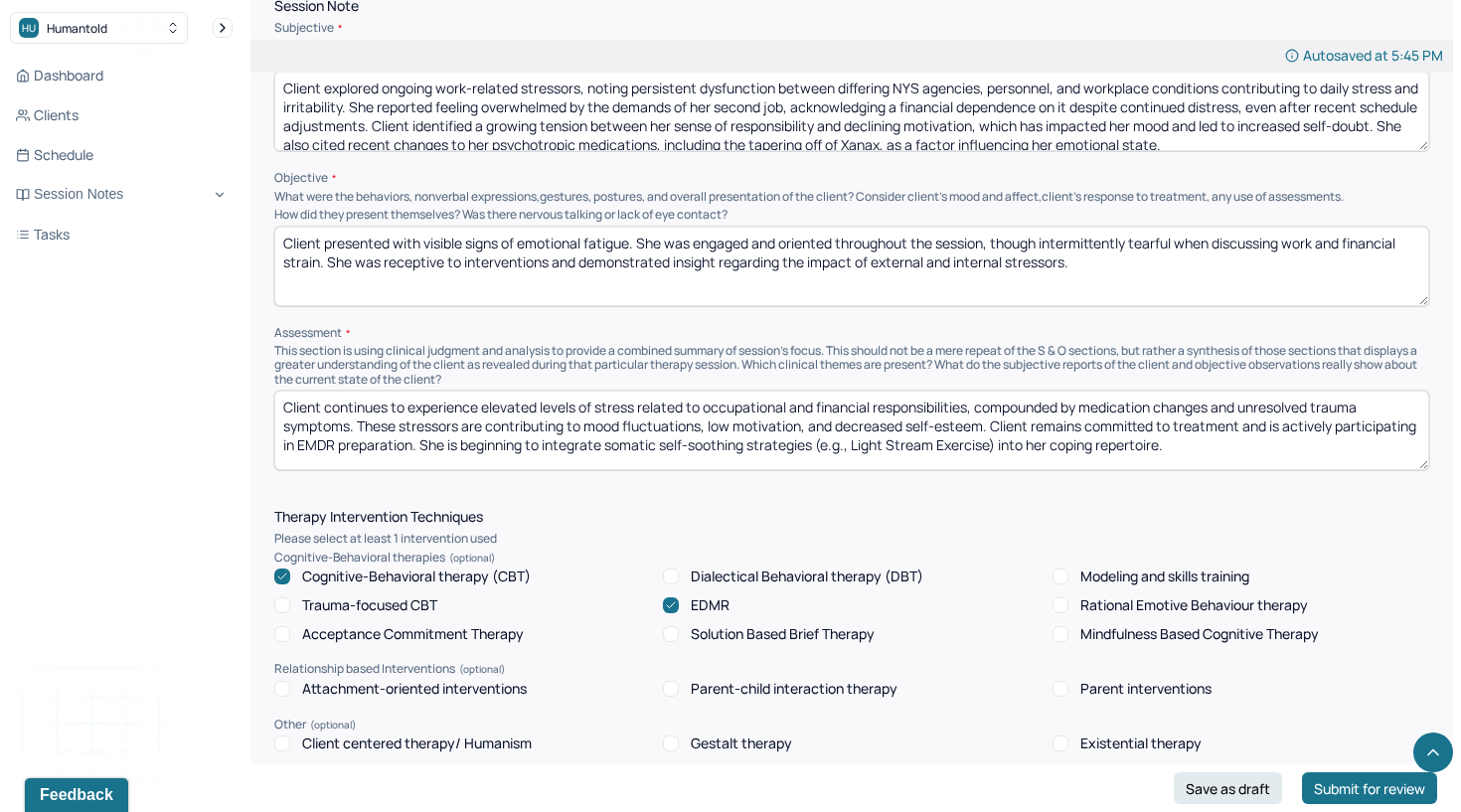 scroll, scrollTop: 1222, scrollLeft: 0, axis: vertical 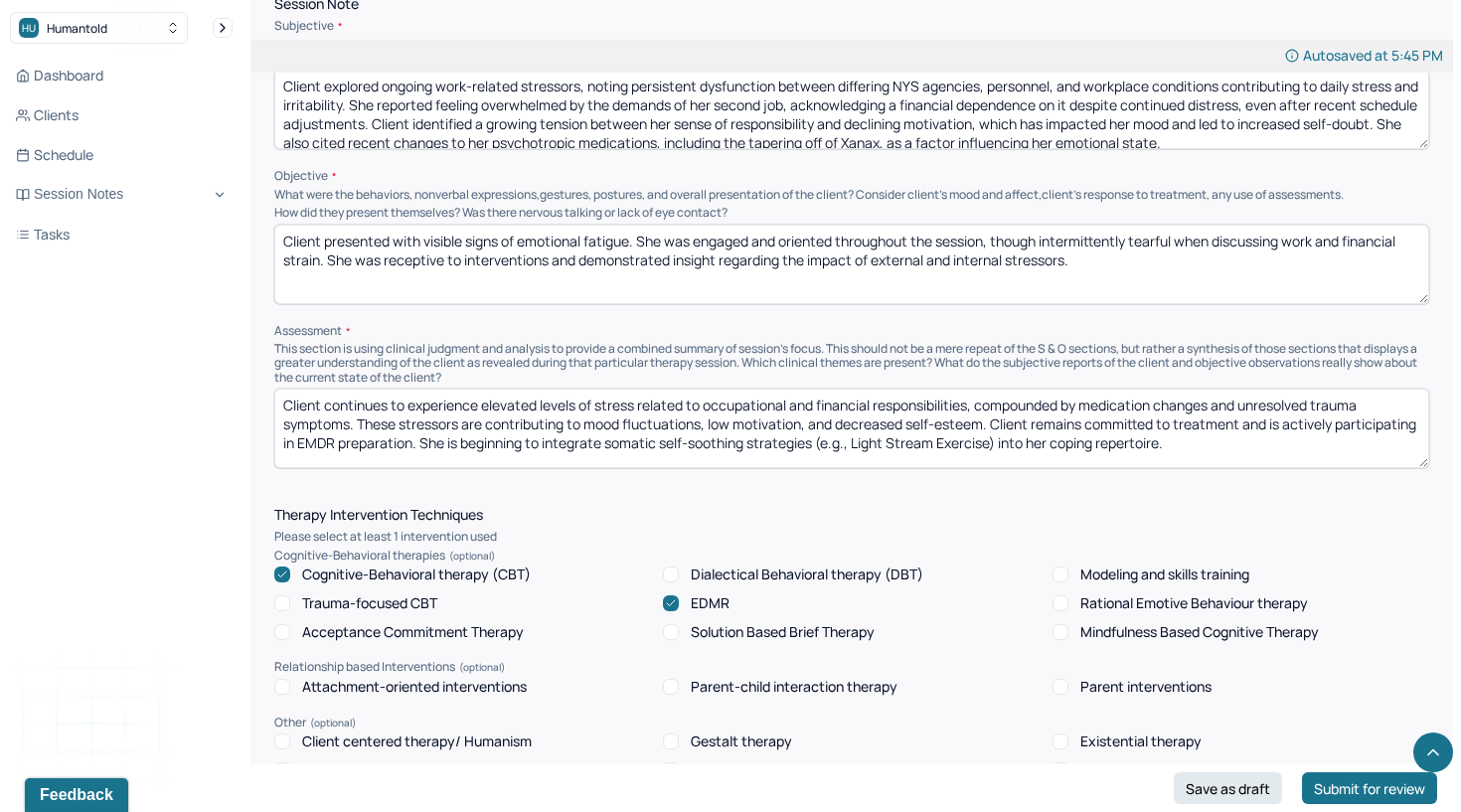 type 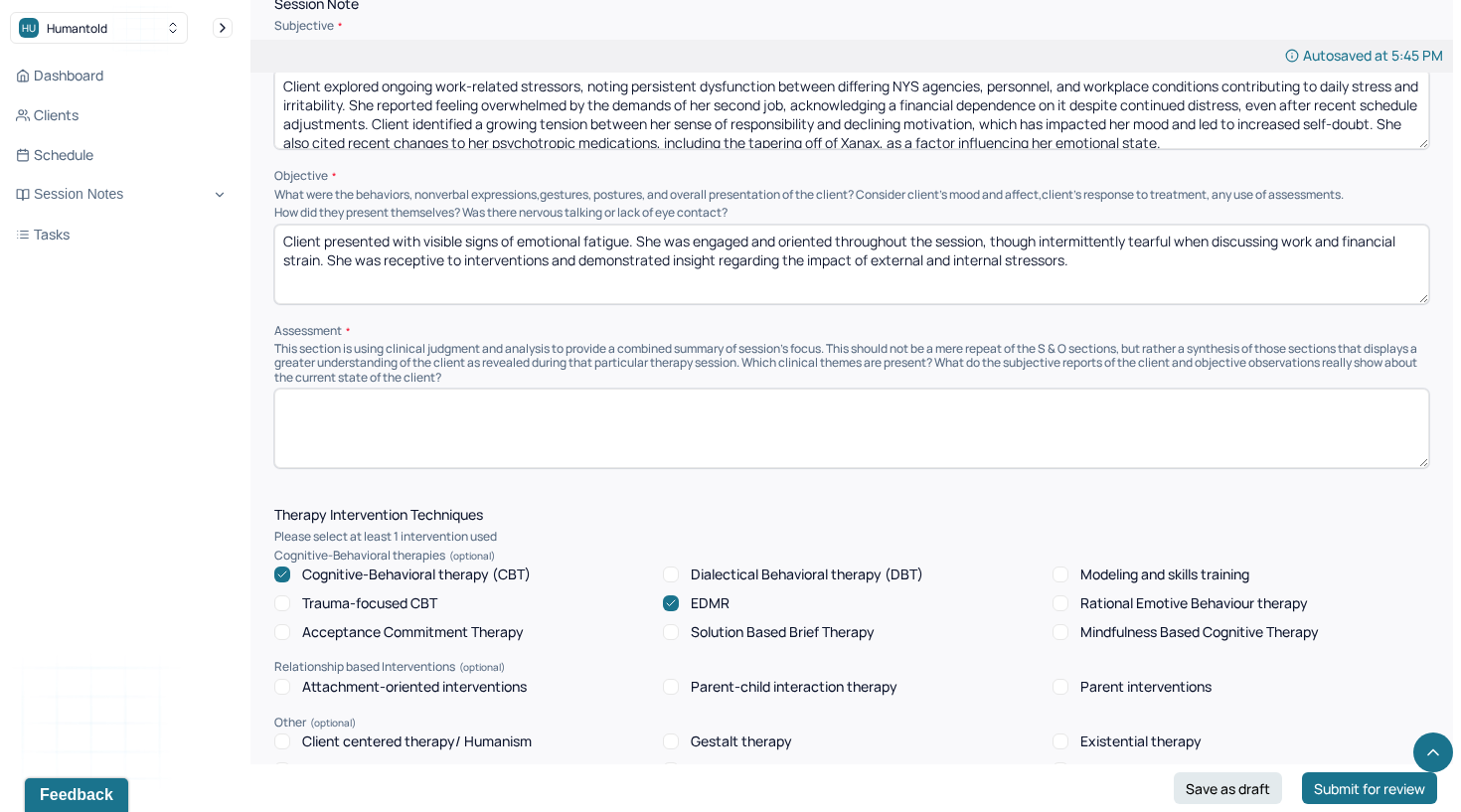 type 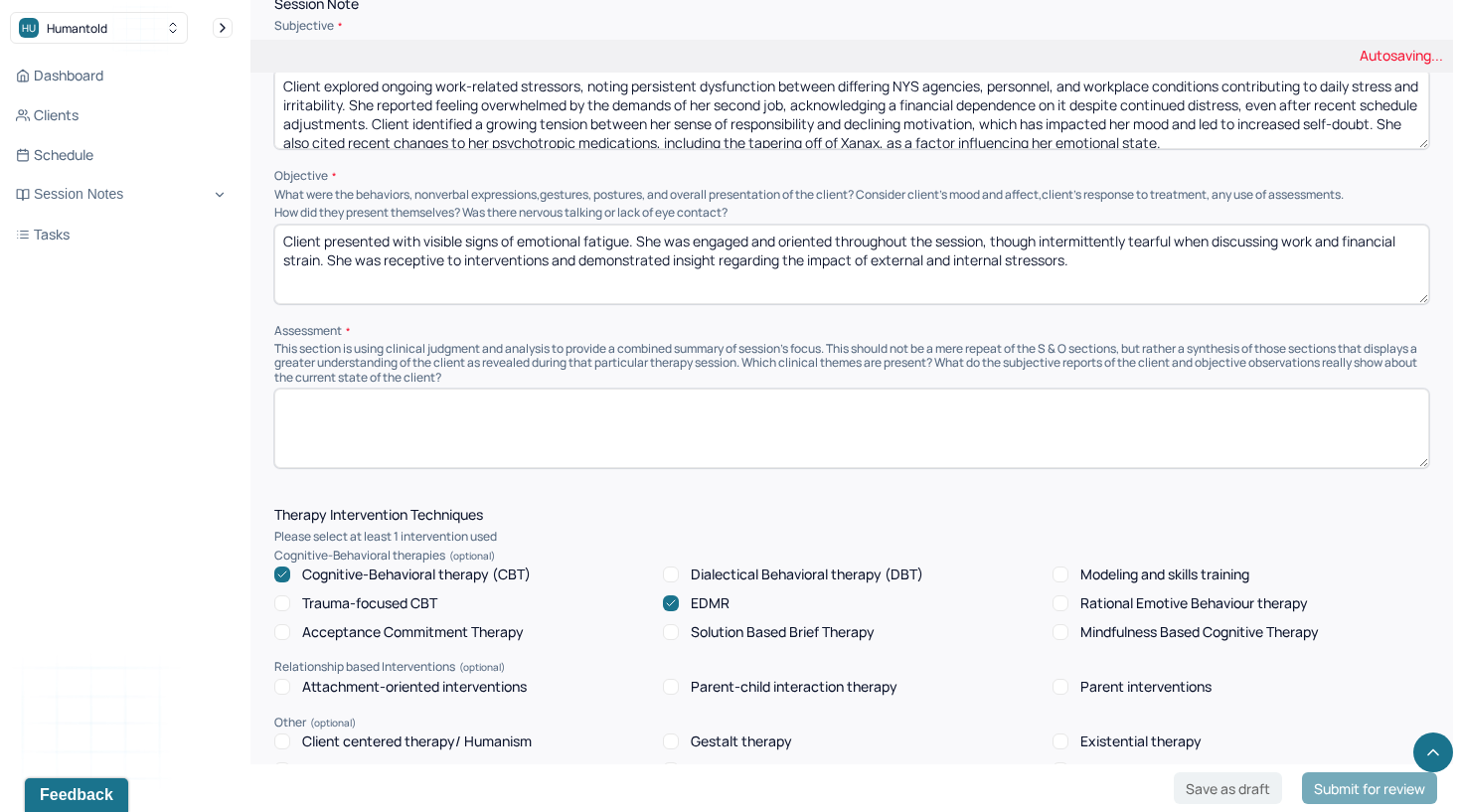 click on "Client presented with visible signs of emotional fatigue. She was engaged and oriented throughout the session, though intermittently tearful when discussing work and financial strain. She was receptive to interventions and demonstrated insight regarding the impact of external and internal stressors." at bounding box center (852, 264) 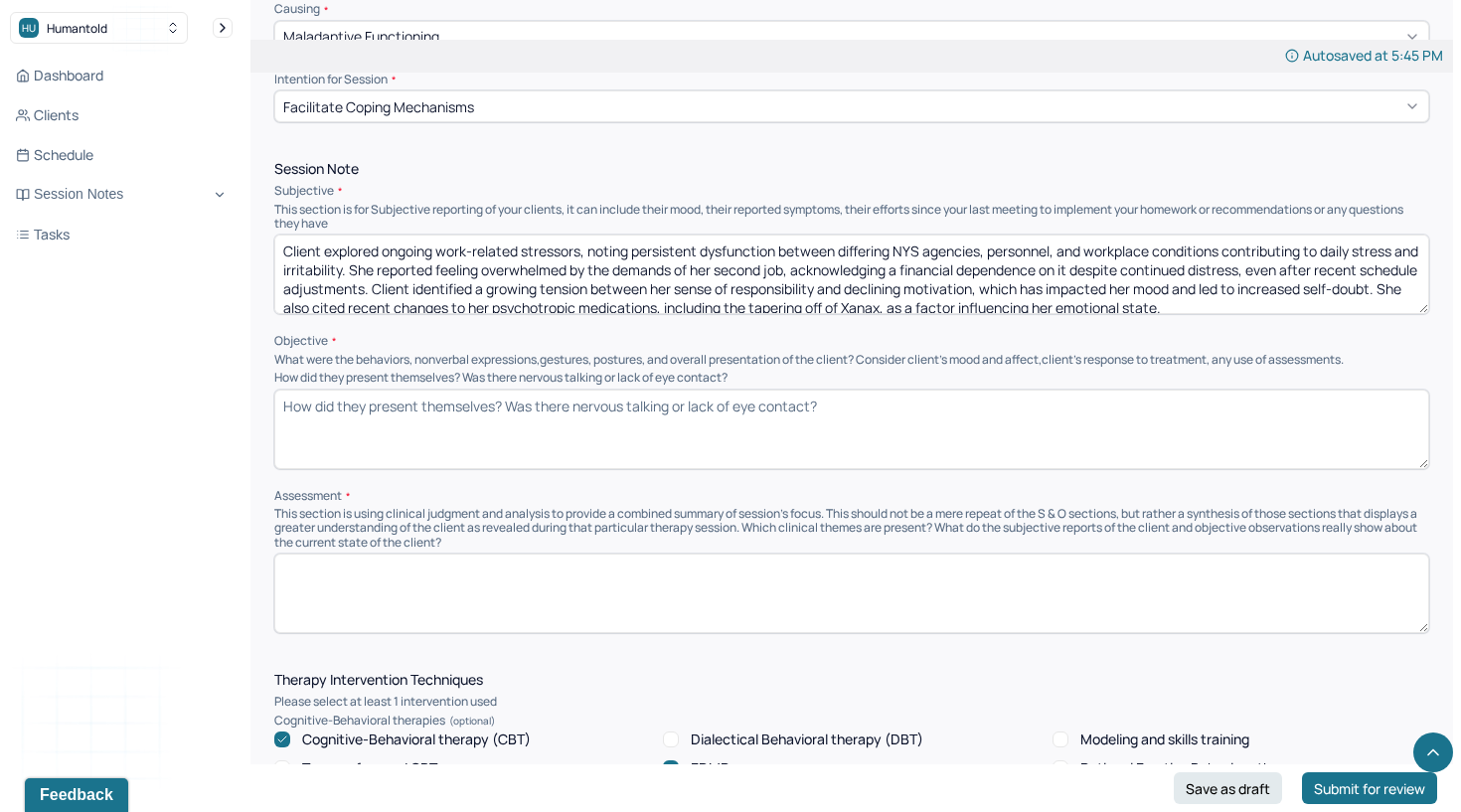 scroll, scrollTop: 1058, scrollLeft: 0, axis: vertical 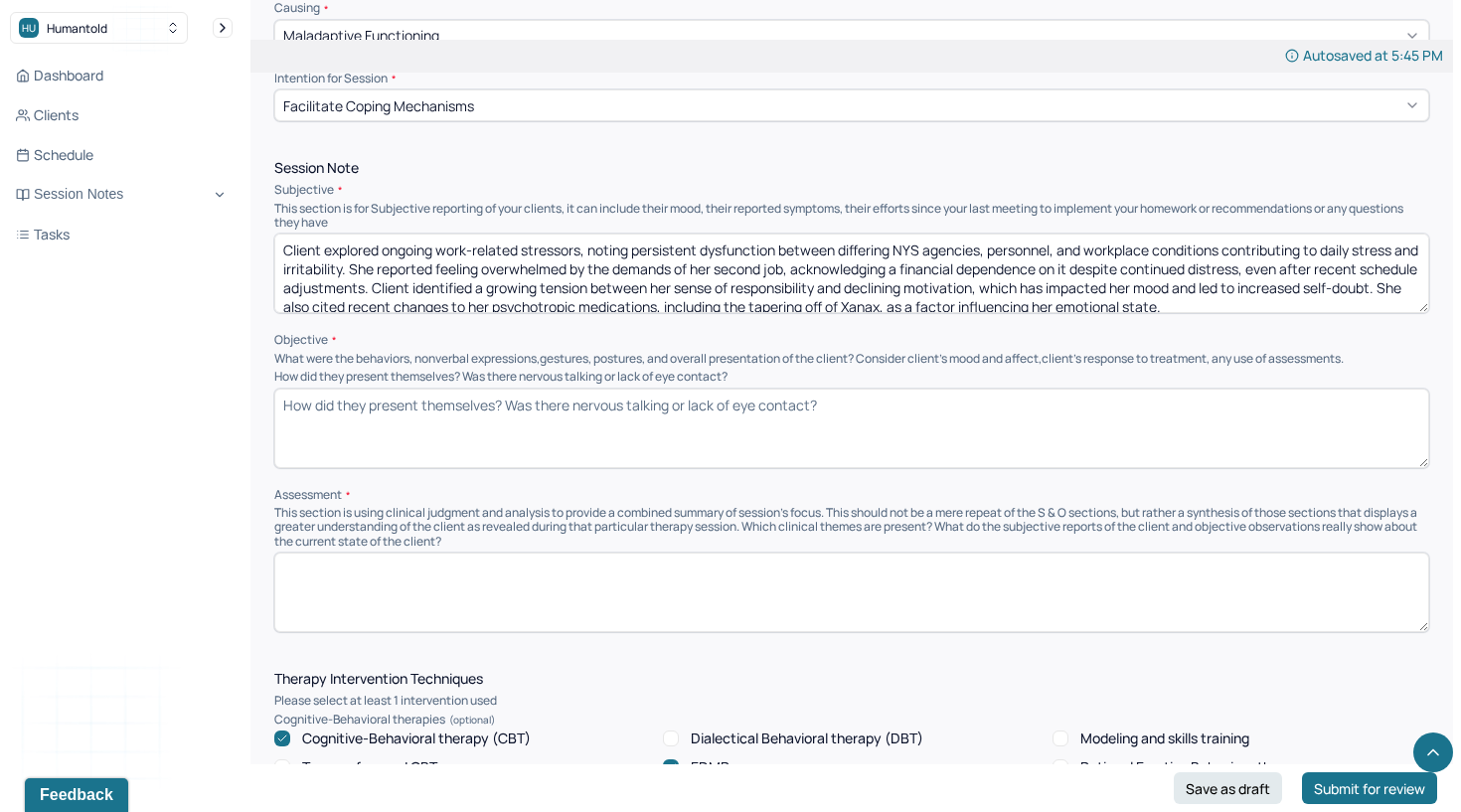 type 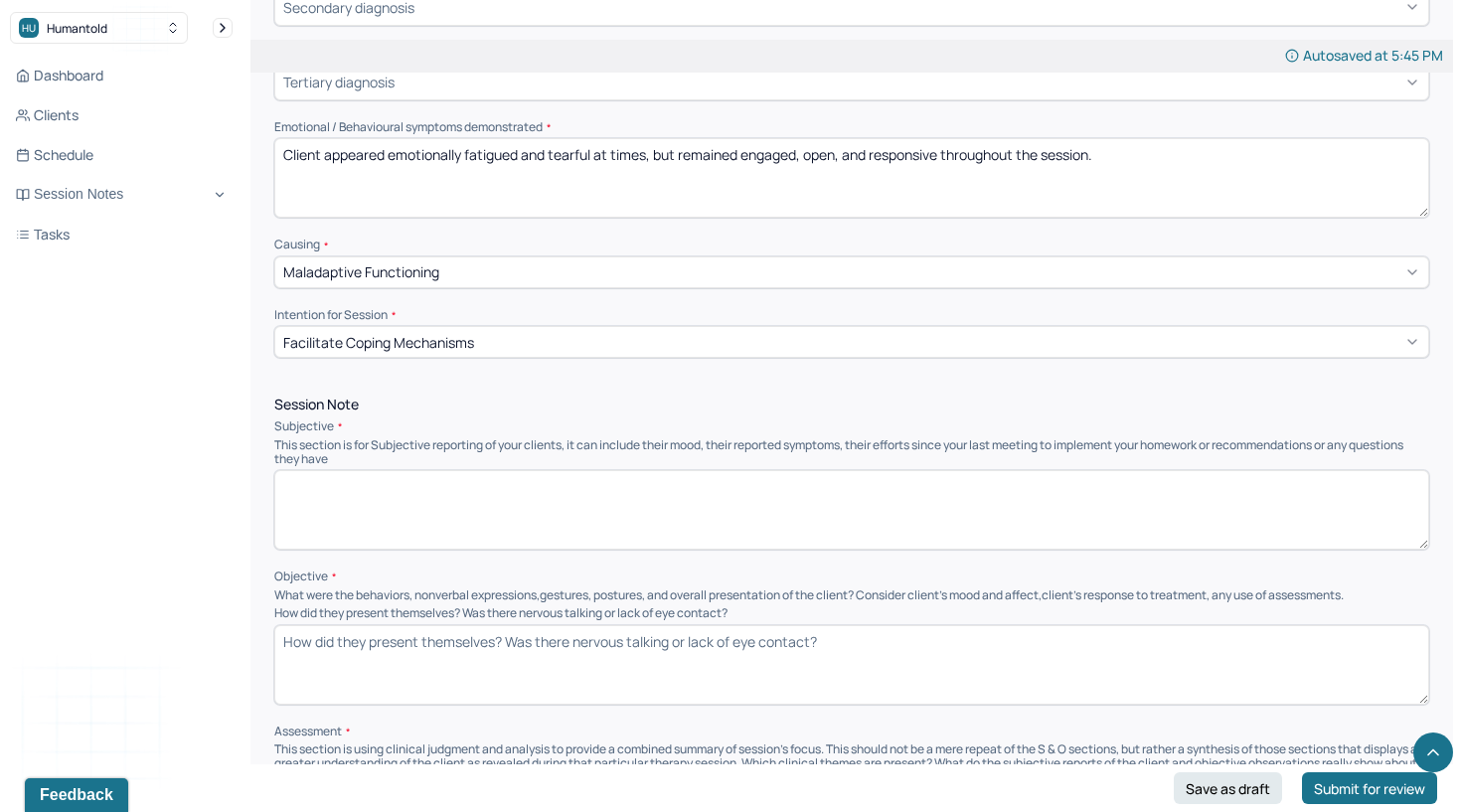 scroll, scrollTop: 821, scrollLeft: 0, axis: vertical 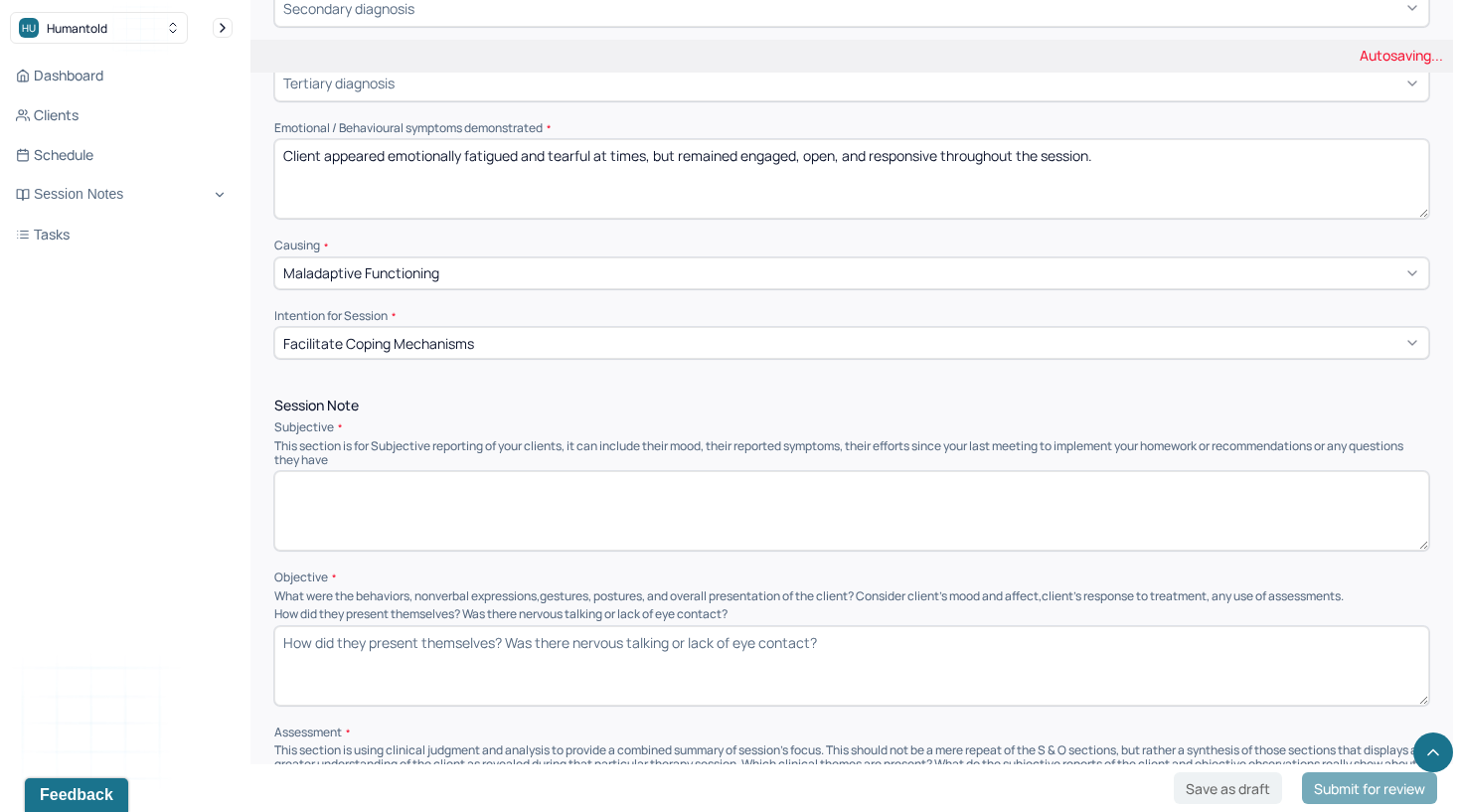 type 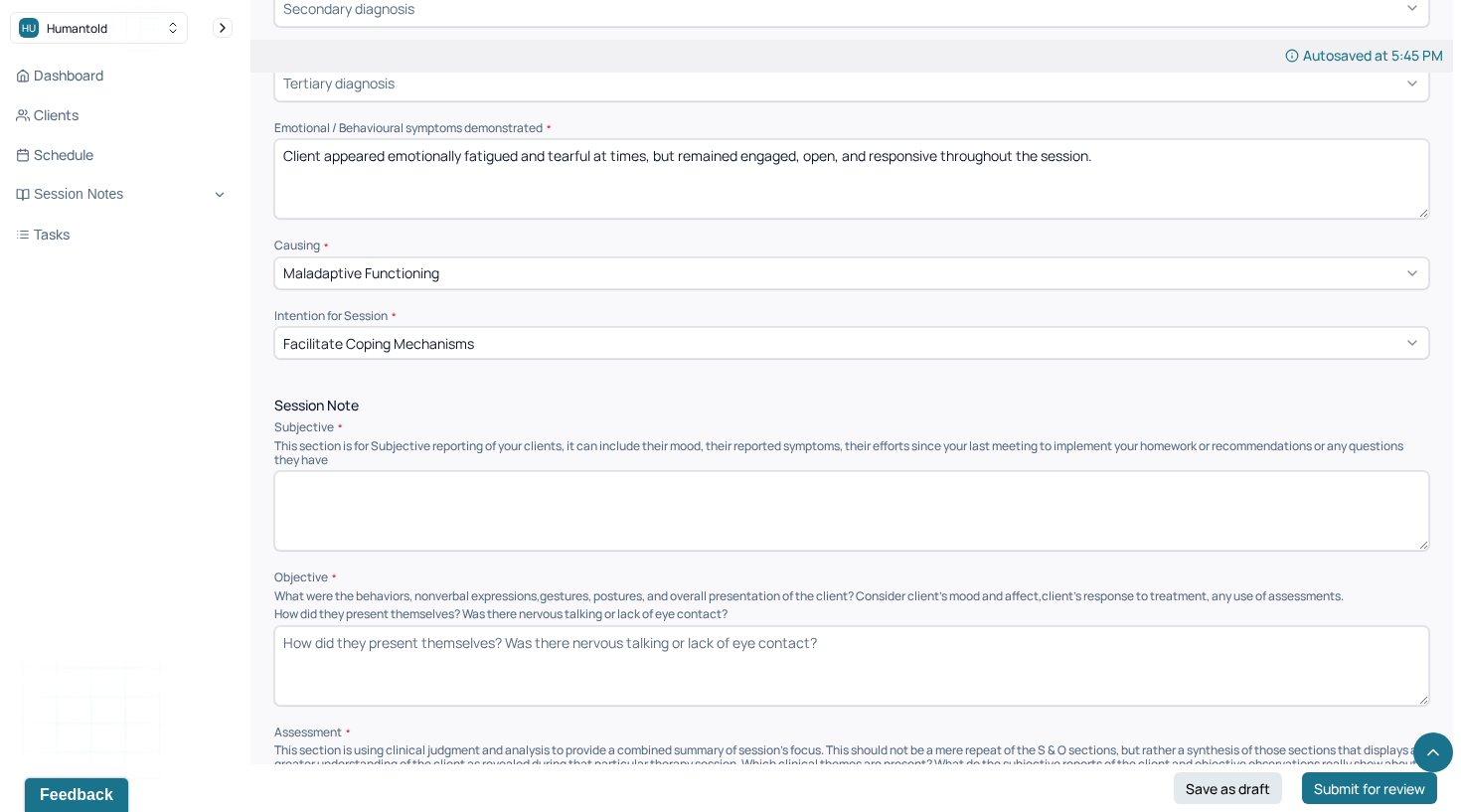 click on "Client appeared emotionally fatigued and tearful at times, but remained engaged, open, and responsive throughout the session." at bounding box center (852, 179) 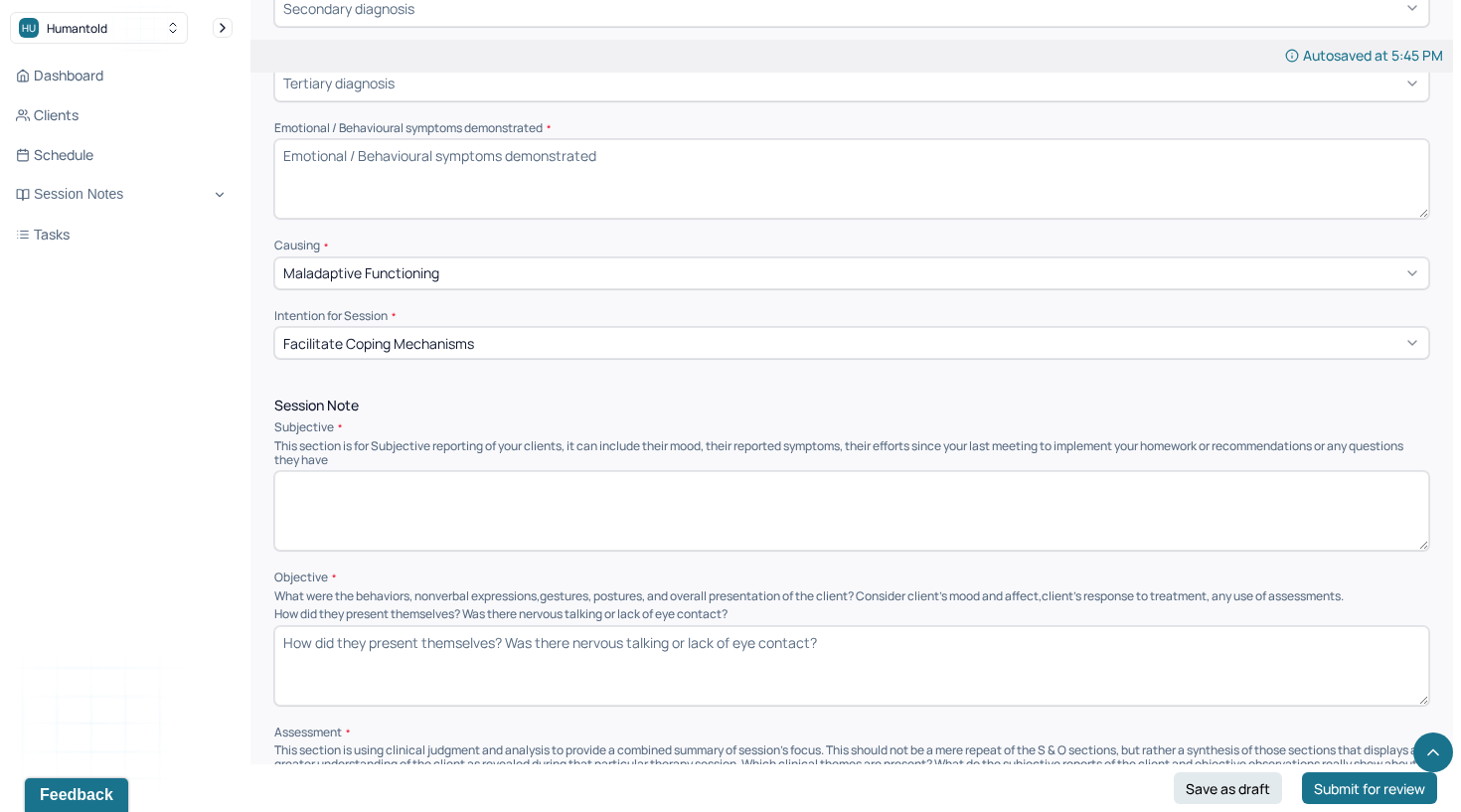 paste on "She appeared overwhelmed yet engaged, demonstrating effort in using visualization techniques and openness to therapeutic interventions." 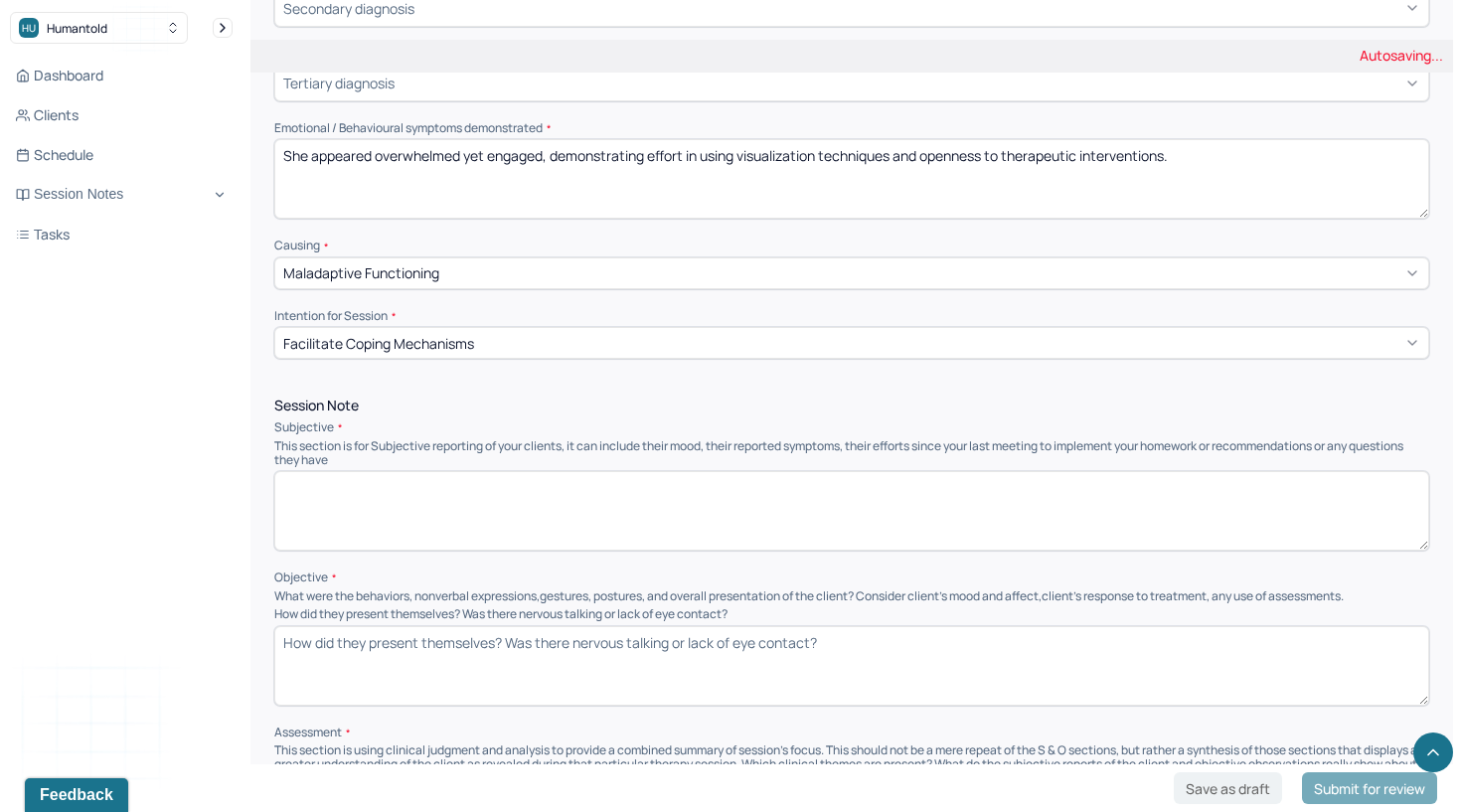 click on "She appeared overwhelmed yet engaged, demonstrating effort in using visualization techniques and openness to therapeutic interventions." at bounding box center [852, 179] 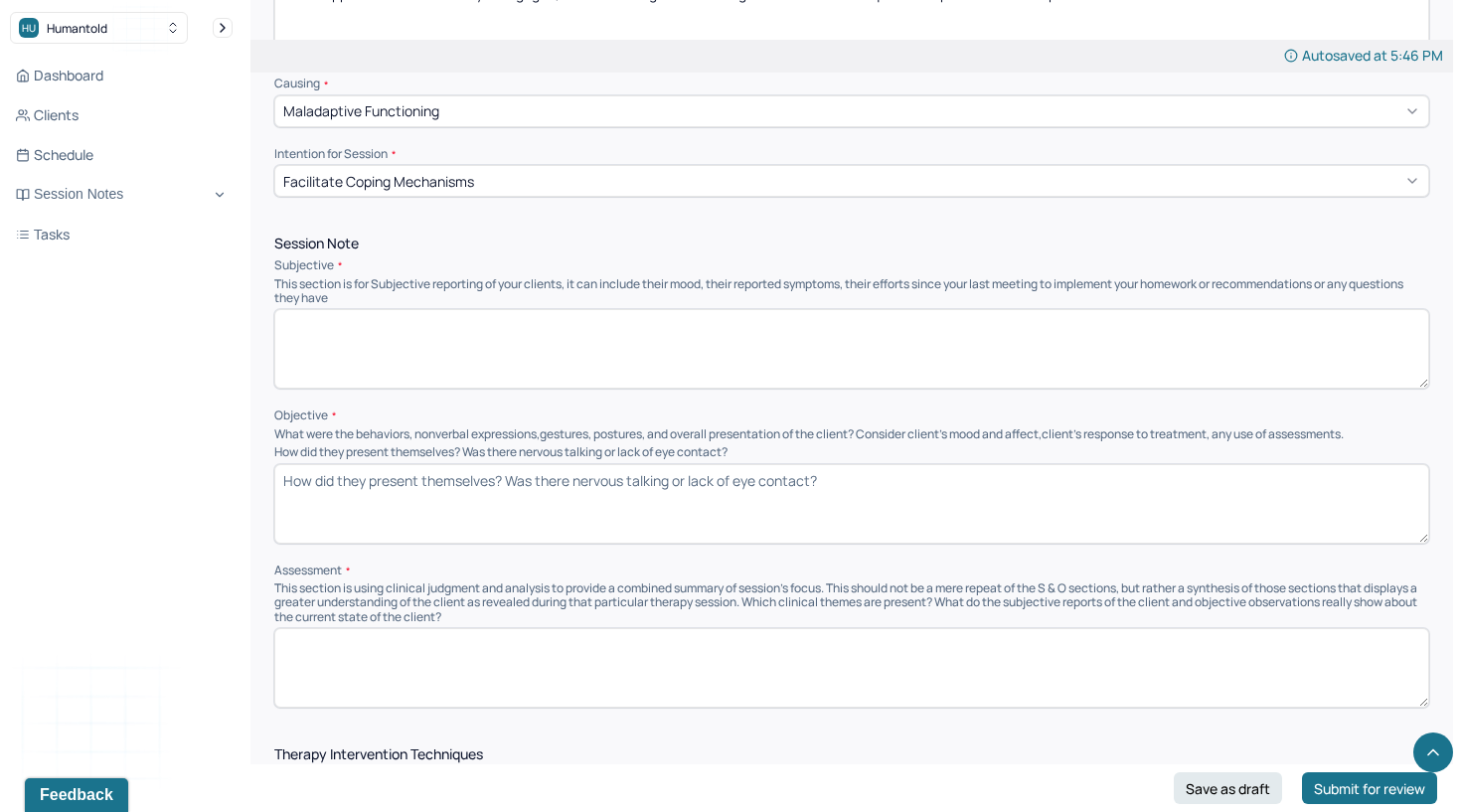 type on "Client appeared overwhelmed yet engaged, demonstrating effort in using visualization techniques and openness to therapeutic interventions." 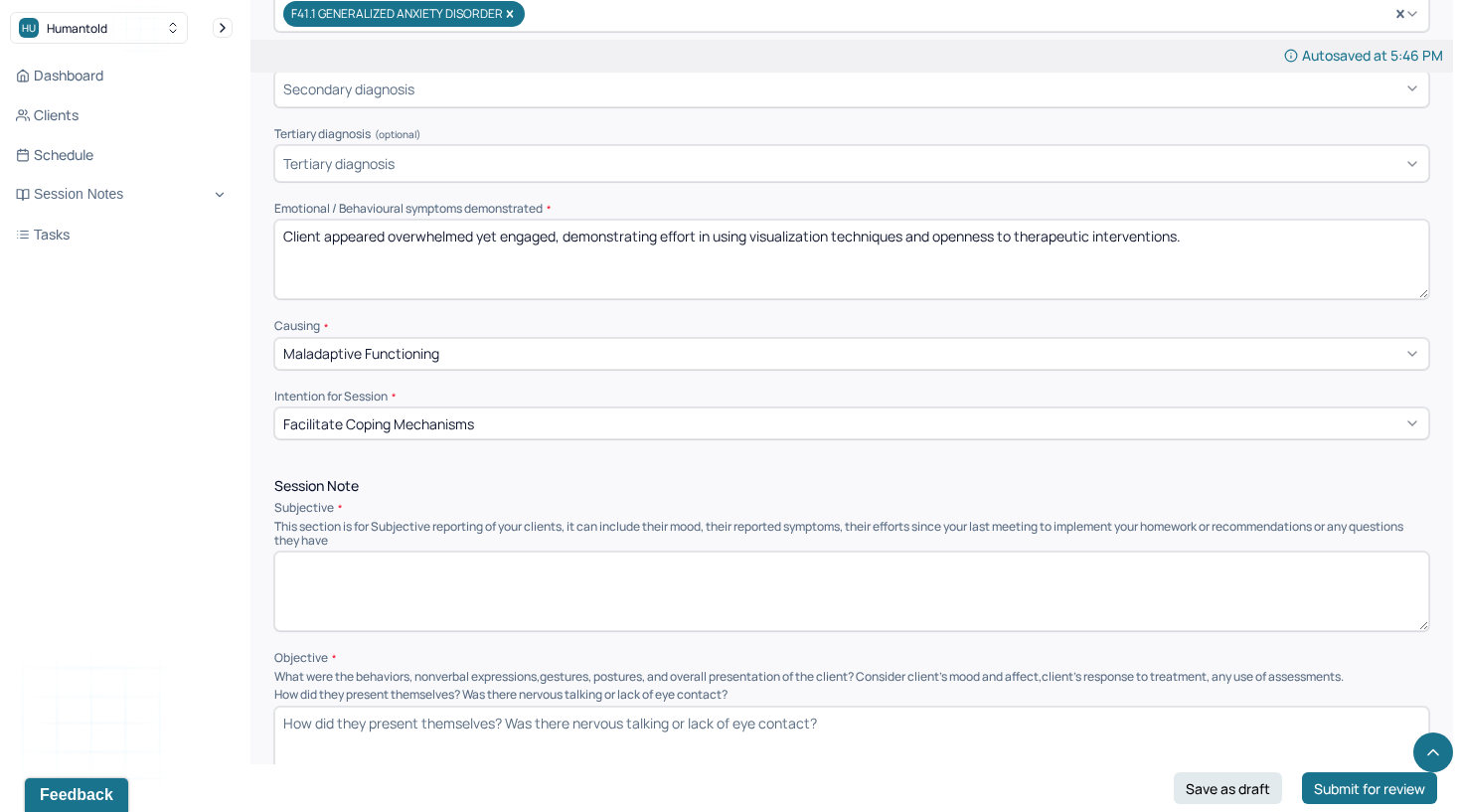 scroll, scrollTop: 870, scrollLeft: 0, axis: vertical 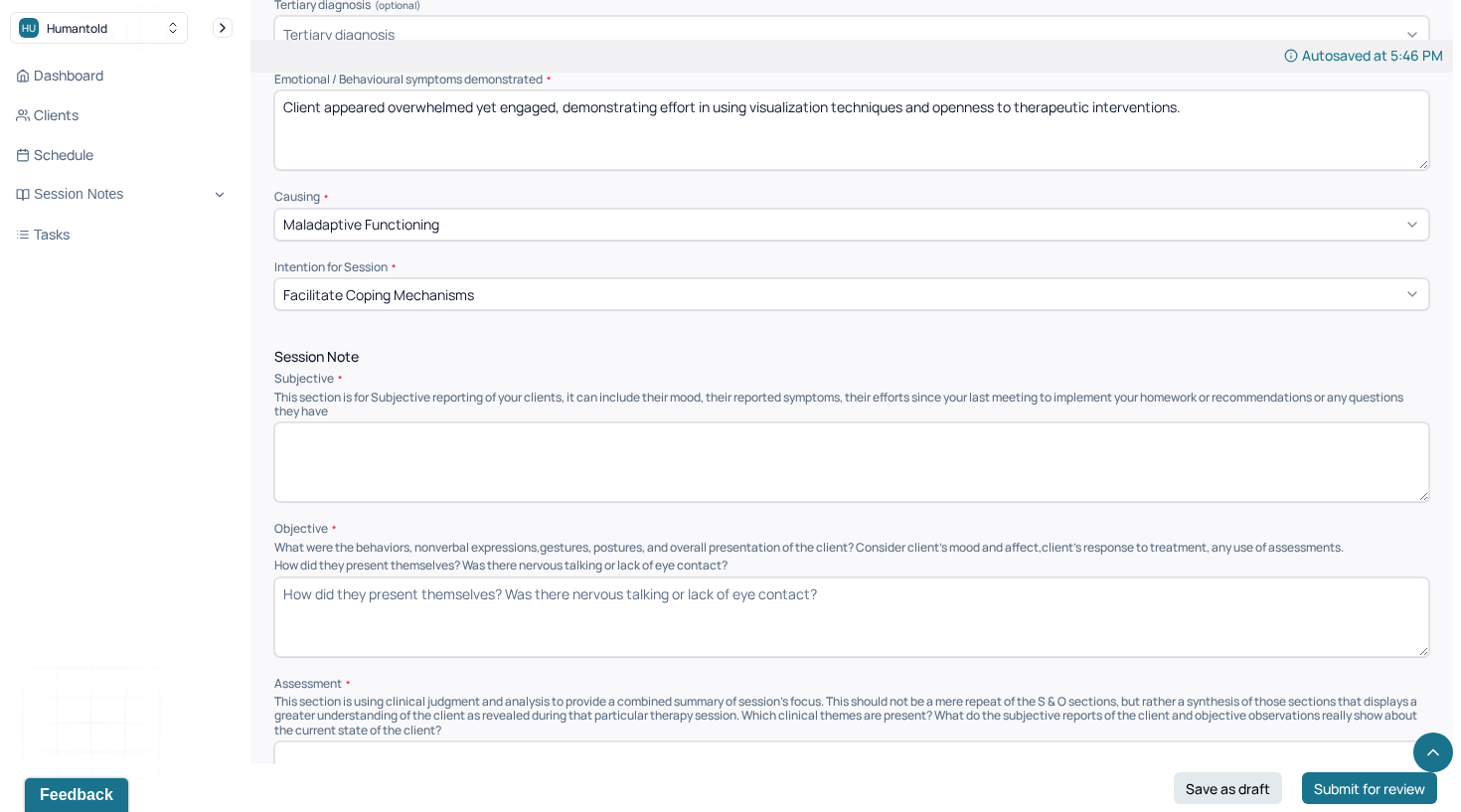 paste on "Client explored ongoing frustration related to recent medication changes and tapering, as well as external factors such as financial strain and workplace stressors that continue to impact her mood. She reported that reducing hours at her second job has provided more free time, but she still feels overwhelmed, lacks motivation at times, and questions whether the part-time work is financially worthwhile." 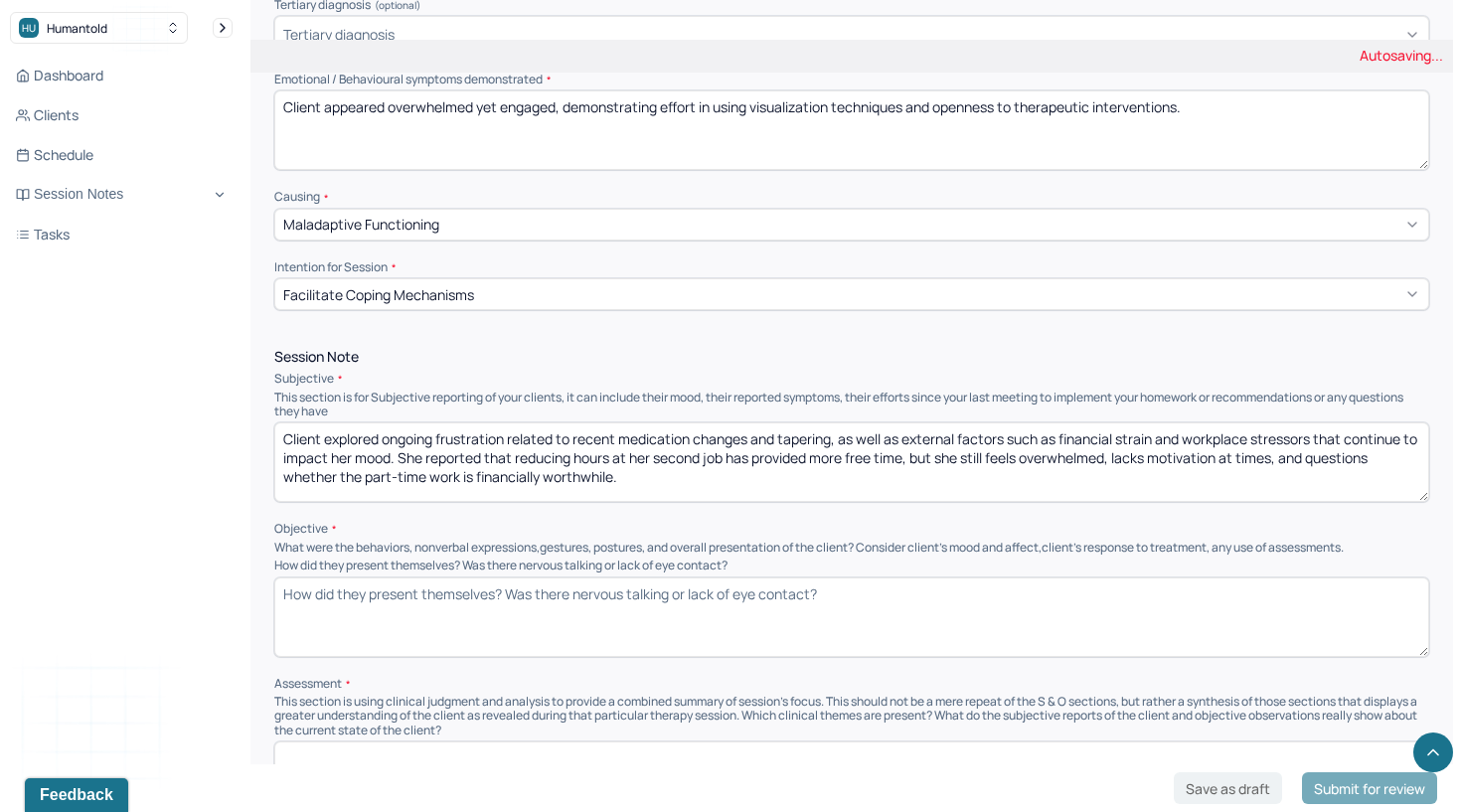 click on "Client explored ongoing frustration related to recent medication changes and tapering, as well as external factors such as financial strain and workplace stressors that continue to impact her mood. She reported that reducing hours at her second job has provided more free time, but she still feels overwhelmed, lacks motivation at times, and questions whether the part-time work is financially worthwhile." at bounding box center [852, 462] 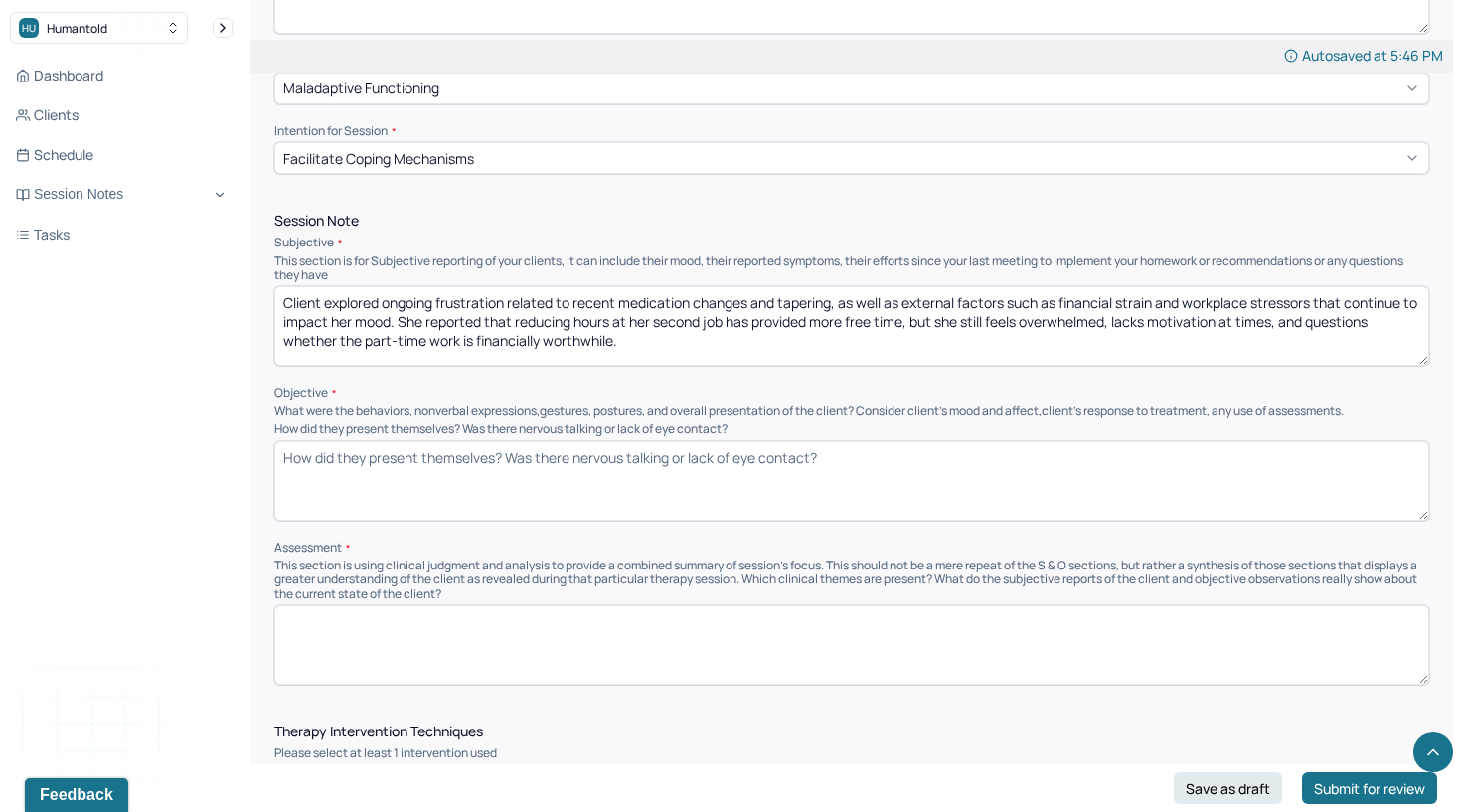 scroll, scrollTop: 1012, scrollLeft: 0, axis: vertical 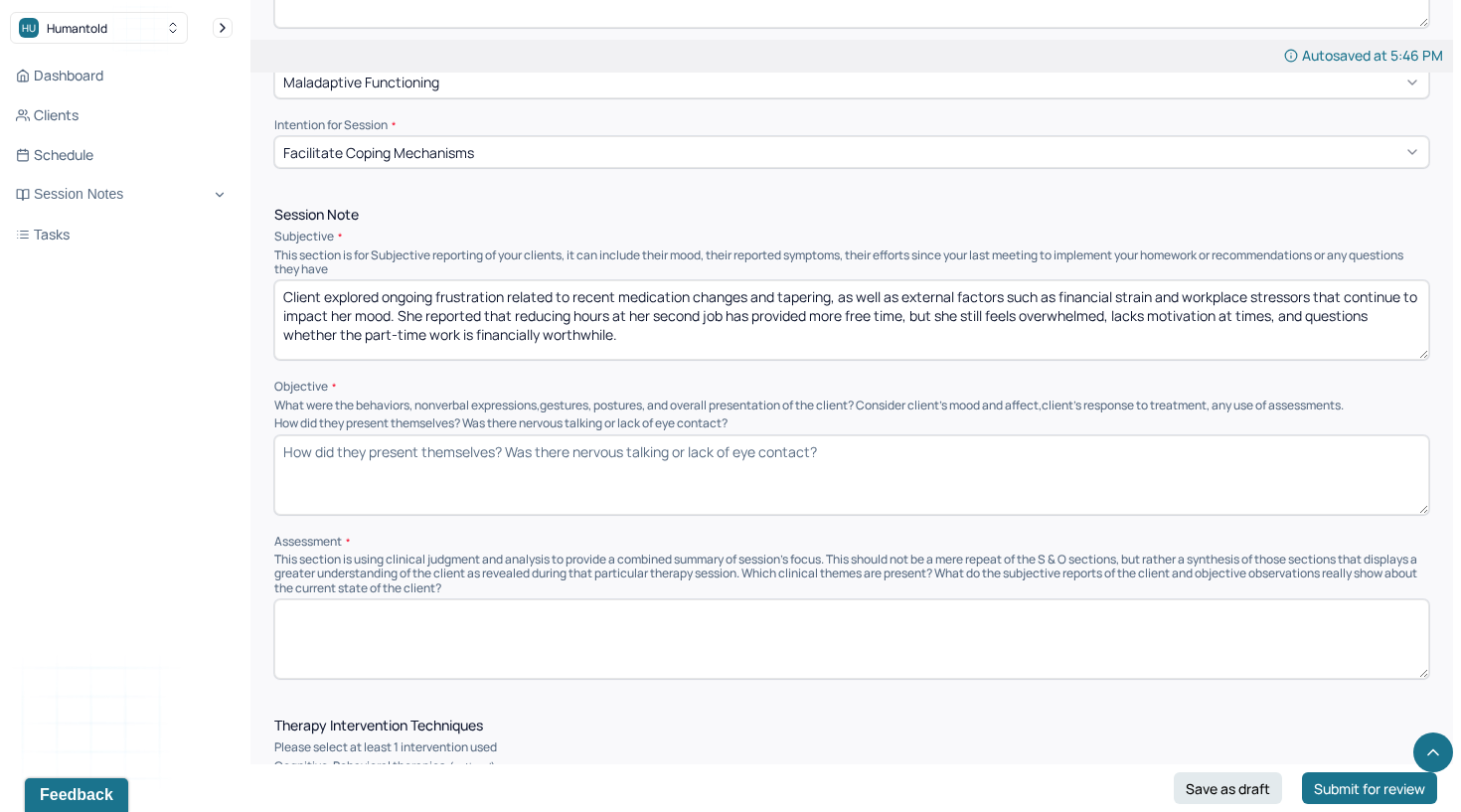 type on "Client explored ongoing frustration related to recent medication changes and tapering, as well as external factors such as financial strain and workplace stressors that continue to impact her mood. She reported that reducing hours at her second job has provided more free time, but she still feels overwhelmed, lacks motivation at times, and questions whether the part-time work is financially worthwhile." 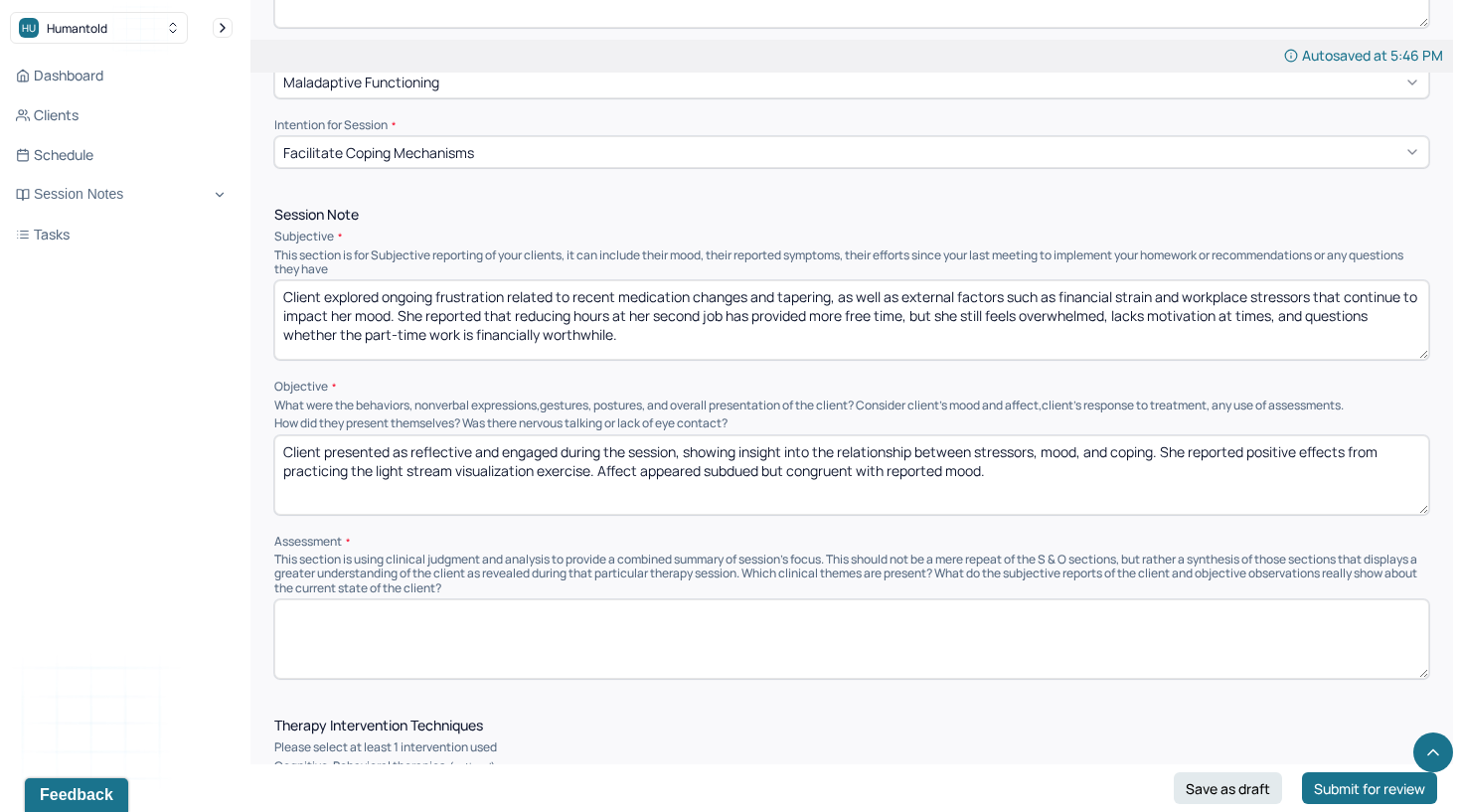 click on "Client presented as reflective and engaged during the session, showing insight into the relationship between stressors, mood, and coping. She reported positive effects from practicing the light stream visualization exercise. Affect appeared subdued but congruent with reported mood." at bounding box center [852, 475] 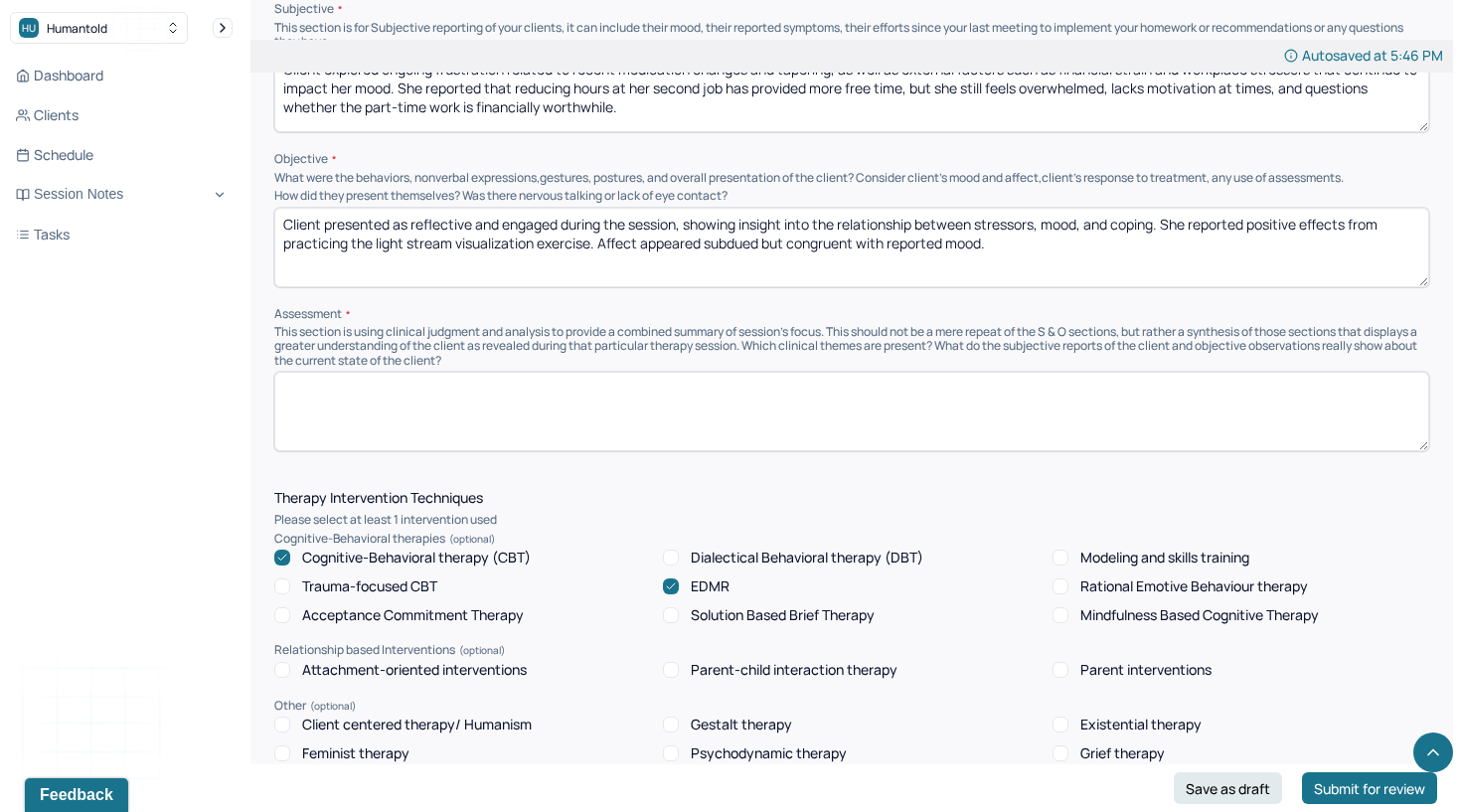scroll, scrollTop: 1240, scrollLeft: 0, axis: vertical 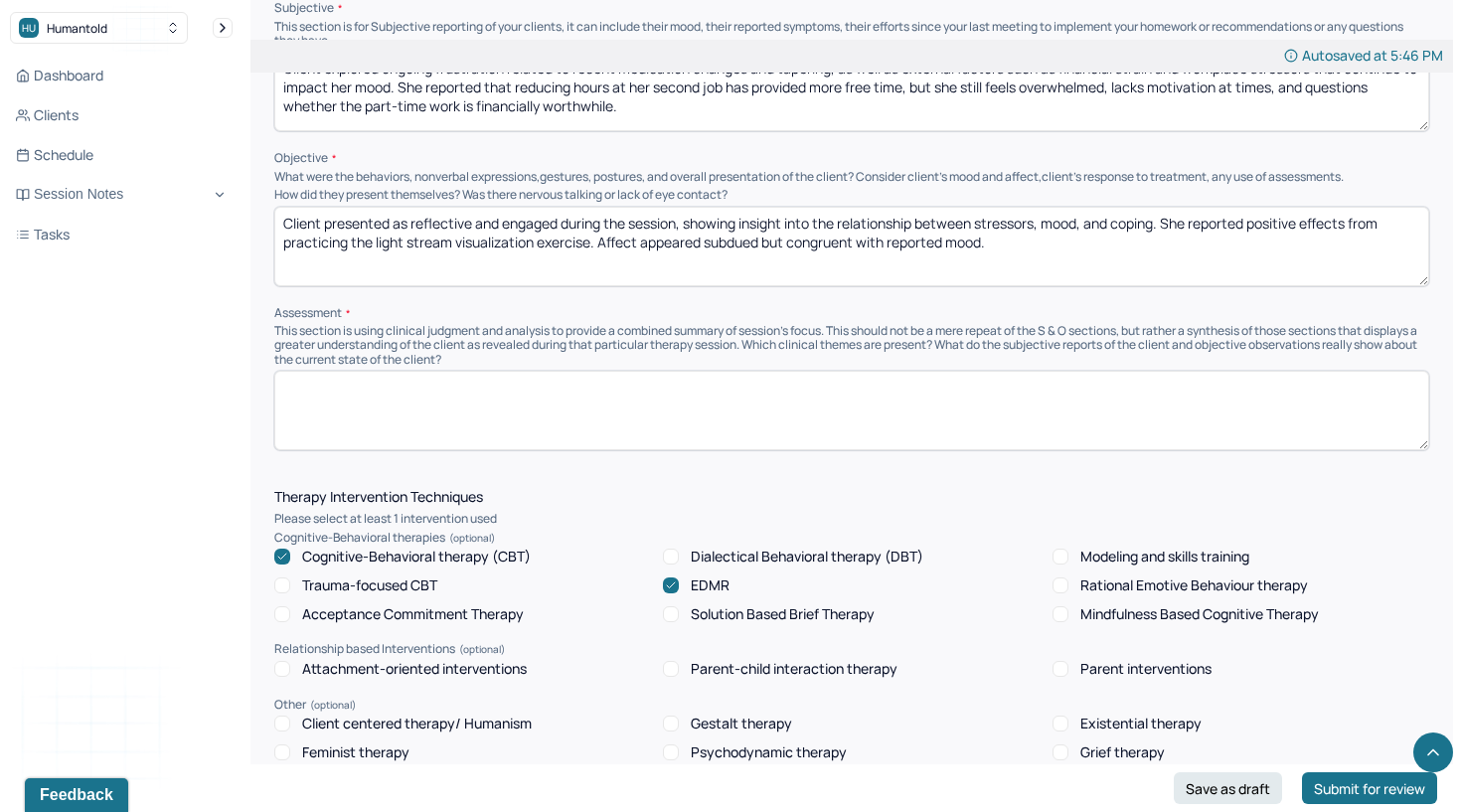 type on "Client presented as reflective and engaged during the session, showing insight into the relationship between stressors, mood, and coping. She reported positive effects from practicing the light stream visualization exercise. Affect appeared subdued but congruent with reported mood." 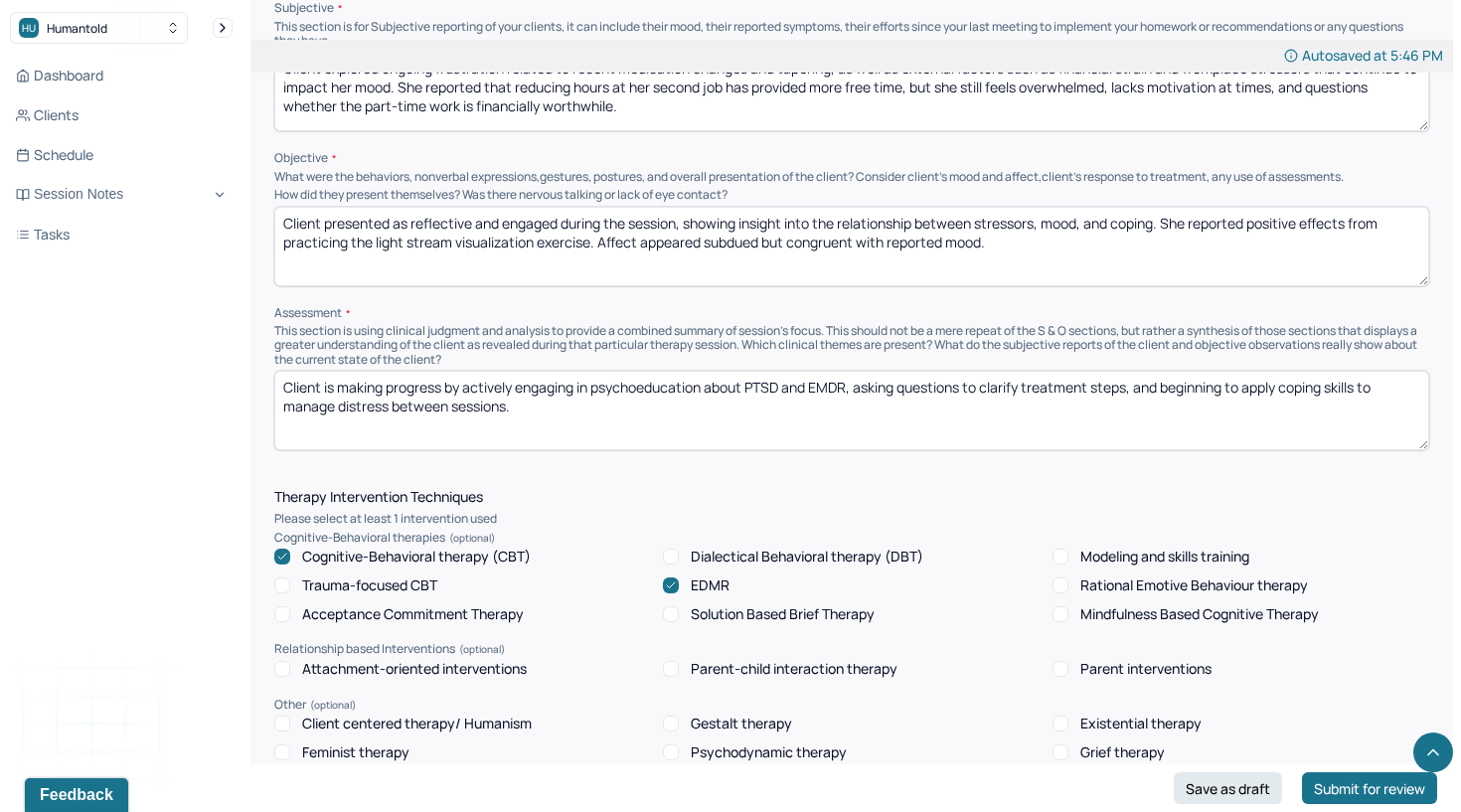 click on "Client is making progress by actively engaging in psychoeducation about PTSD and EMDR, asking questions to clarify treatment steps, and beginning to apply coping skills to manage distress between sessions." at bounding box center [852, 410] 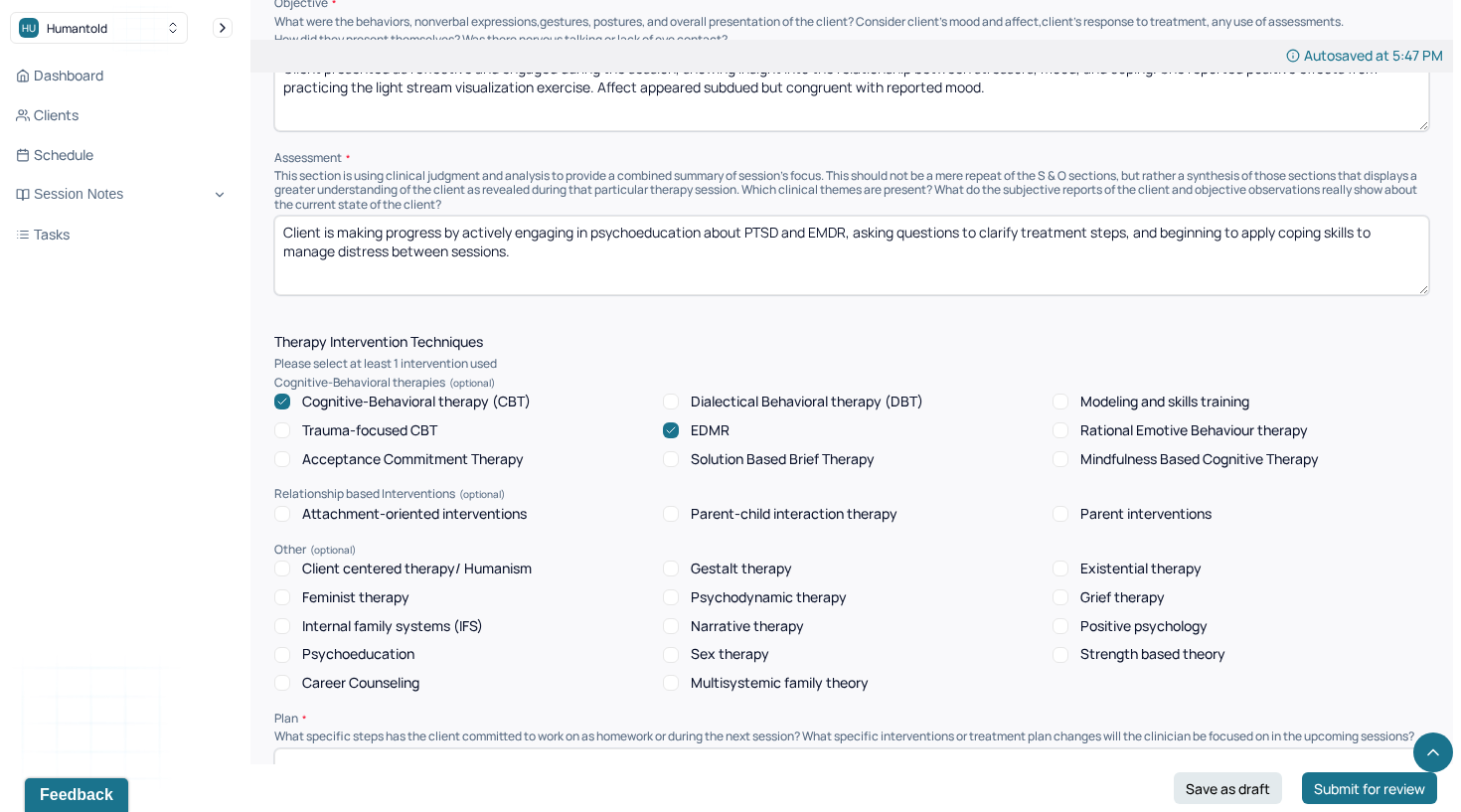 scroll, scrollTop: 1427, scrollLeft: 0, axis: vertical 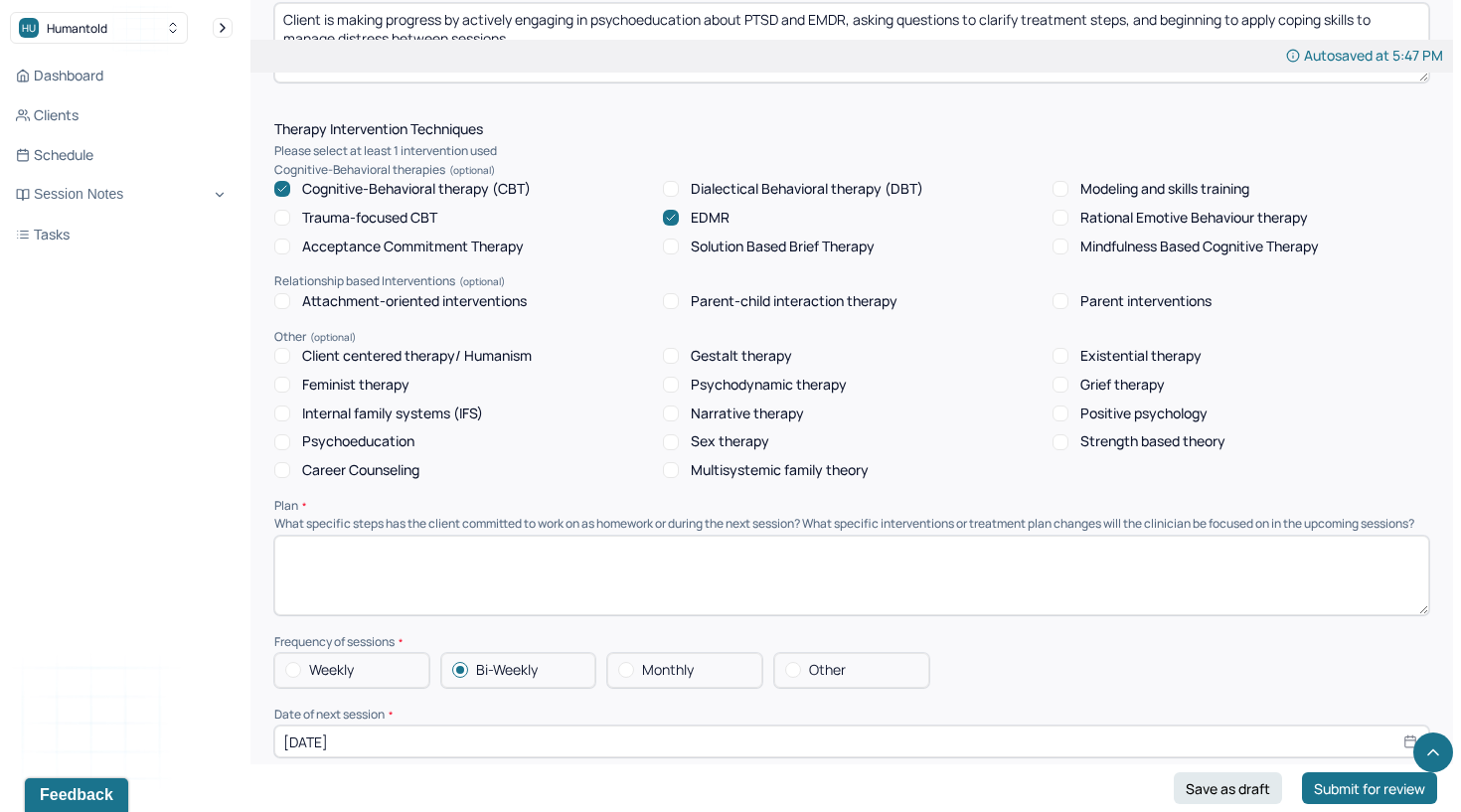 type on "Client is making progress by actively engaging in psychoeducation about PTSD and EMDR, asking questions to clarify treatment steps, and beginning to apply coping skills to manage distress between sessions." 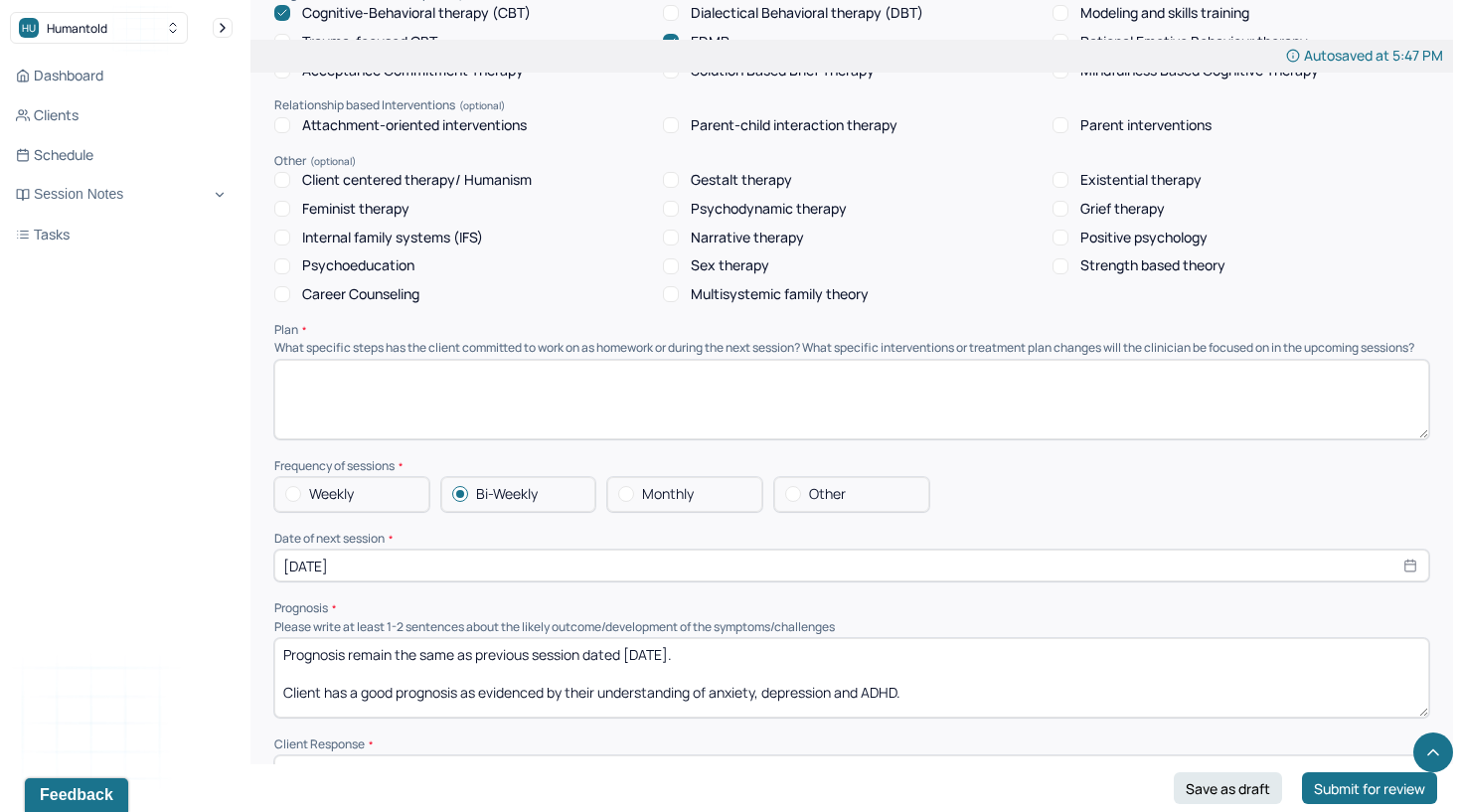 scroll, scrollTop: 1834, scrollLeft: 0, axis: vertical 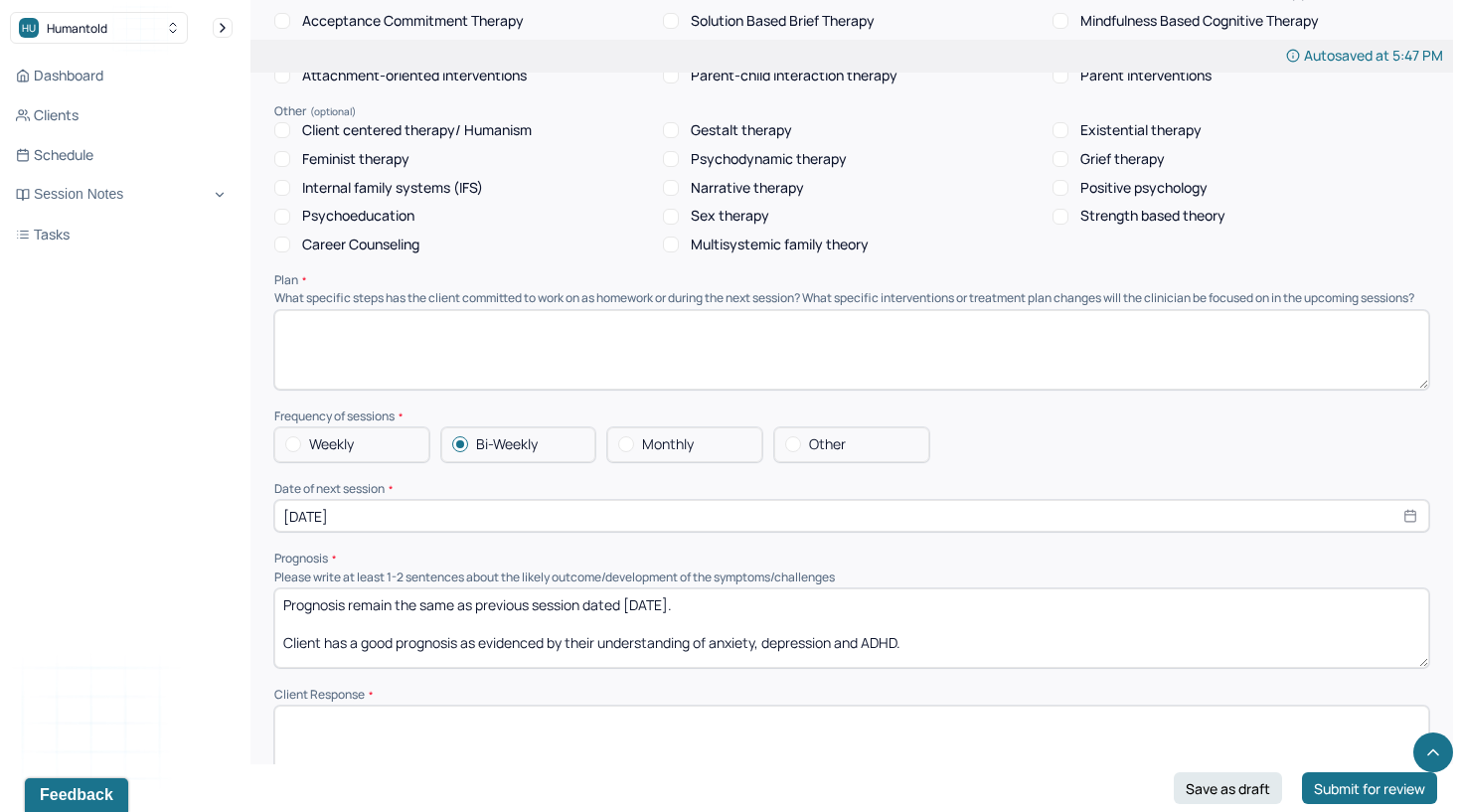 paste on "Continue reinforcing use of visualization techniques, including light stream and container exercises, for emotion regulation.
Begin treatment planning in the next session to establish targeted goals and interventions.
Coordinate care with psychiatric provider regarding medication management.
Explore strategies to manage workplace stress and address financial concerns to support mood stabilization." 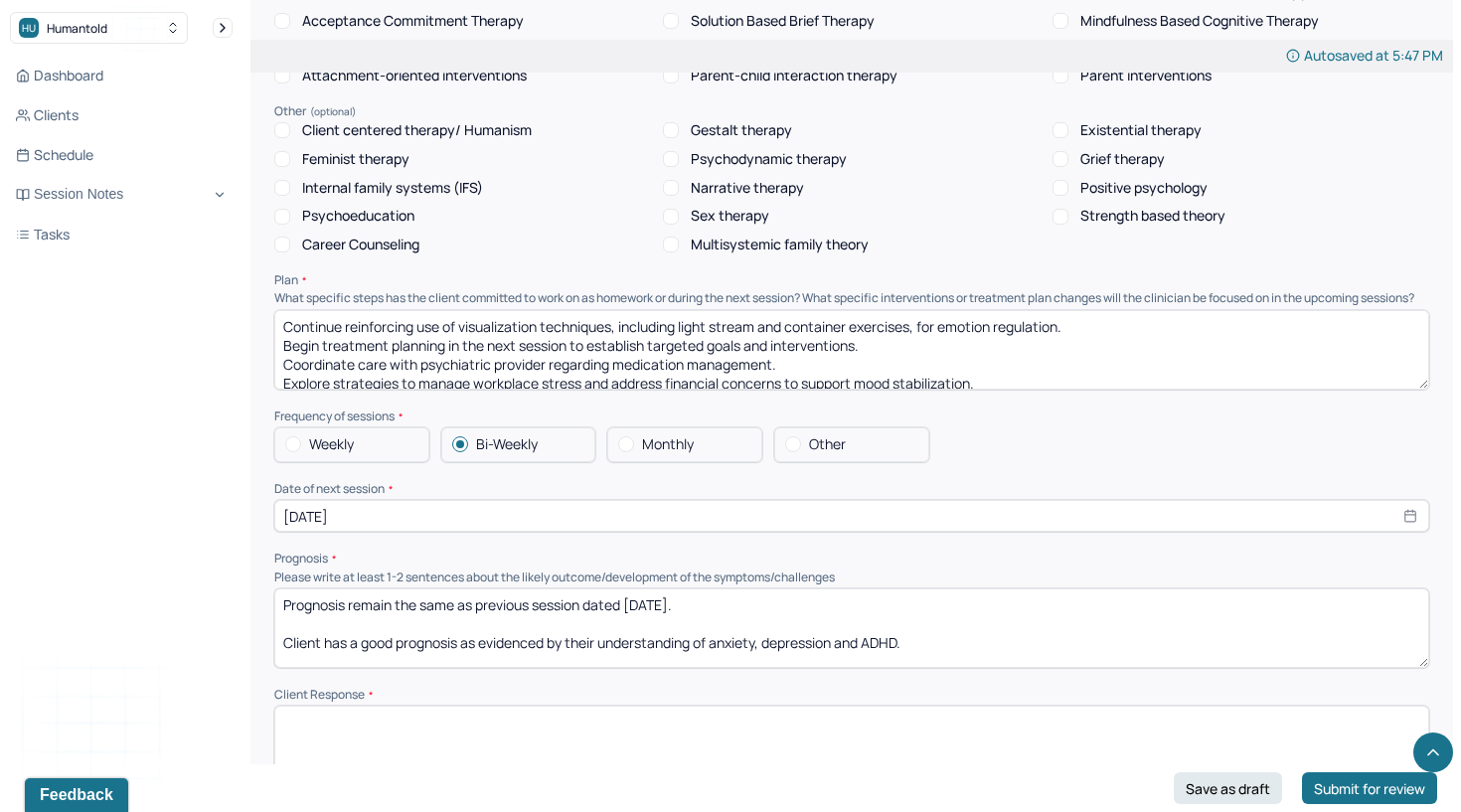 scroll, scrollTop: 4, scrollLeft: 0, axis: vertical 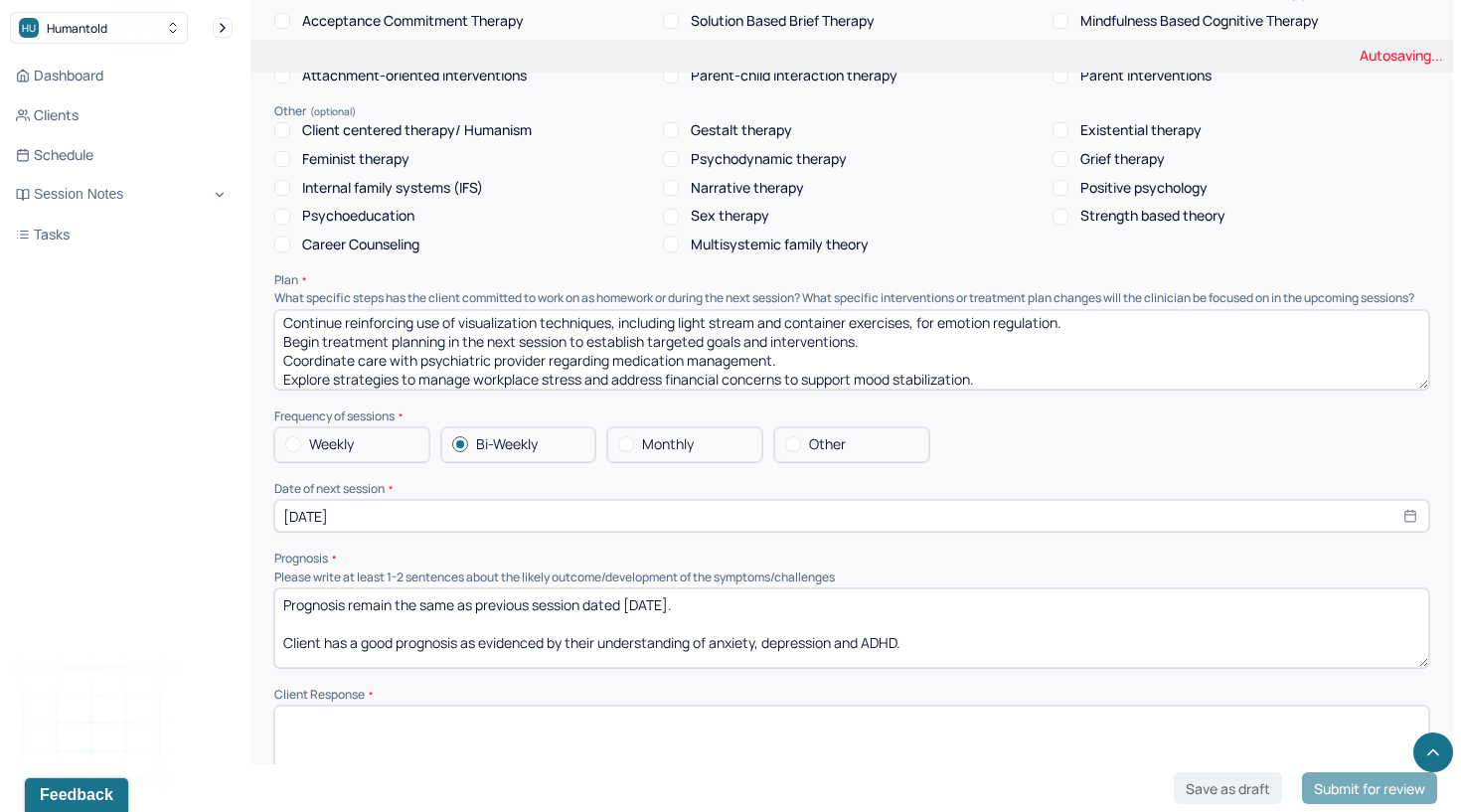 click on "Continue reinforcing use of visualization techniques, including light stream and container exercises, for emotion regulation.
Begin treatment planning in the next session to establish targeted goals and interventions.
Coordinate care with psychiatric provider regarding medication management.
Explore strategies to manage workplace stress and address financial concerns to support mood stabilization." at bounding box center (852, 350) 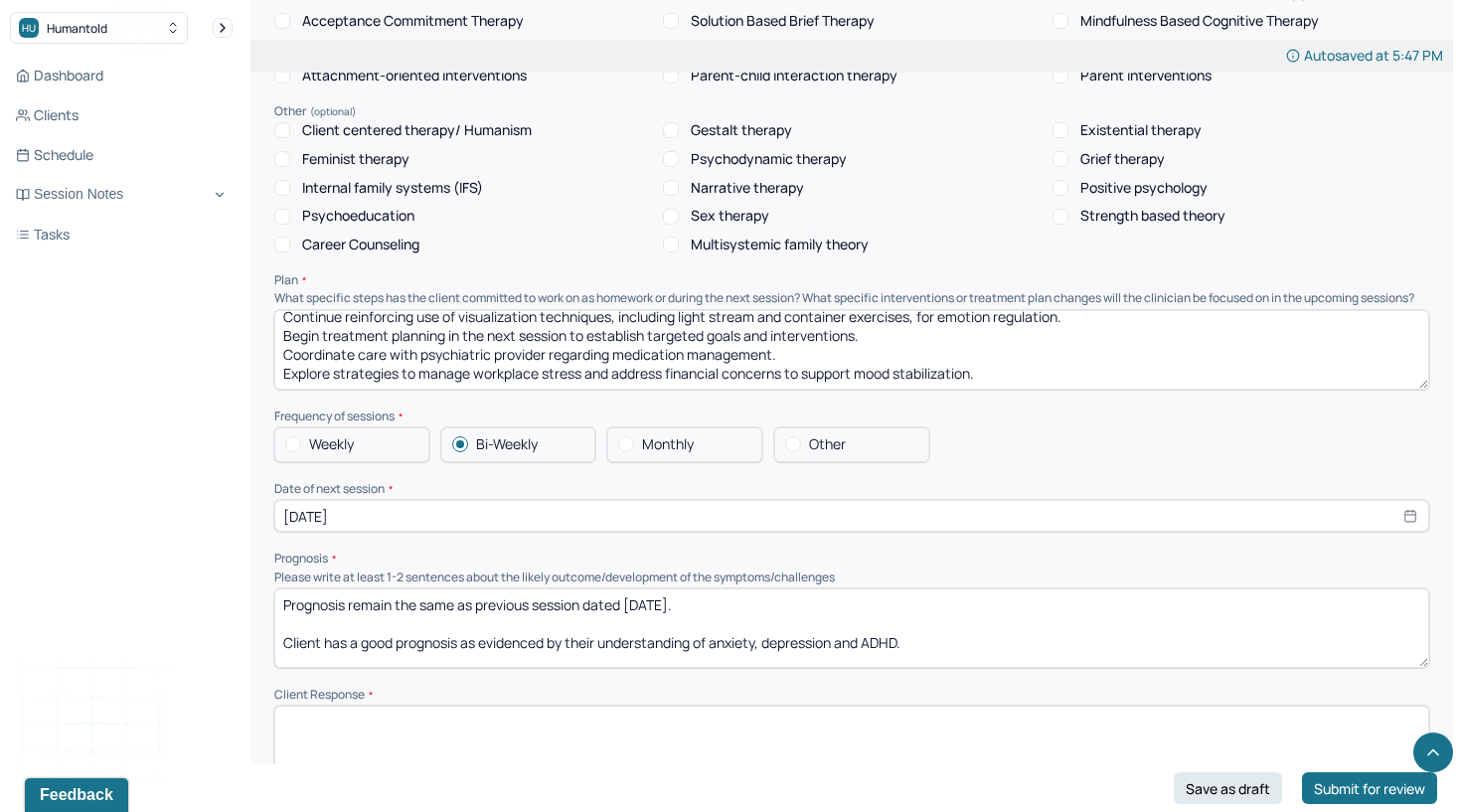 scroll, scrollTop: 9, scrollLeft: 0, axis: vertical 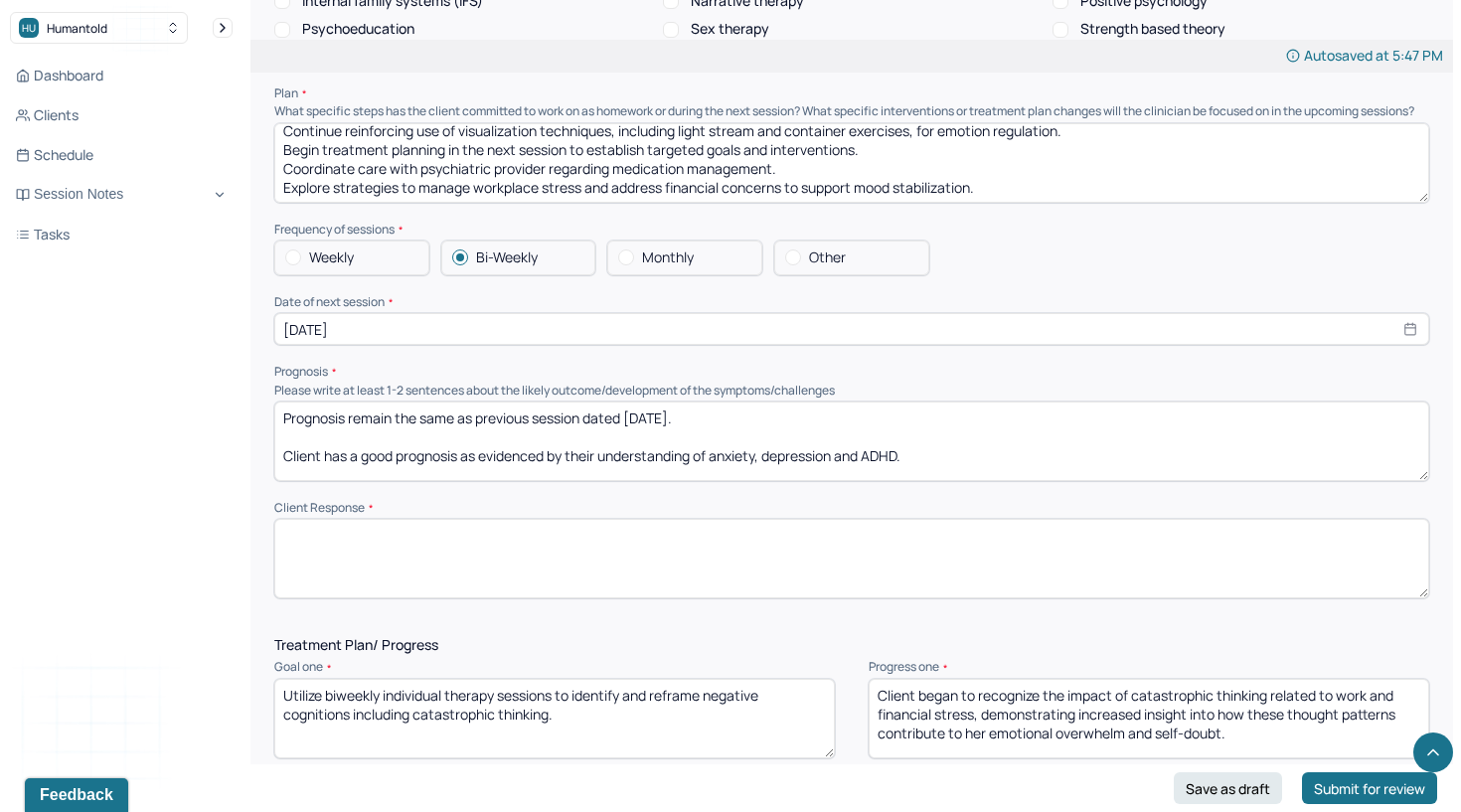 type on "Continue reinforcing use of visualization techniques, including light stream and container exercises, for emotion regulation.
Begin treatment planning in the next session to establish targeted goals and interventions.
Coordinate care with psychiatric provider regarding medication management.
Explore strategies to manage workplace stress and address financial concerns to support mood stabilization." 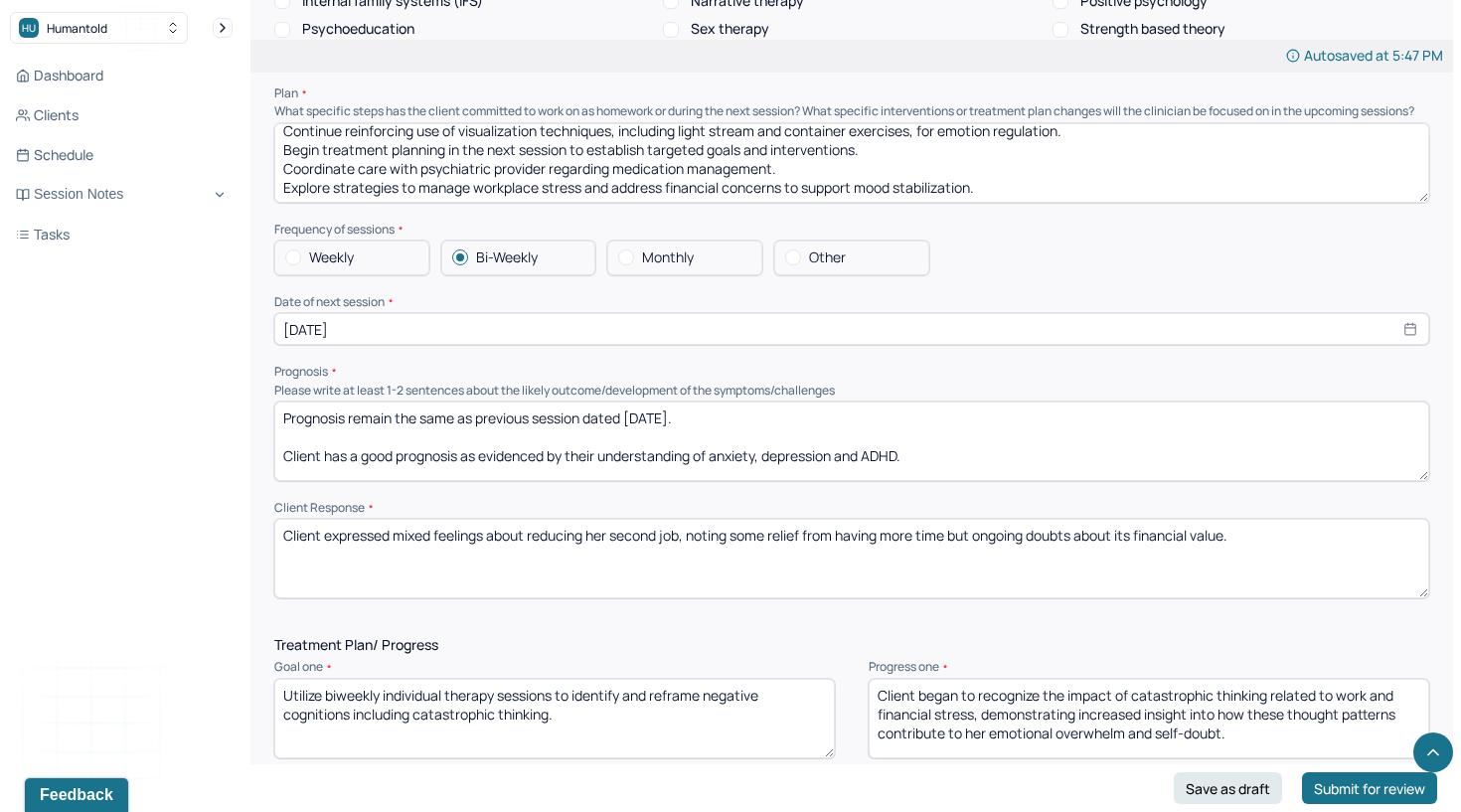 click on "Client expressed mixed feelings about reducing her second job, noting some relief from having more time but ongoing doubts about its financial value." at bounding box center (852, 559) 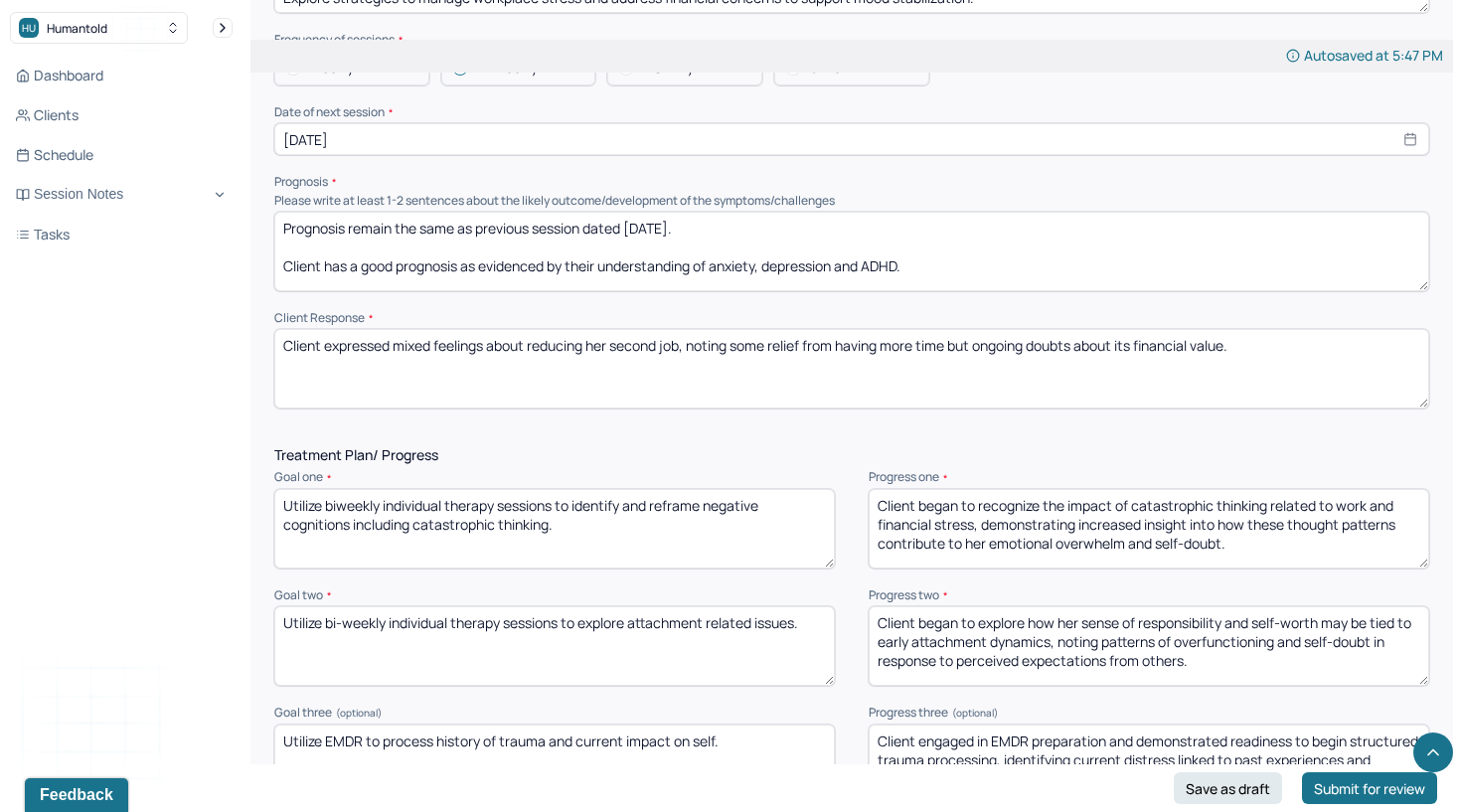 scroll, scrollTop: 2228, scrollLeft: 0, axis: vertical 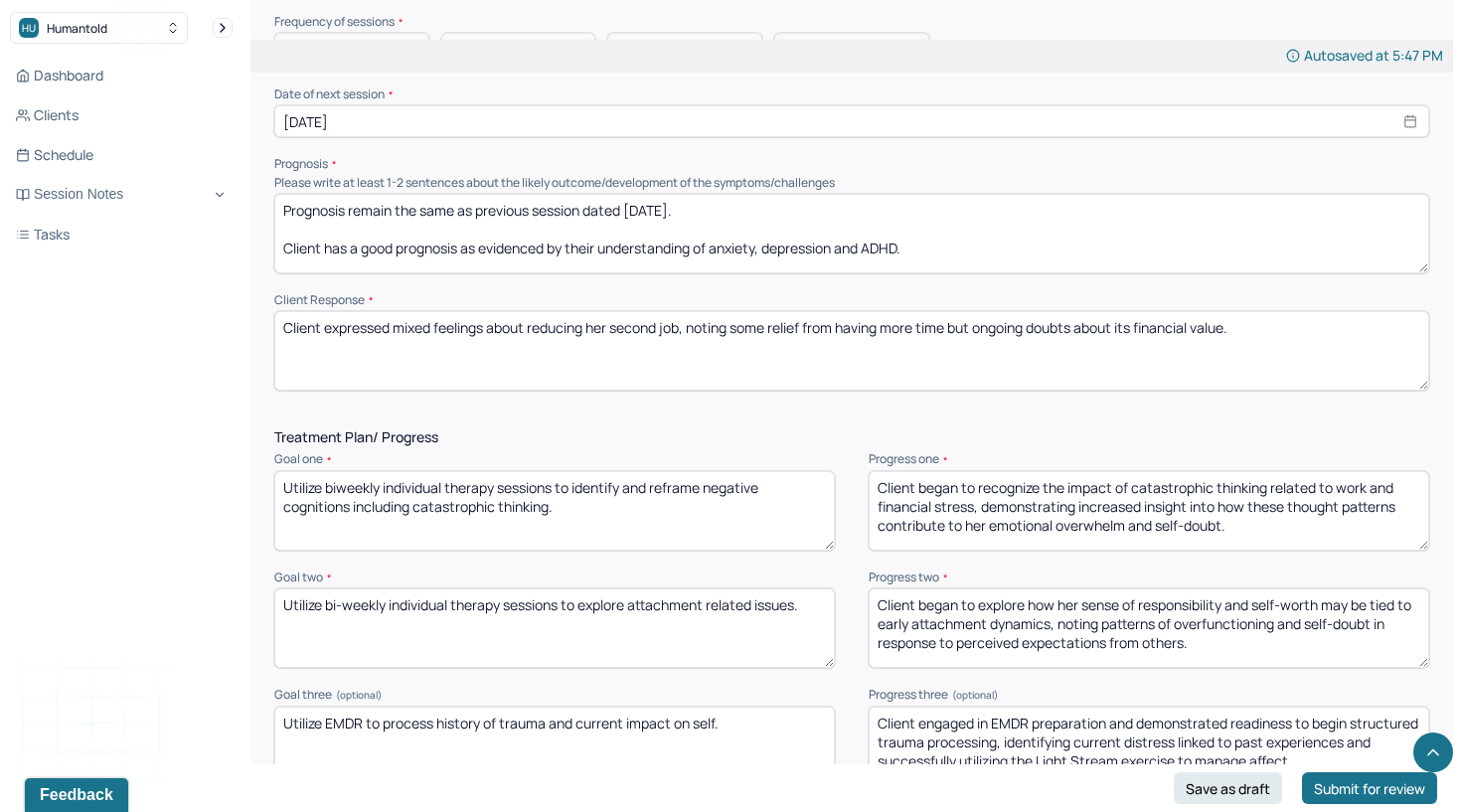 type on "Client expressed mixed feelings about reducing her second job, noting some relief from having more time but ongoing doubts about its financial value." 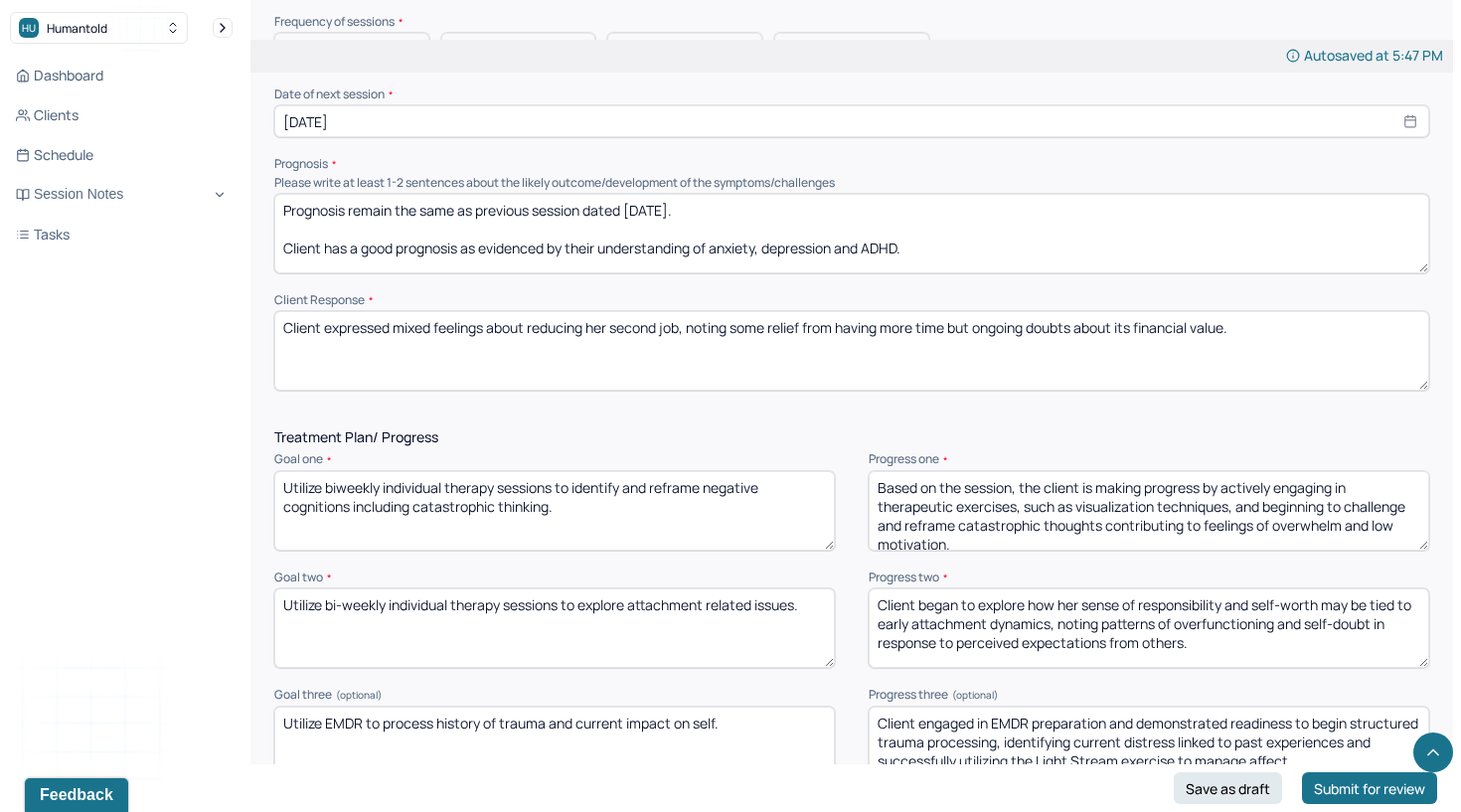 scroll, scrollTop: 4, scrollLeft: 0, axis: vertical 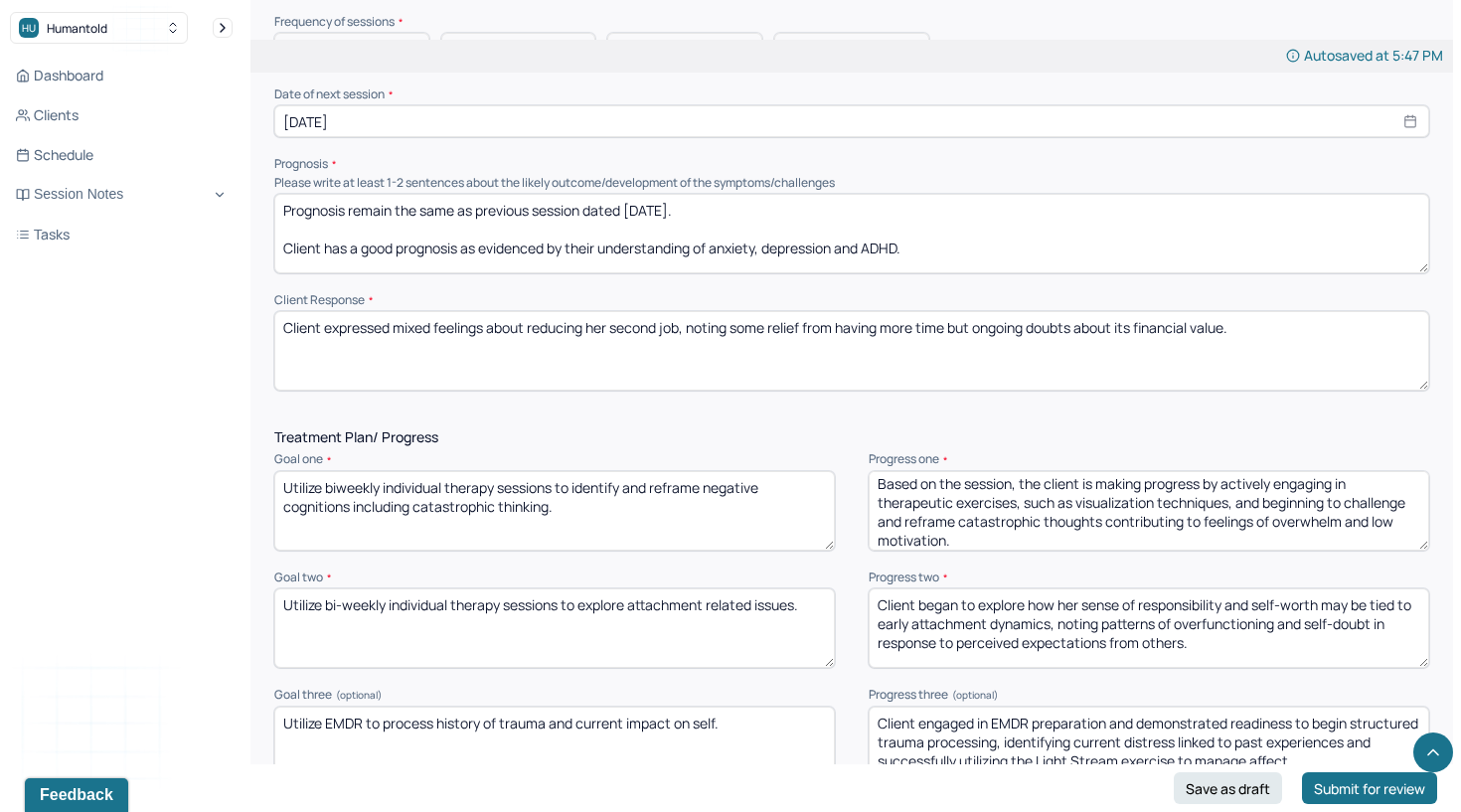 type on "Based on the session, the client is making progress by actively engaging in therapeutic exercises, such as visualization techniques, and beginning to challenge and reframe catastrophic thoughts contributing to feelings of overwhelm and low motivation." 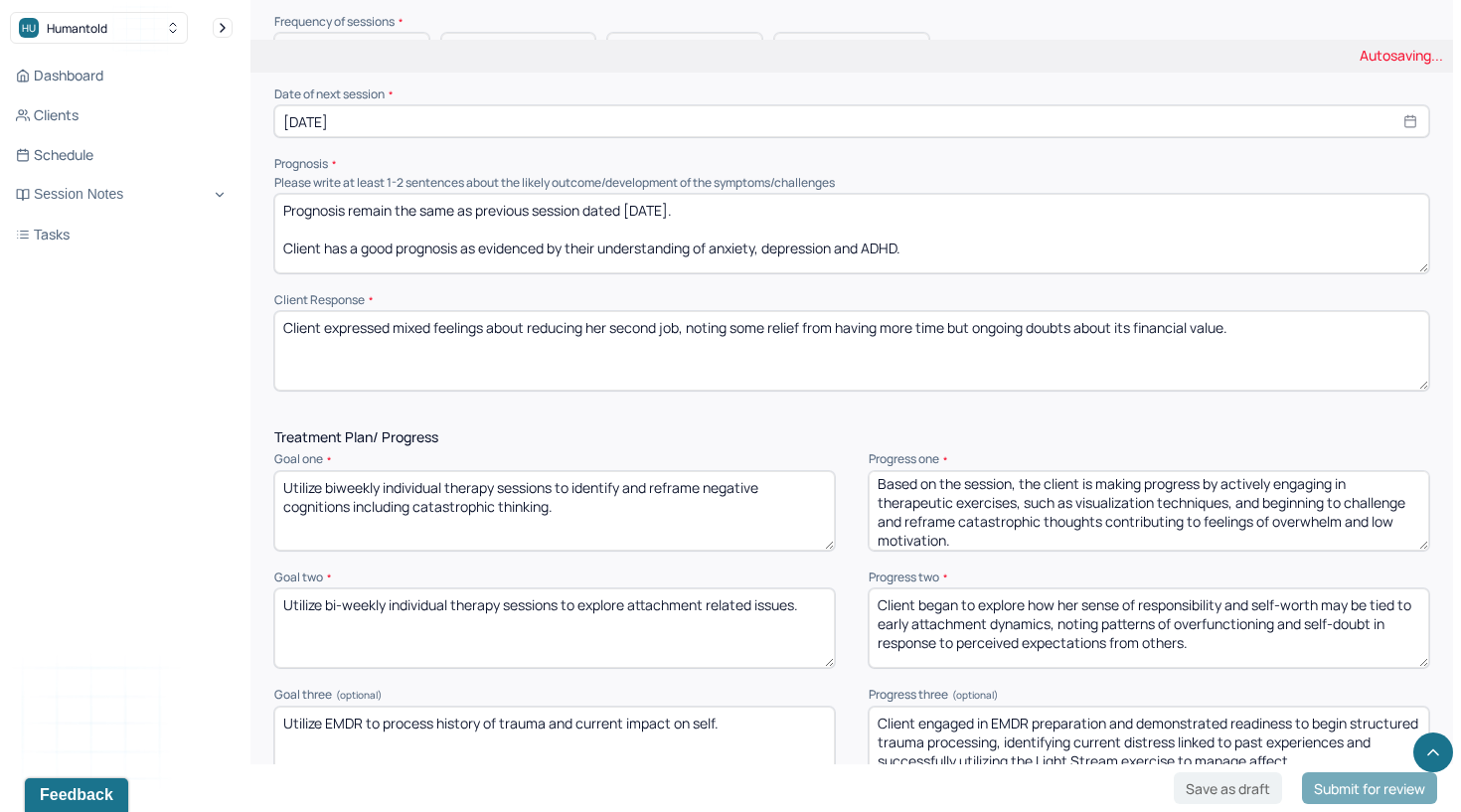 click on "Utilize bi-weekly individual therapy sessions to explore attachment related issues." at bounding box center (555, 628) 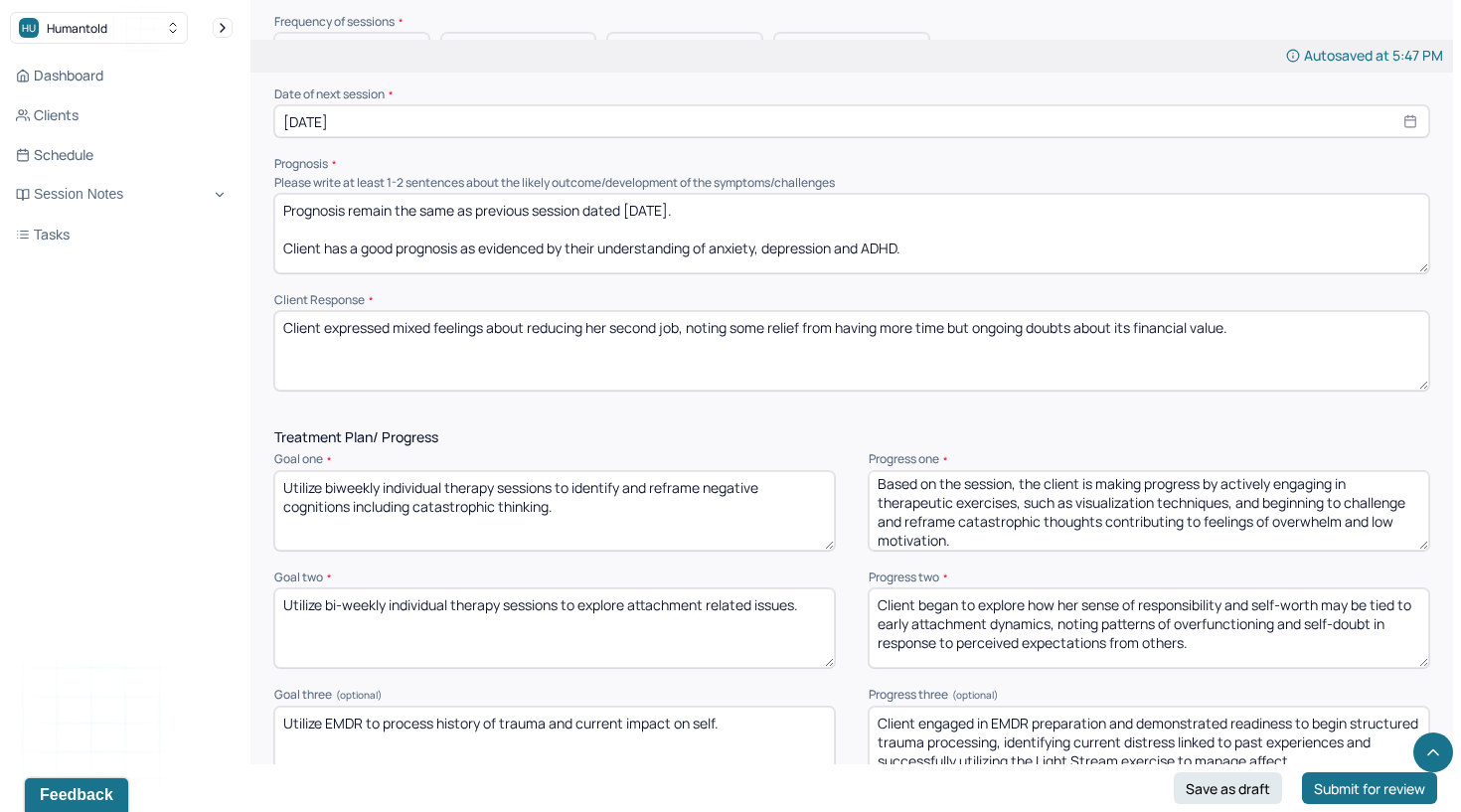 click on "Utilize bi-weekly individual therapy sessions to explore attachment related issues." at bounding box center (555, 628) 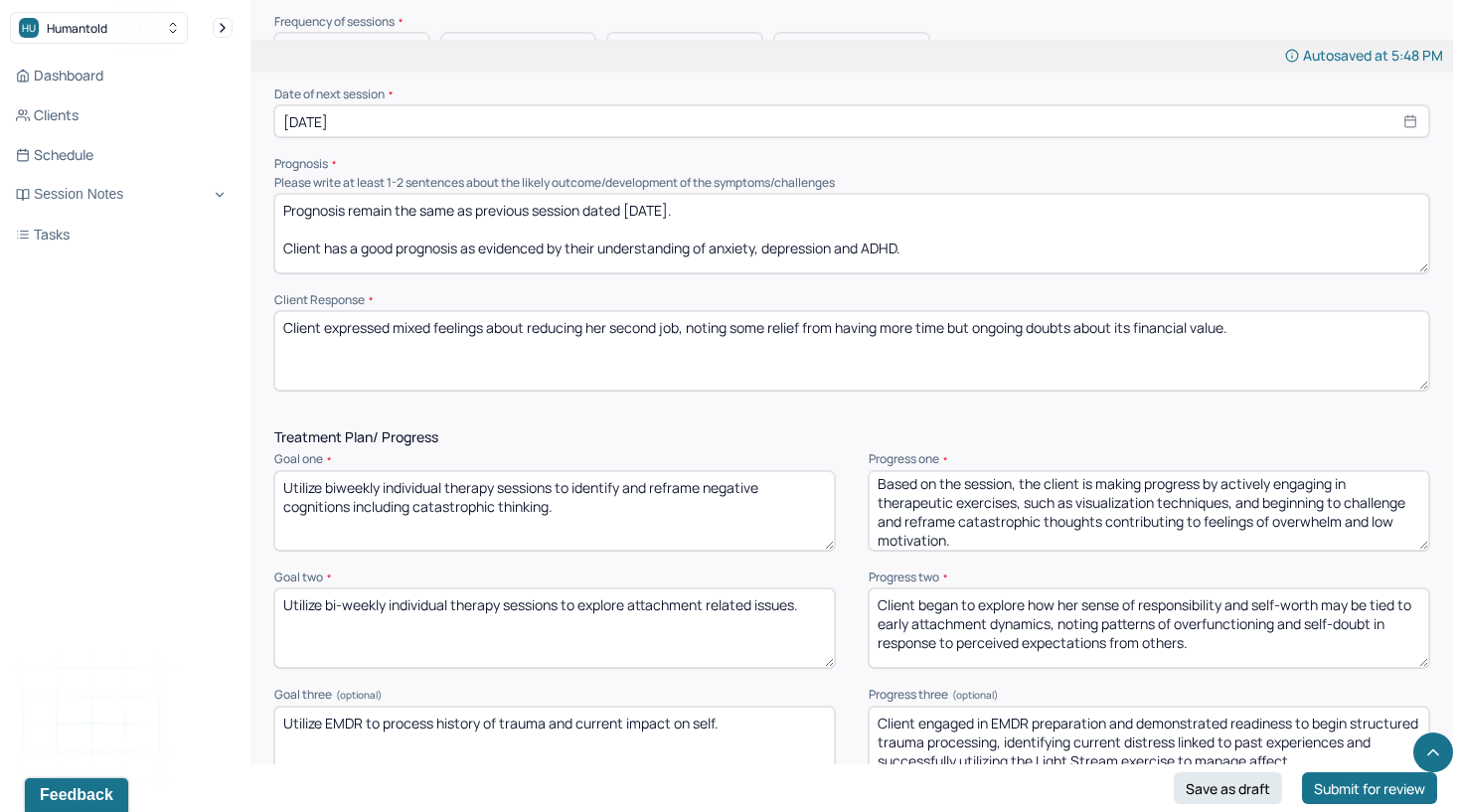 click on "Client began to explore how her sense of responsibility and self-worth may be tied to early attachment dynamics, noting patterns of overfunctioning and self-doubt in response to perceived expectations from others." at bounding box center [1149, 628] 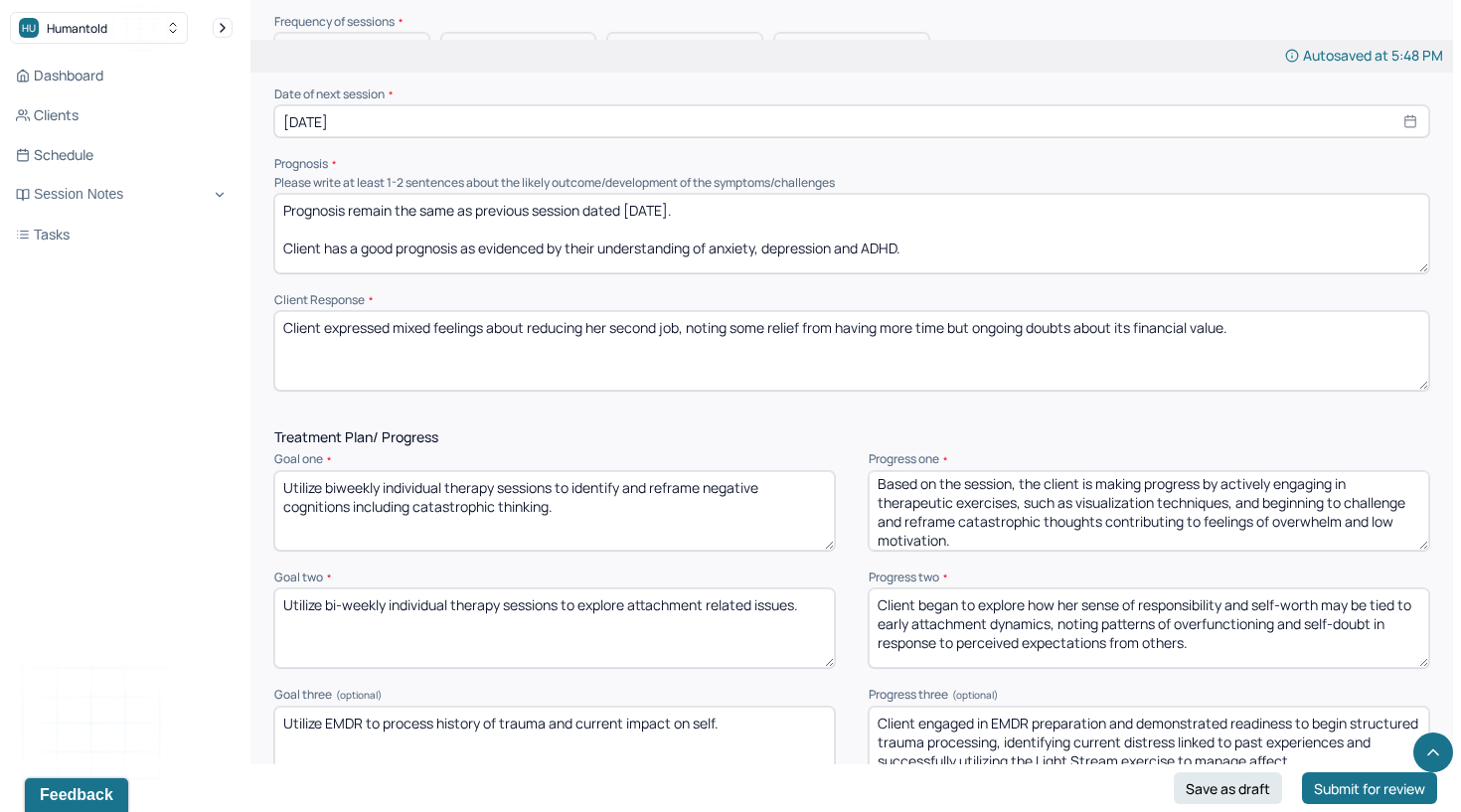 click on "Client began to explore how her sense of responsibility and self-worth may be tied to early attachment dynamics, noting patterns of overfunctioning and self-doubt in response to perceived expectations from others." at bounding box center [1149, 628] 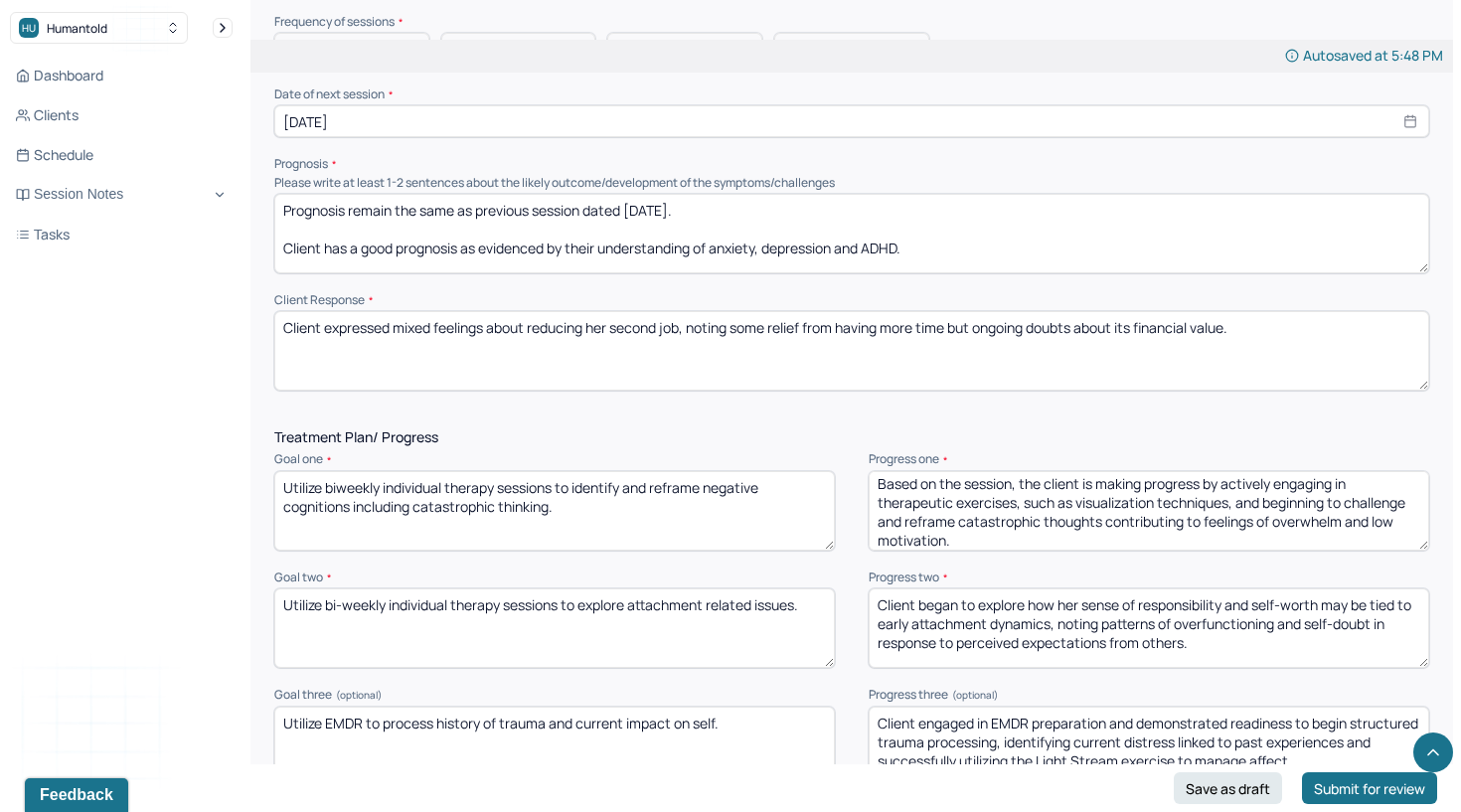click on "Client began to explore how her sense of responsibility and self-worth may be tied to early attachment dynamics, noting patterns of overfunctioning and self-doubt in response to perceived expectations from others." at bounding box center [1149, 628] 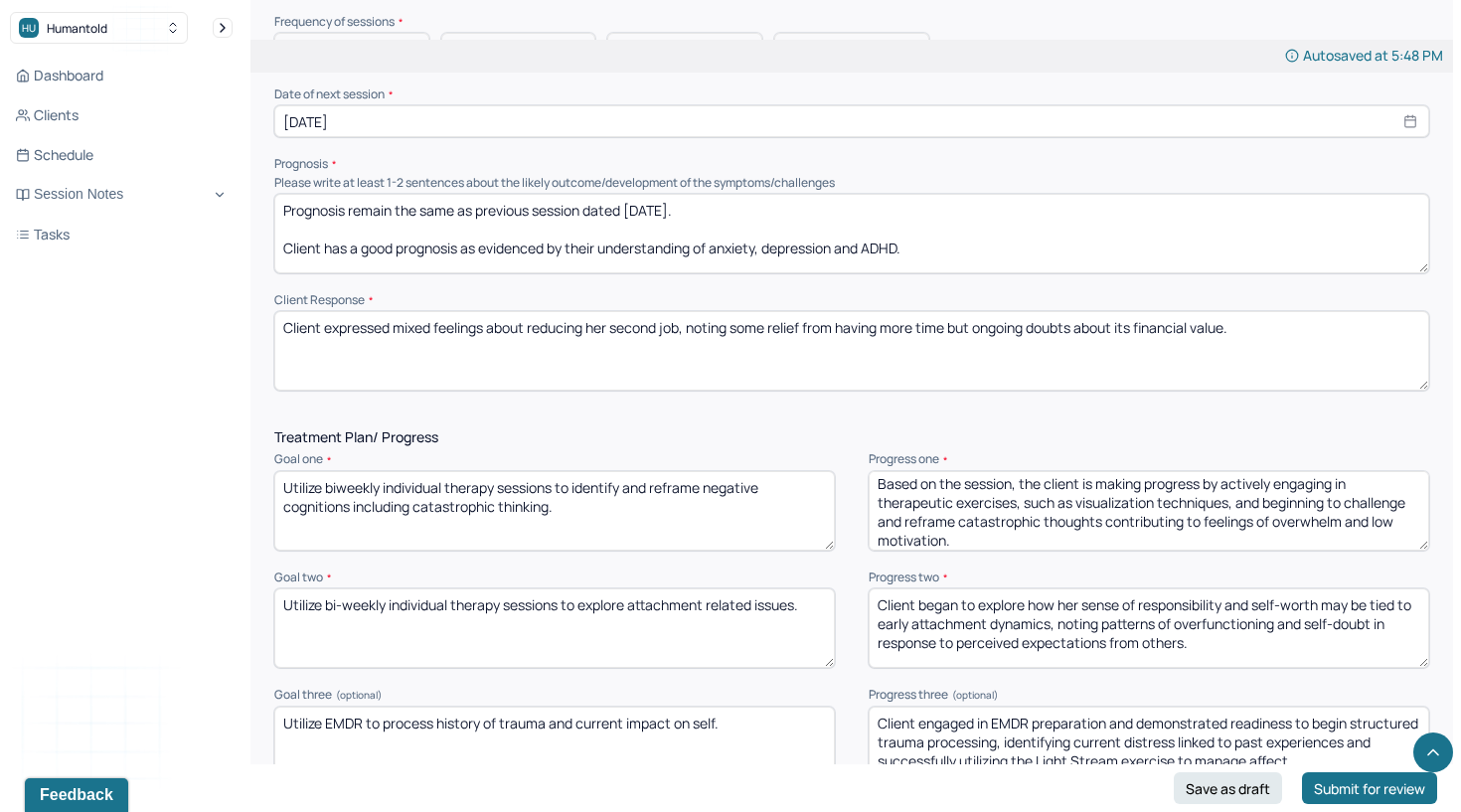 paste on "client is beginning to make progress by reflecting on how attachment-related experiences influence current emotions and relationships, demonstrating increased insight and willingness to explore these patterns further" 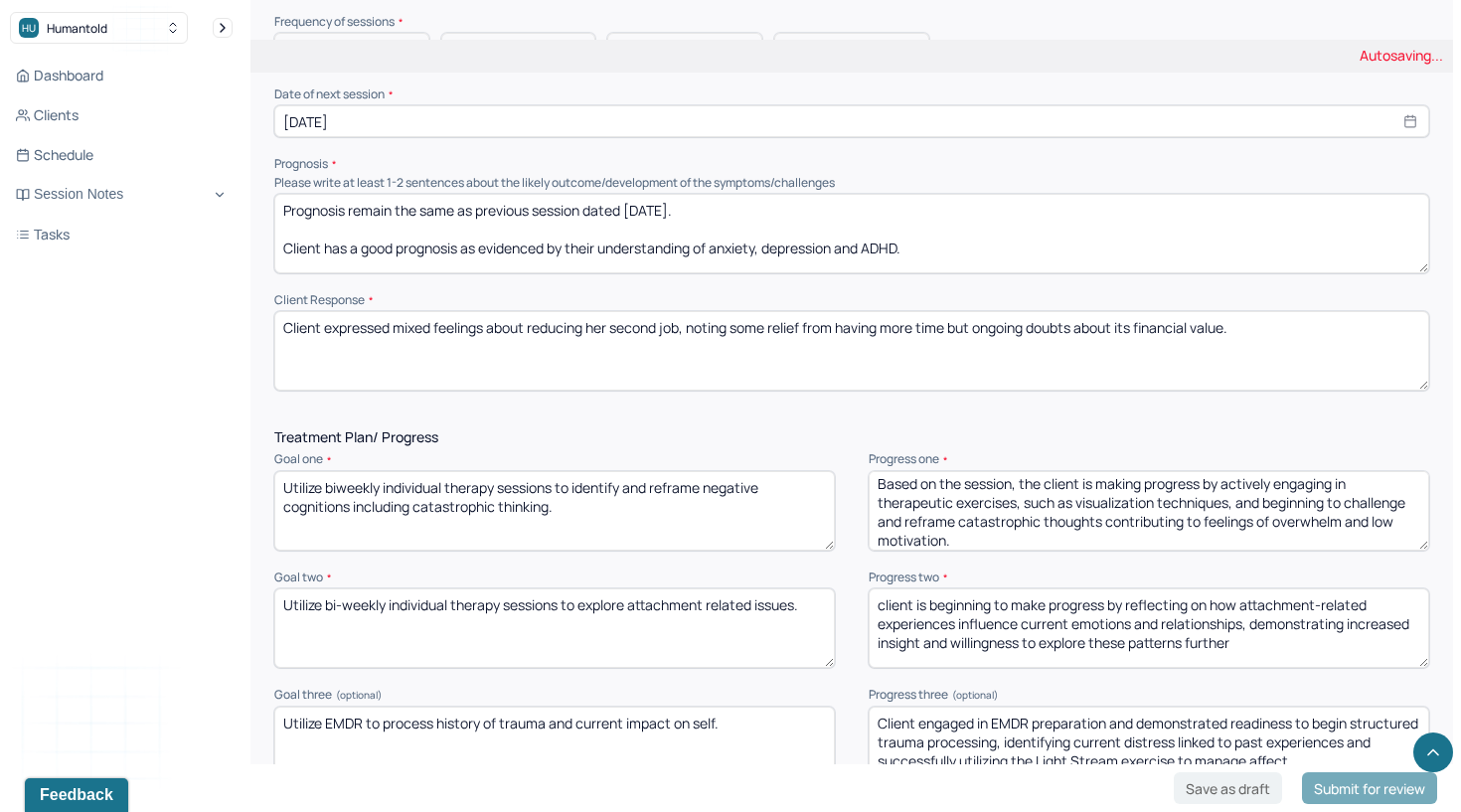 click on "Client began to explore how her sense of responsibility and self-worth may be tied to early attachment dynamics, noting patterns of overfunctioning and self-doubt in response to perceived expectations from others." at bounding box center (1149, 628) 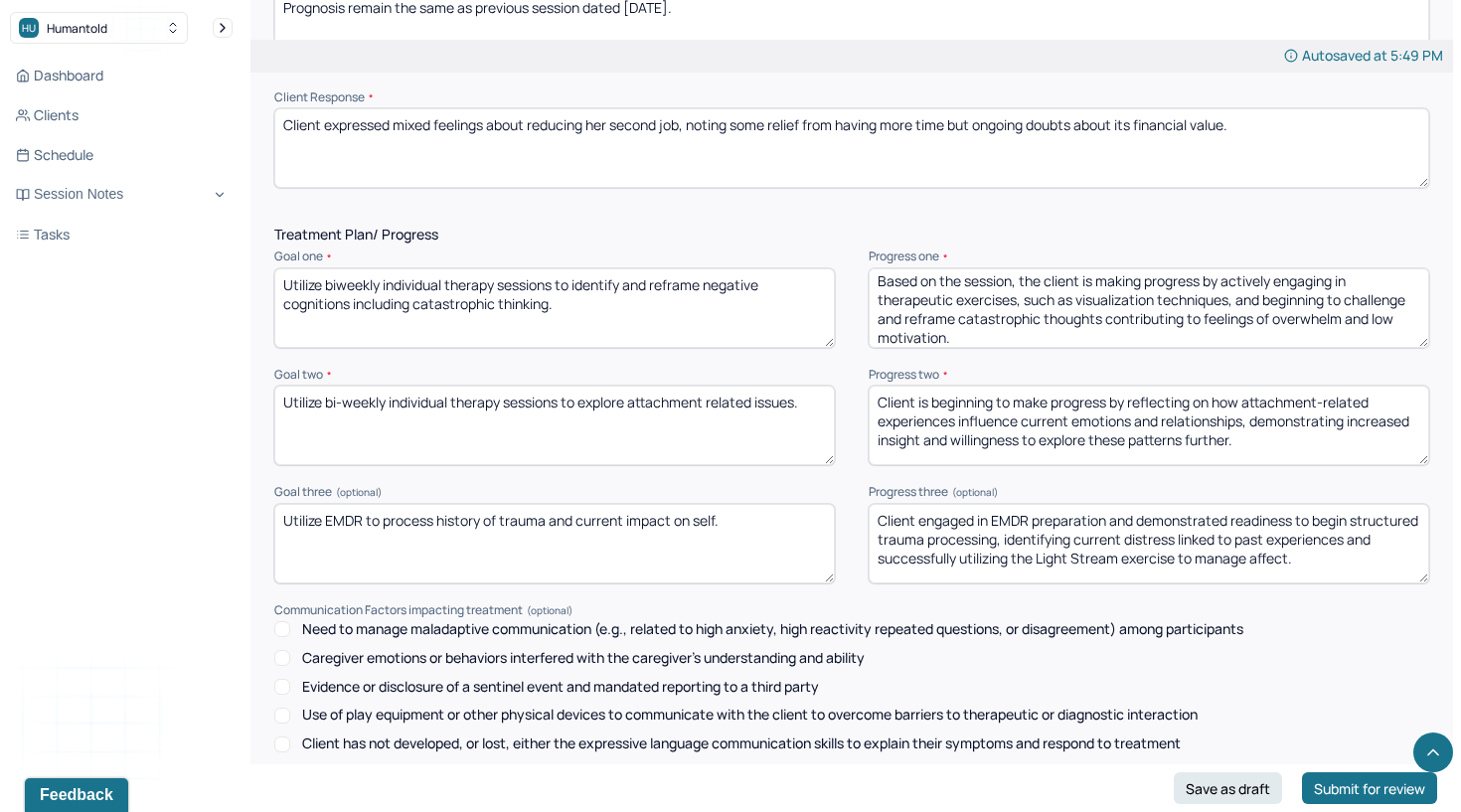scroll, scrollTop: 2438, scrollLeft: 0, axis: vertical 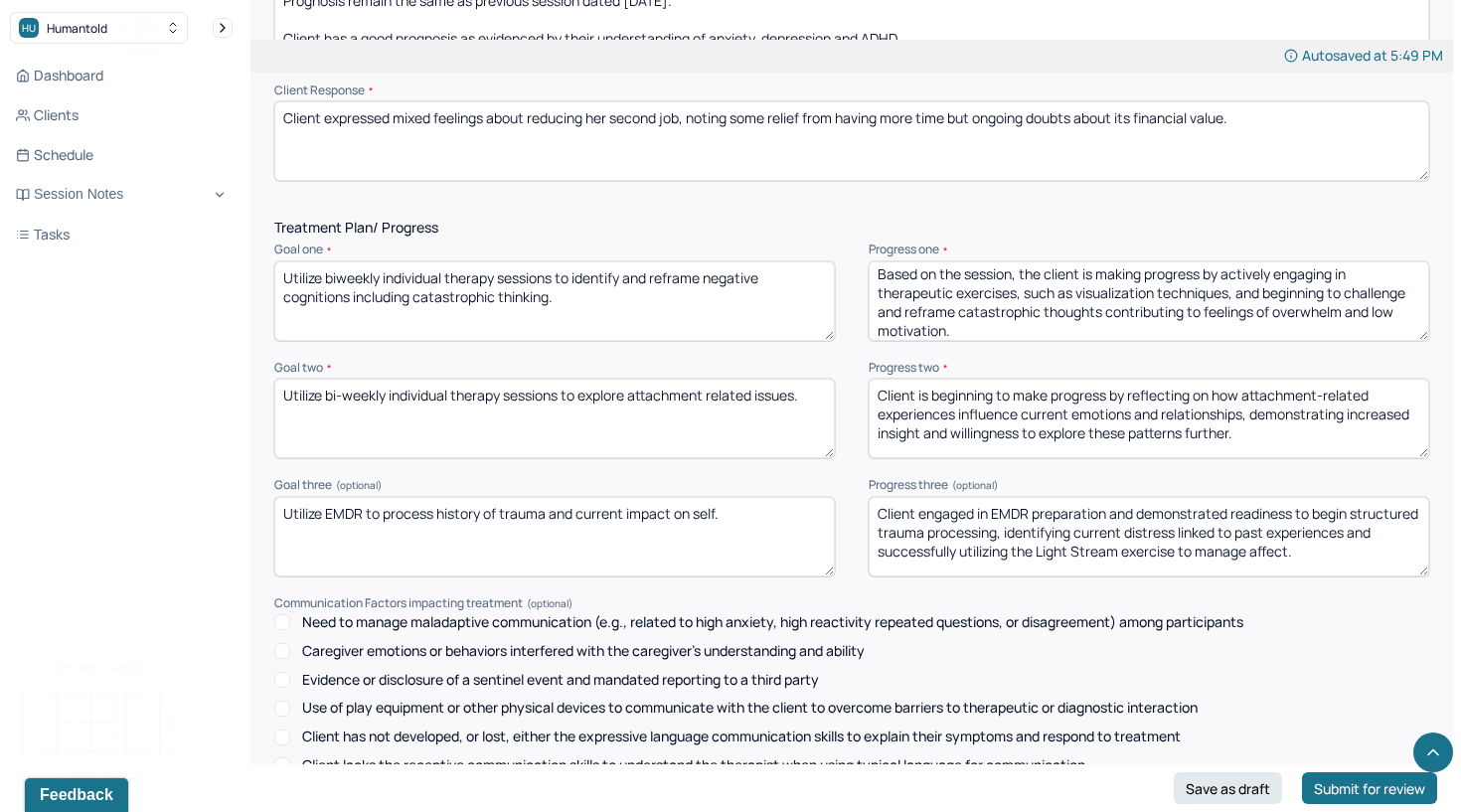 type on "Client is beginning to make progress by reflecting on how attachment-related experiences influence current emotions and relationships, demonstrating increased insight and willingness to explore these patterns further." 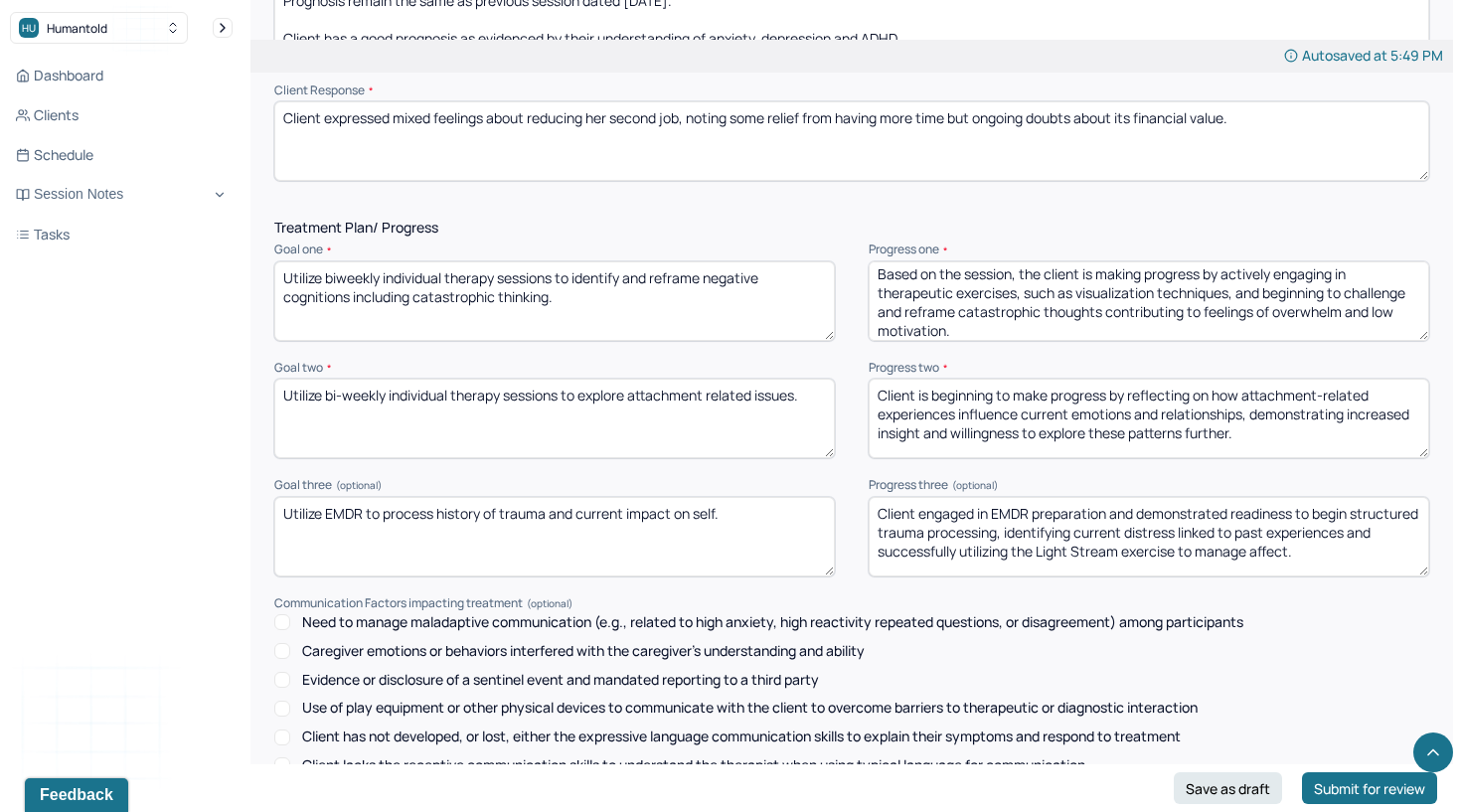 click on "Utilize EMDR to process history of trauma and current impact on self." at bounding box center (555, 537) 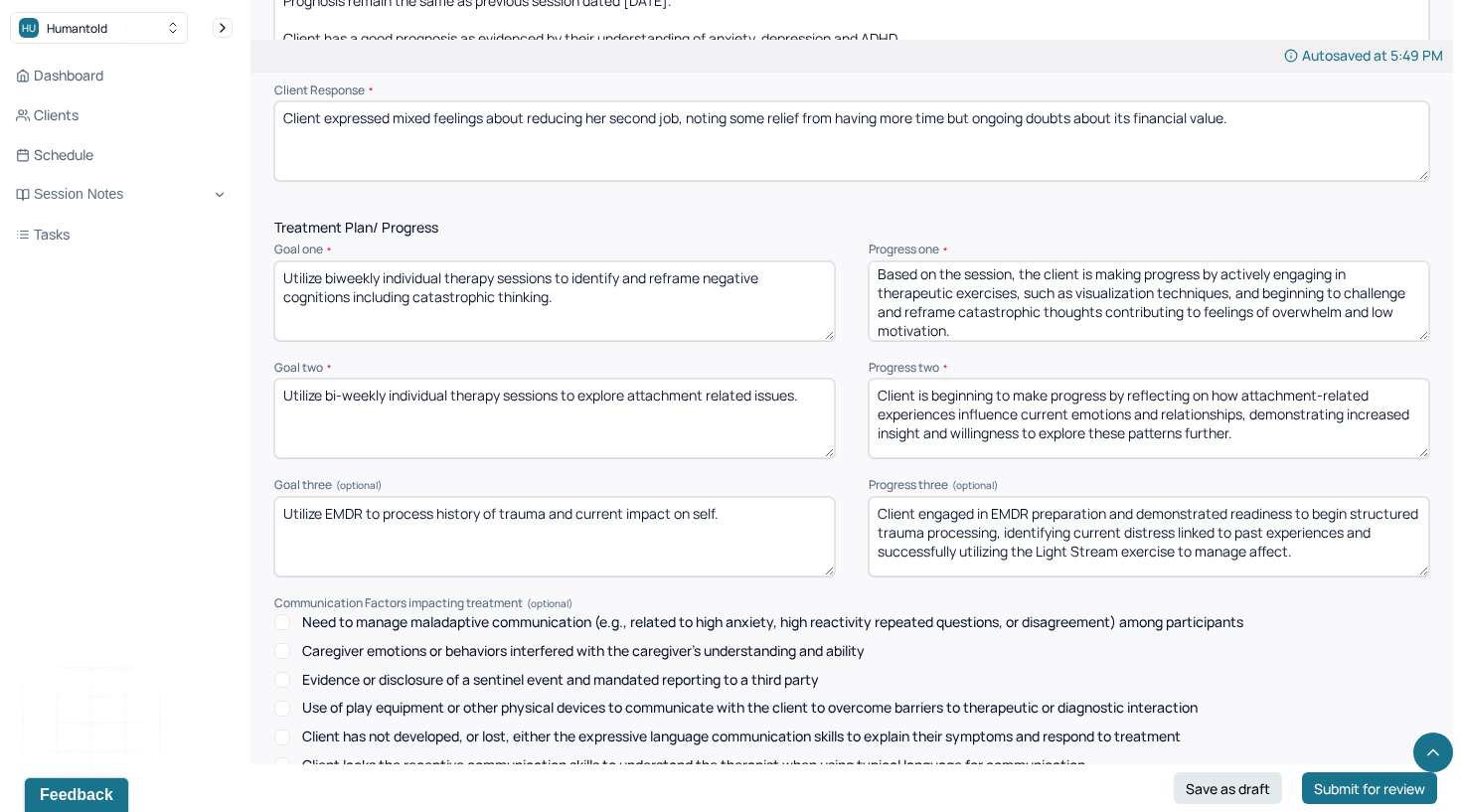 click on "Utilize EMDR to process history of trauma and current impact on self." at bounding box center [555, 537] 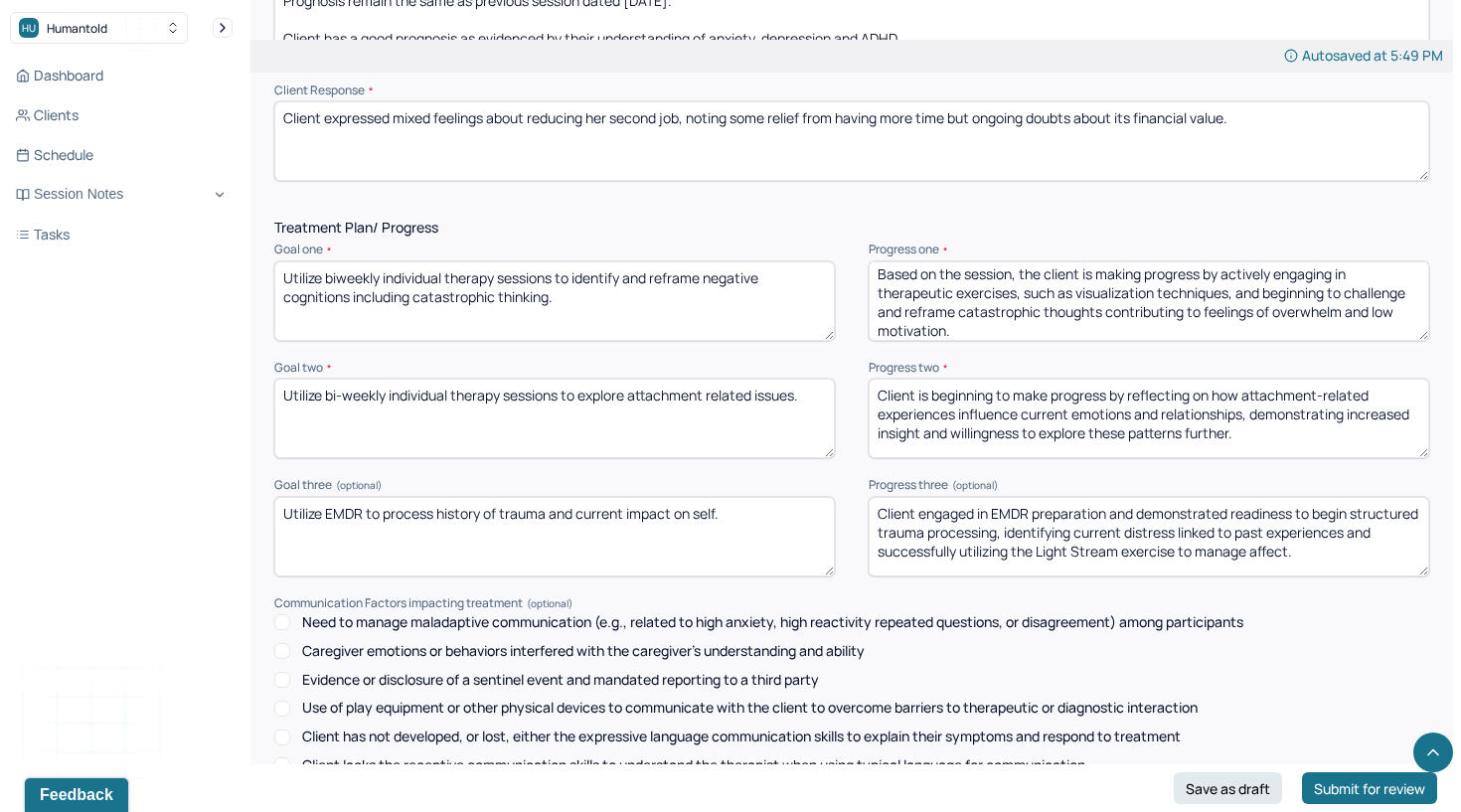 paste on "Based on the session, the client is making progress by successfully completing container exercises and expressing willingness to use this technique between sessions to manage distressing thoughts and emotions" 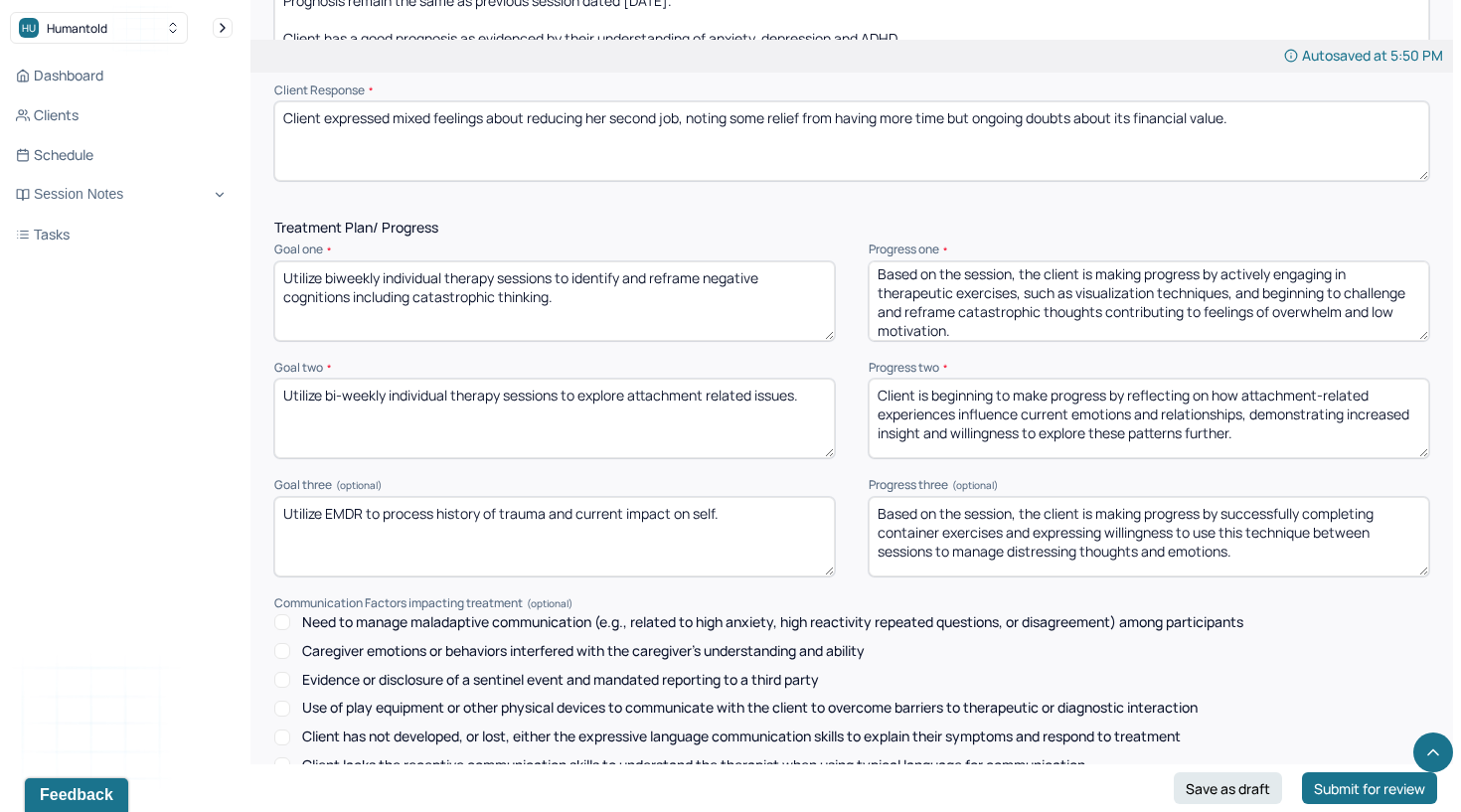 click on "Based on the session, the client is making progress by successfully completing container exercises and expressing willingness to use this technique between sessions to manage distressing thoughts and emotions." at bounding box center (1149, 537) 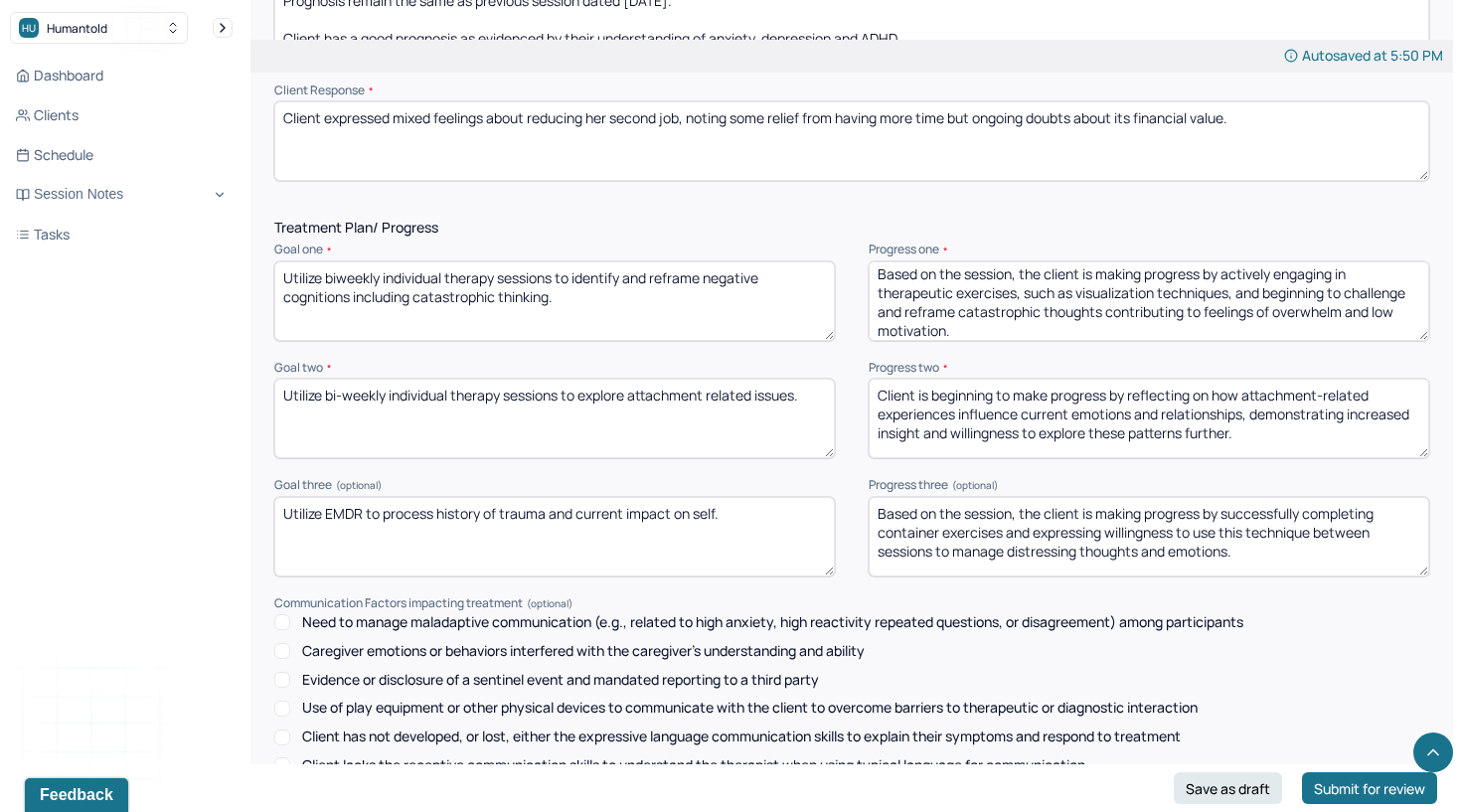 type on "Based on the session, the client is making progress by successfully completing container exercises and expressing willingness to use this technique between sessions to manage distressing thoughts and emotions." 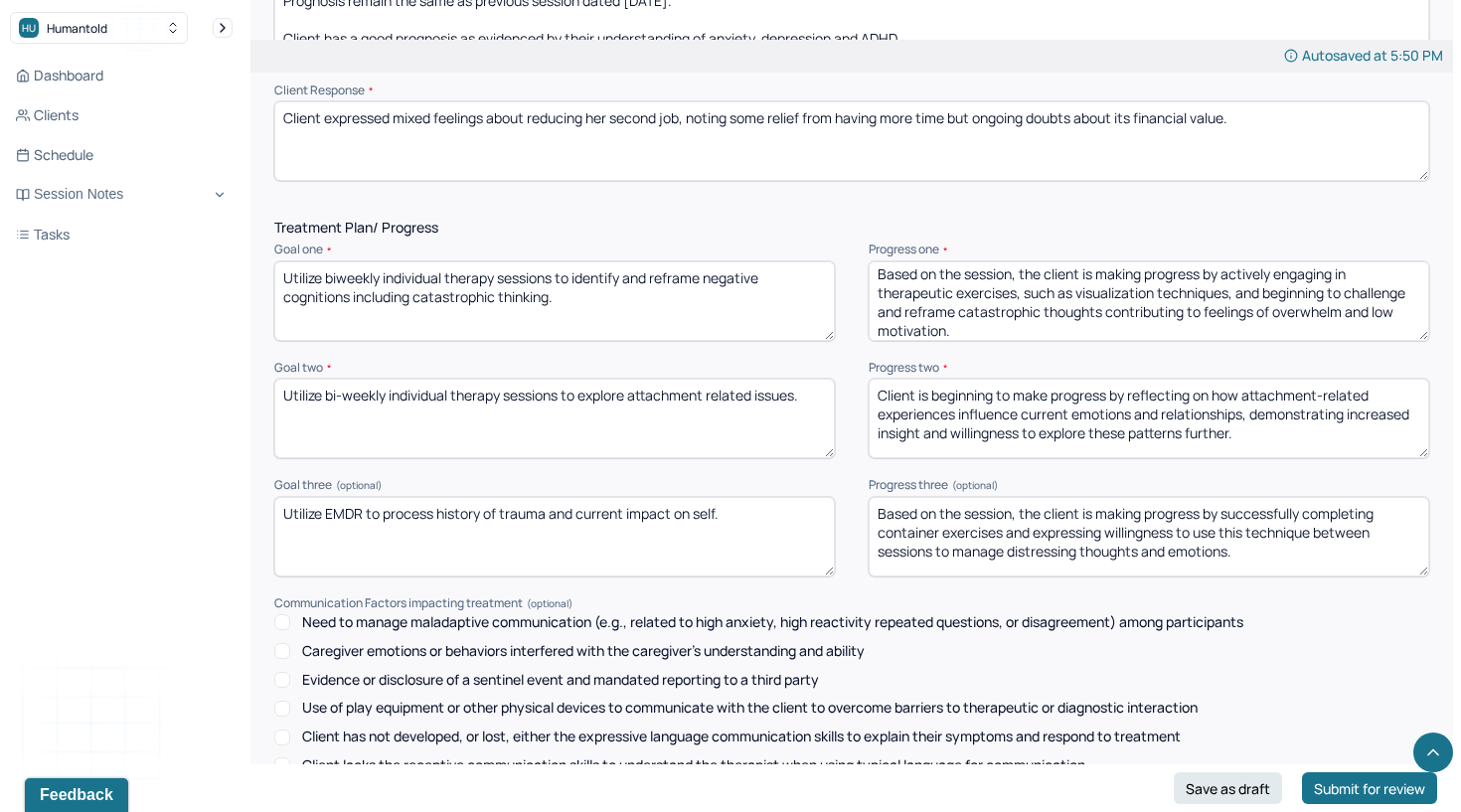 click on "Client is beginning to make progress by reflecting on how attachment-related experiences influence current emotions and relationships, demonstrating increased insight and willingness to explore these patterns further." at bounding box center (1149, 418) 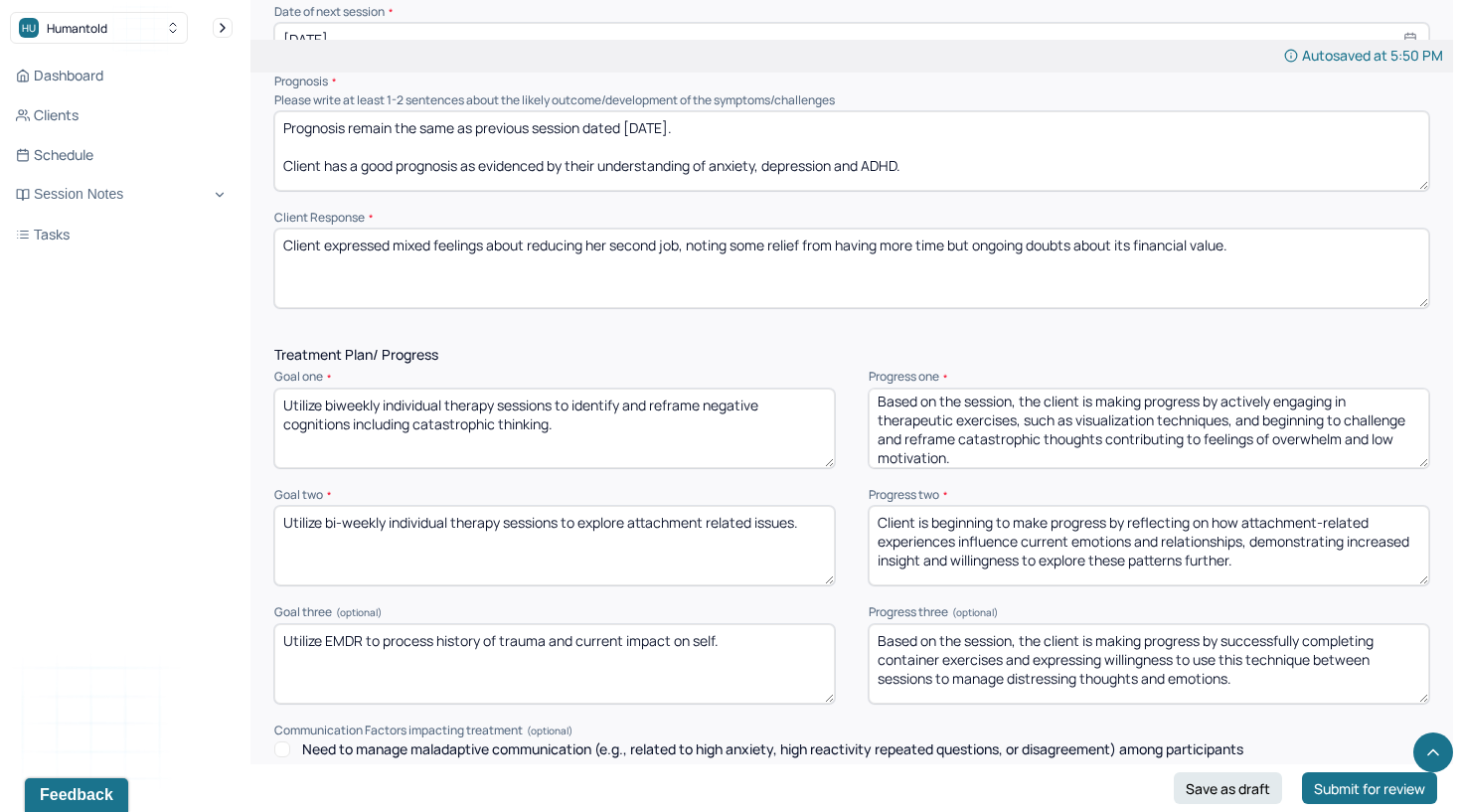 scroll, scrollTop: 2259, scrollLeft: 0, axis: vertical 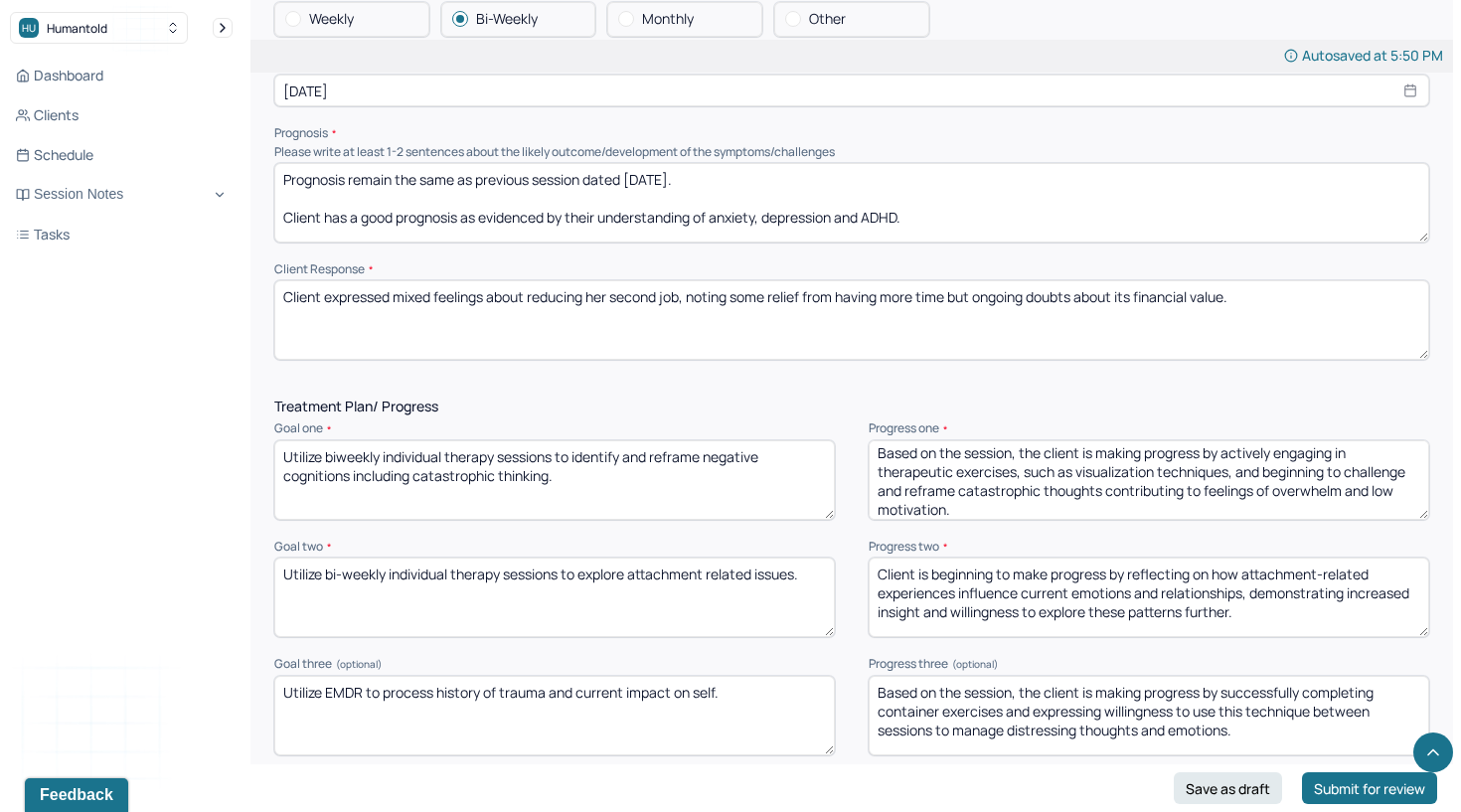 click on "Client expressed mixed feelings about reducing her second job, noting some relief from having more time but ongoing doubts about its financial value." at bounding box center [852, 320] 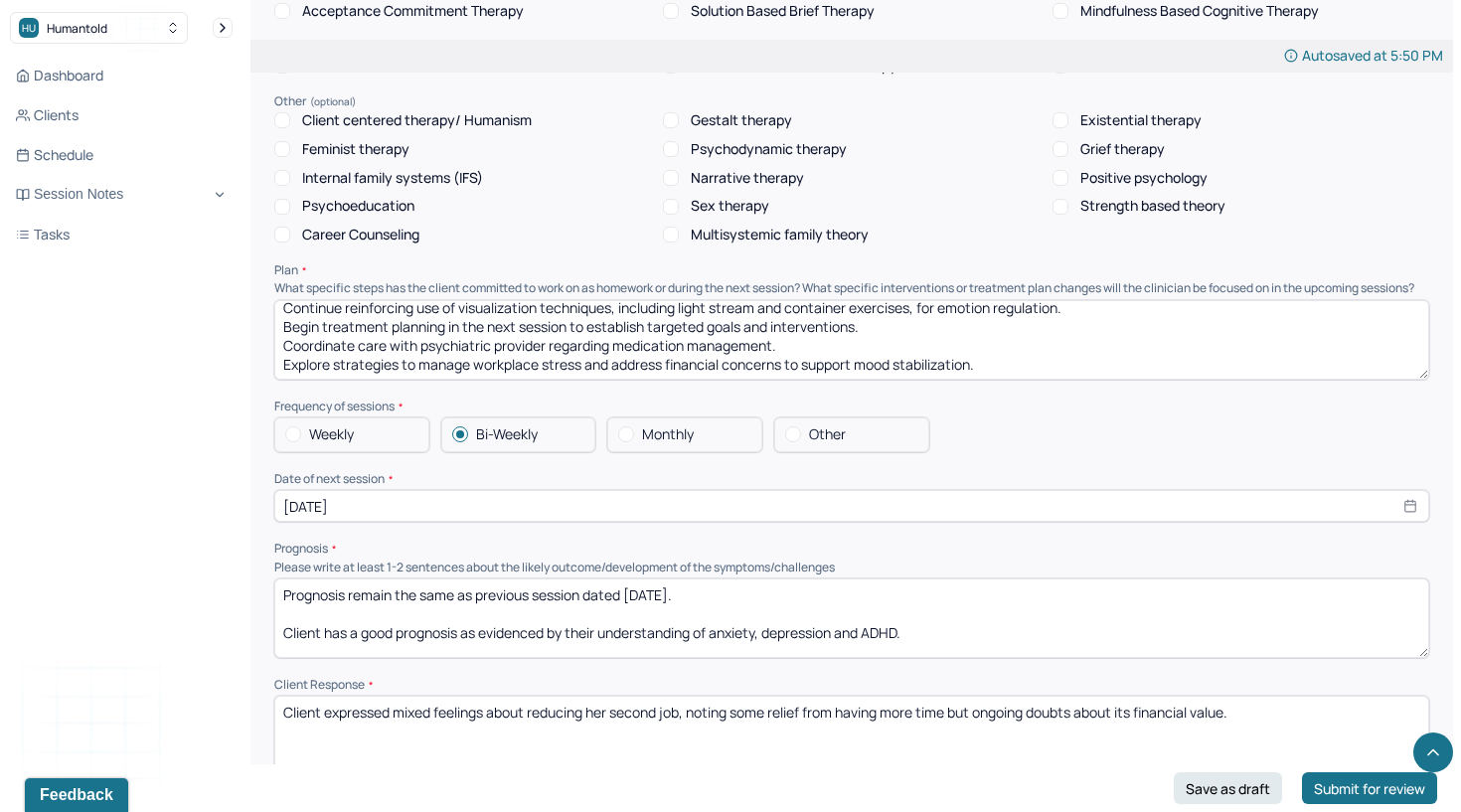 scroll, scrollTop: 1832, scrollLeft: 0, axis: vertical 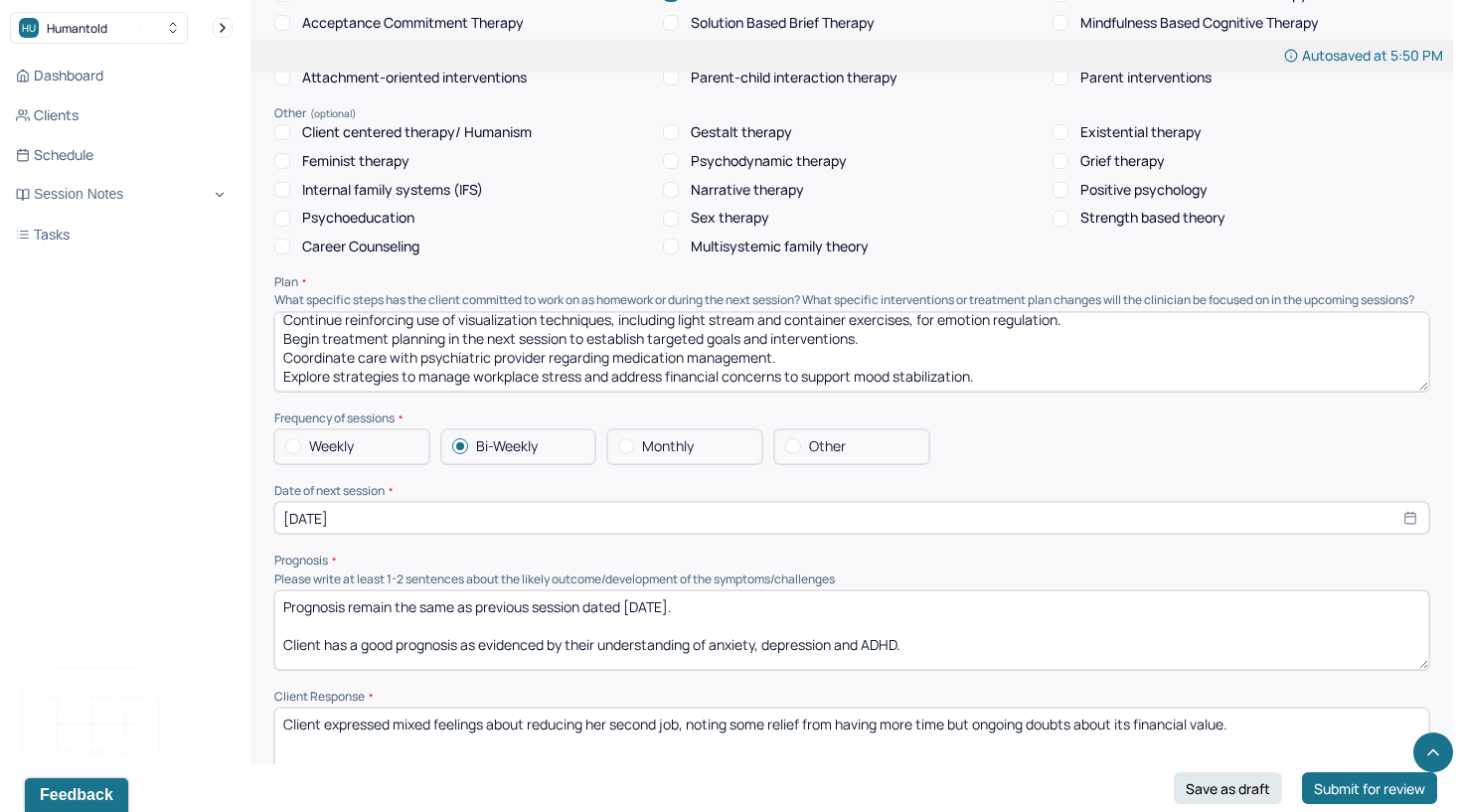 click on "Continue reinforcing use of visualization techniques, including light stream and container exercises, for emotion regulation.
Begin treatment planning in the next session to establish targeted goals and interventions.
Coordinate care with psychiatric provider regarding medication management.
Explore strategies to manage workplace stress and address financial concerns to support mood stabilization." at bounding box center [852, 352] 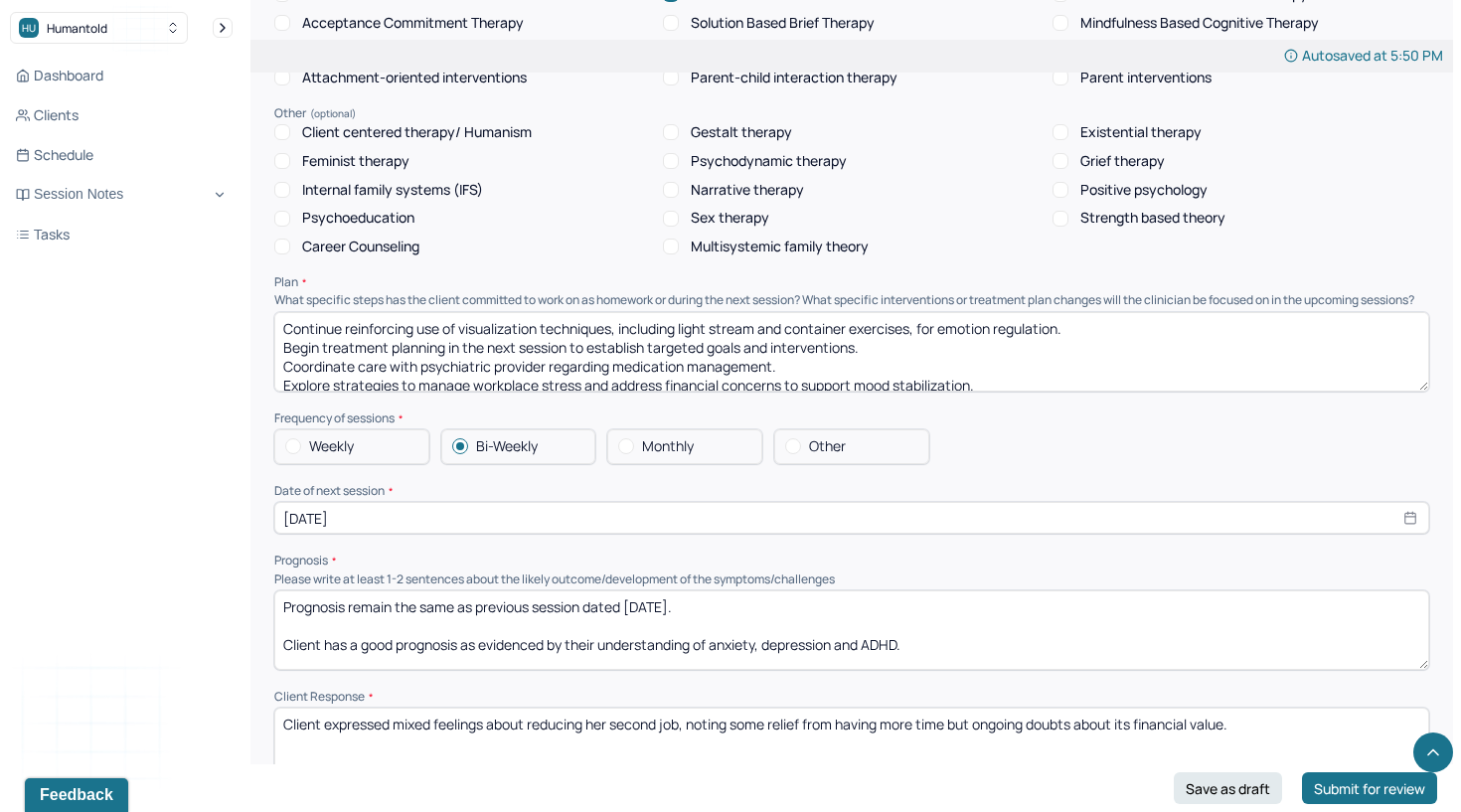 scroll, scrollTop: 0, scrollLeft: 0, axis: both 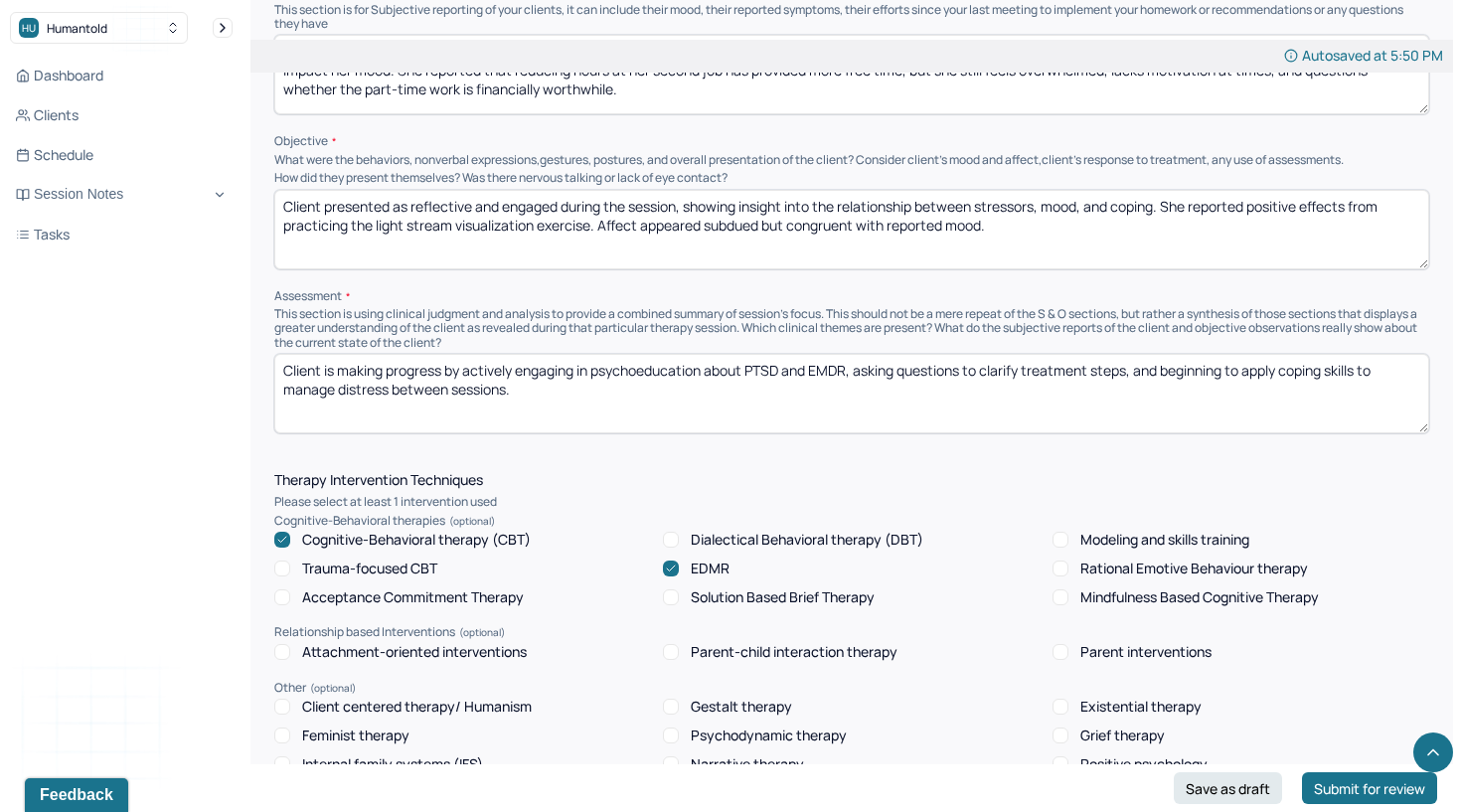 click on "Client is making progress by actively engaging in psychoeducation about PTSD and EMDR, asking questions to clarify treatment steps, and beginning to apply coping skills to manage distress between sessions." at bounding box center (852, 394) 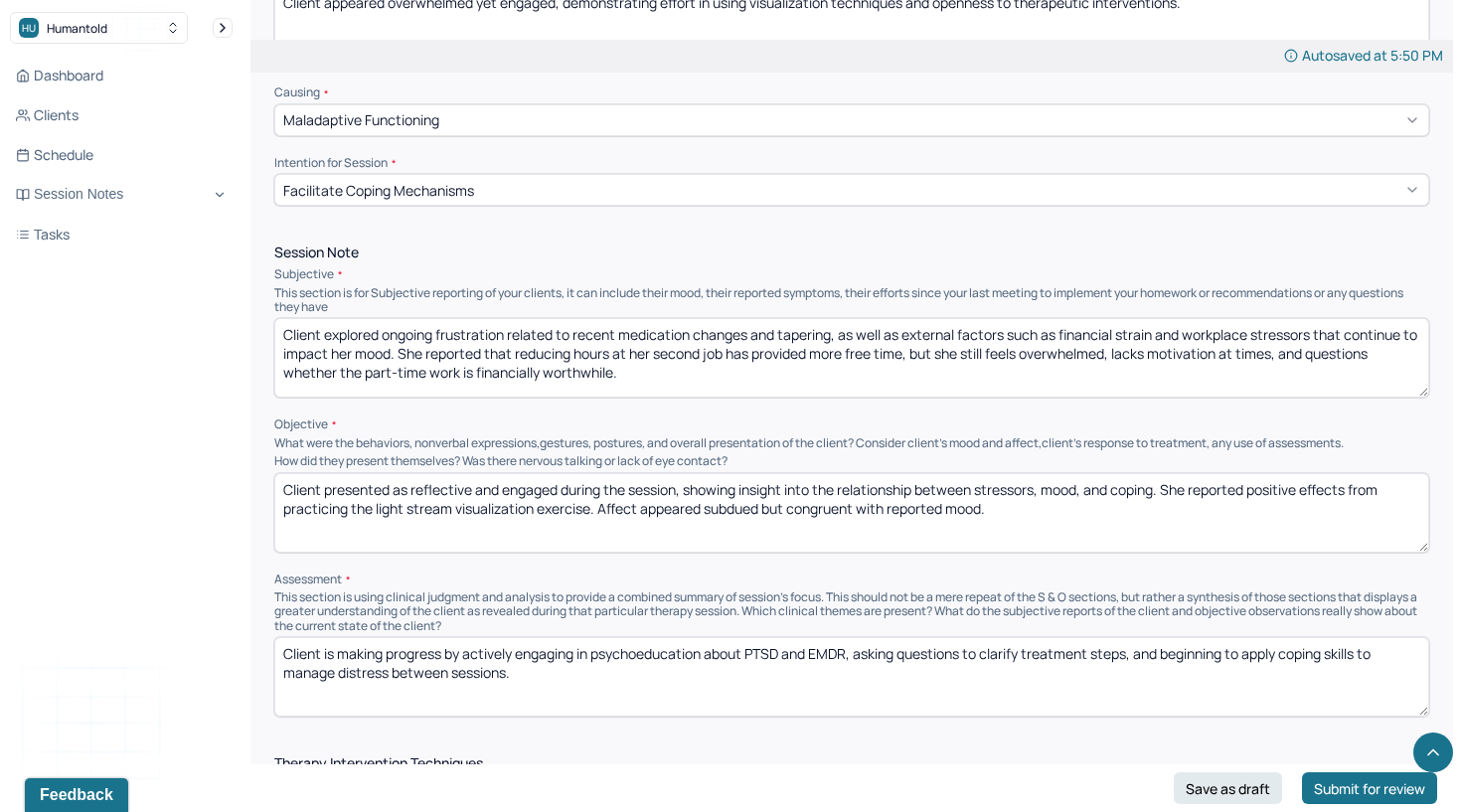 click on "Client explored ongoing frustration related to recent medication changes and tapering, as well as external factors such as financial strain and workplace stressors that continue to impact her mood. She reported that reducing hours at her second job has provided more free time, but she still feels overwhelmed, lacks motivation at times, and questions whether the part-time work is financially worthwhile." at bounding box center (852, 358) 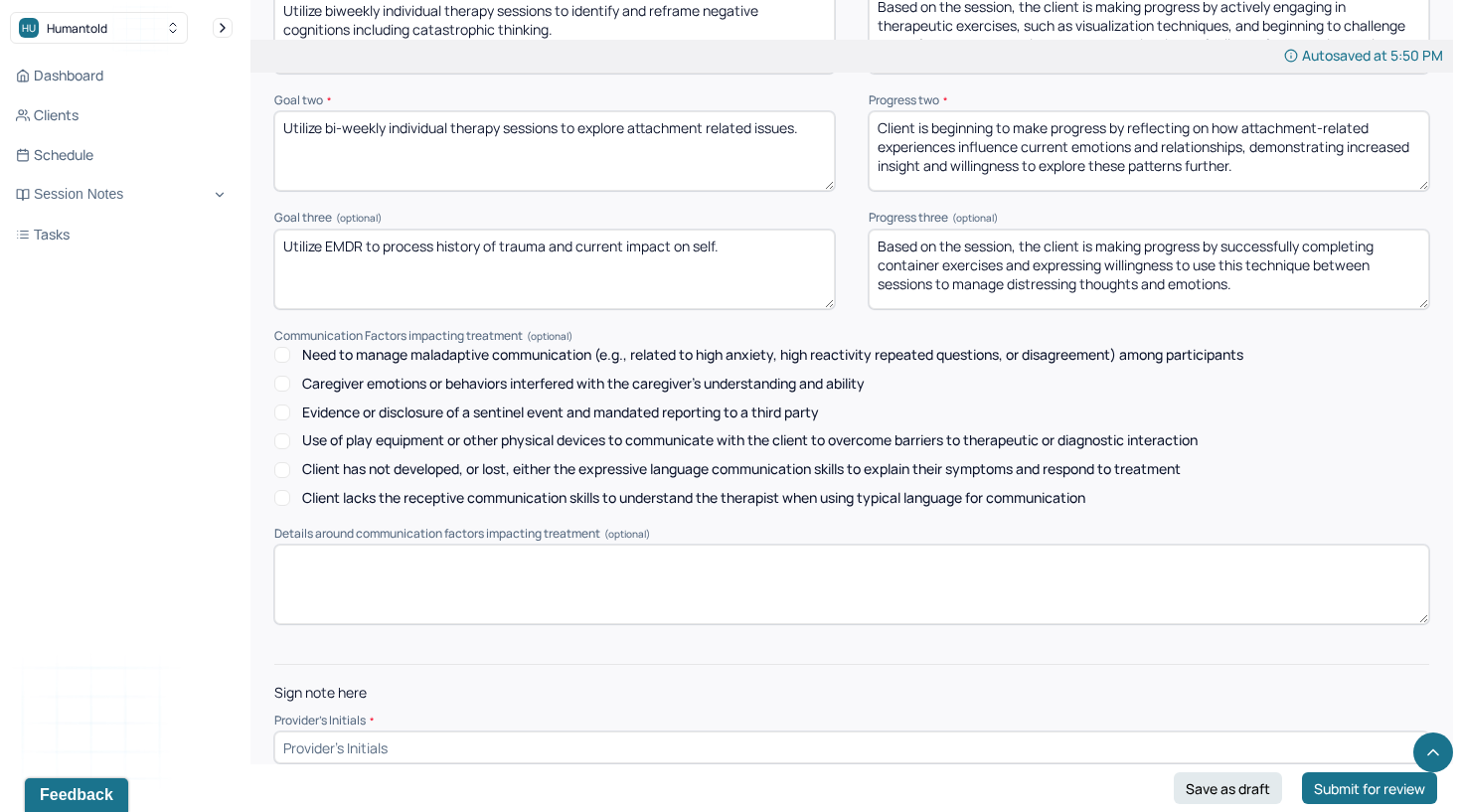 scroll, scrollTop: 2704, scrollLeft: 0, axis: vertical 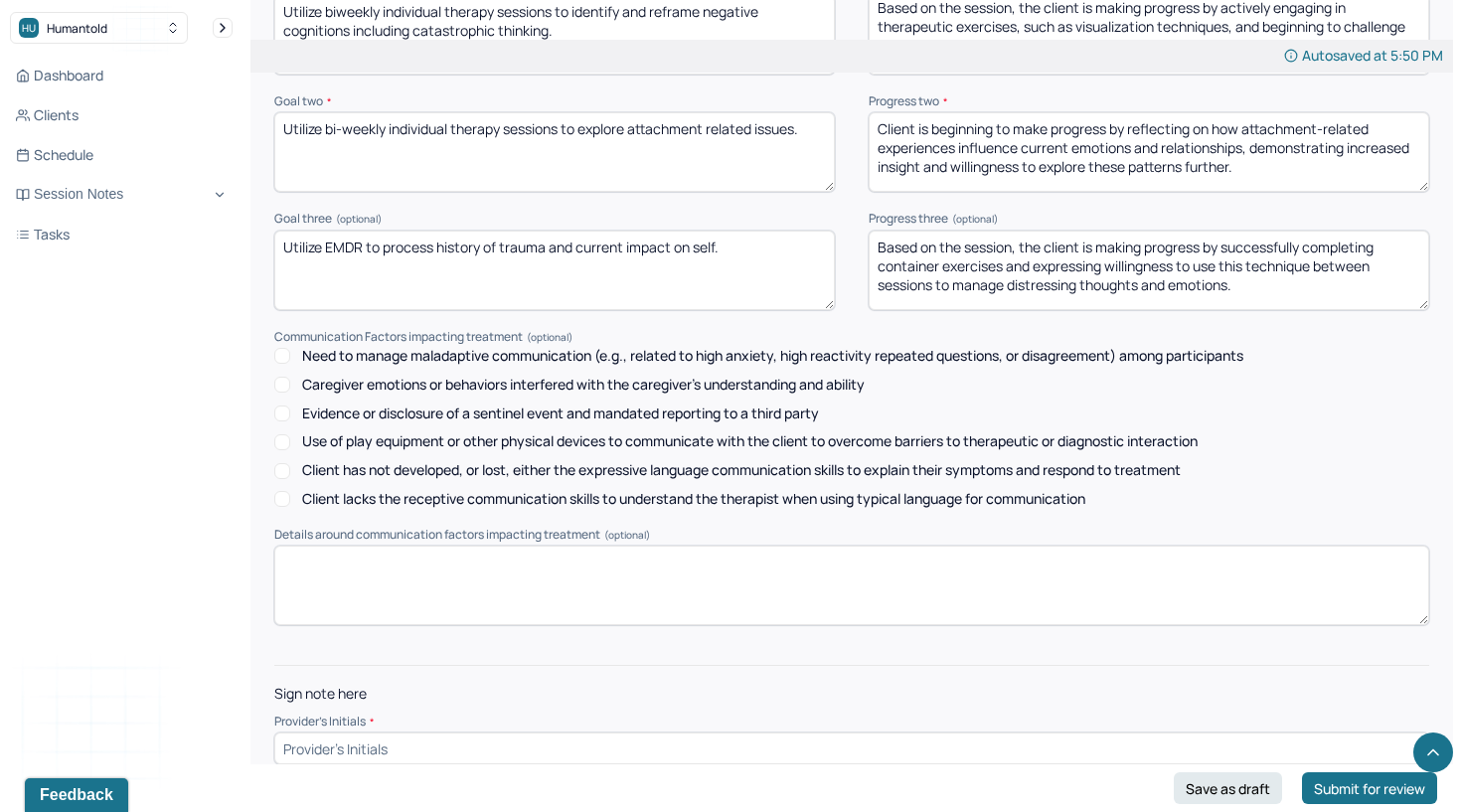 click at bounding box center [852, 748] 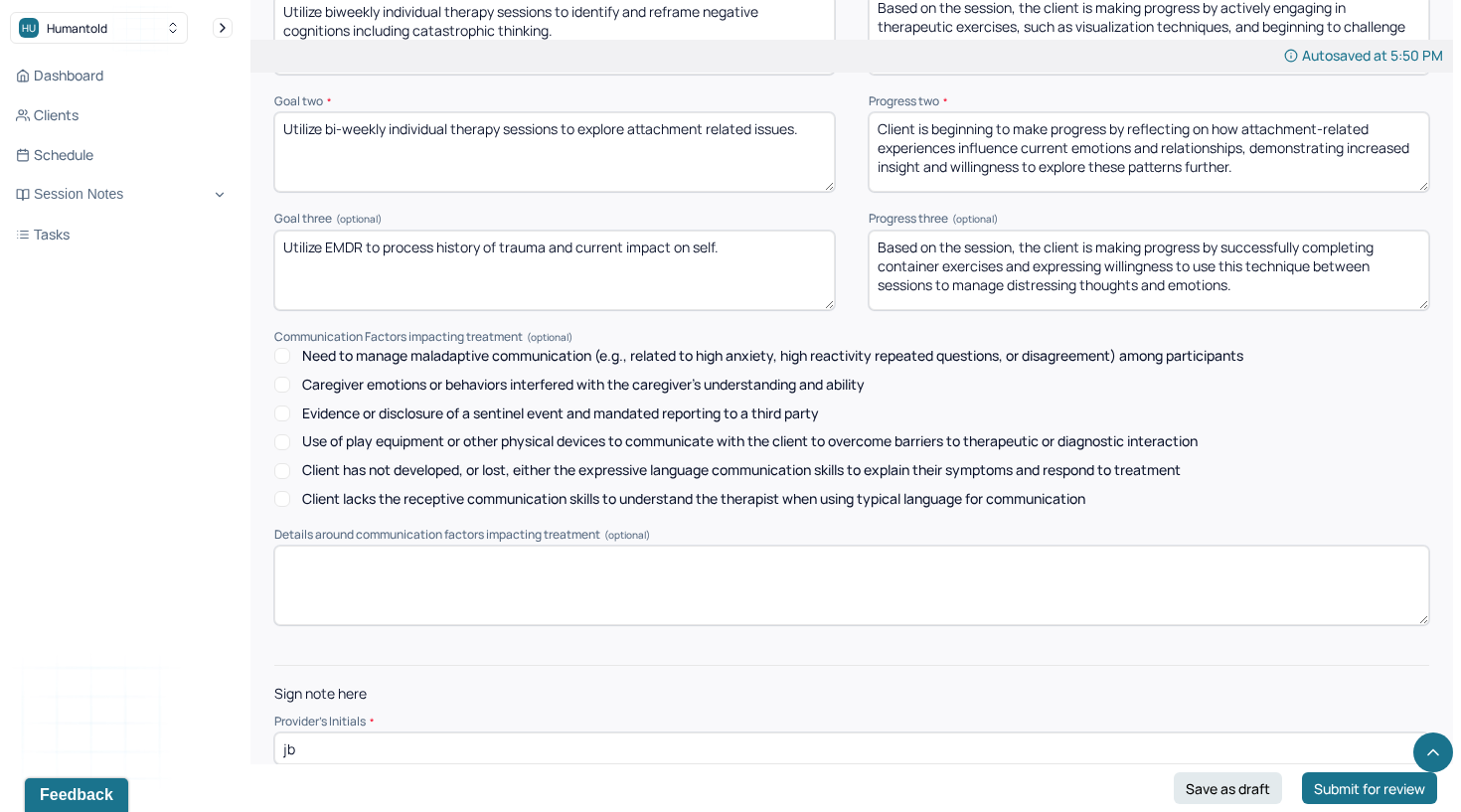 type on "jb" 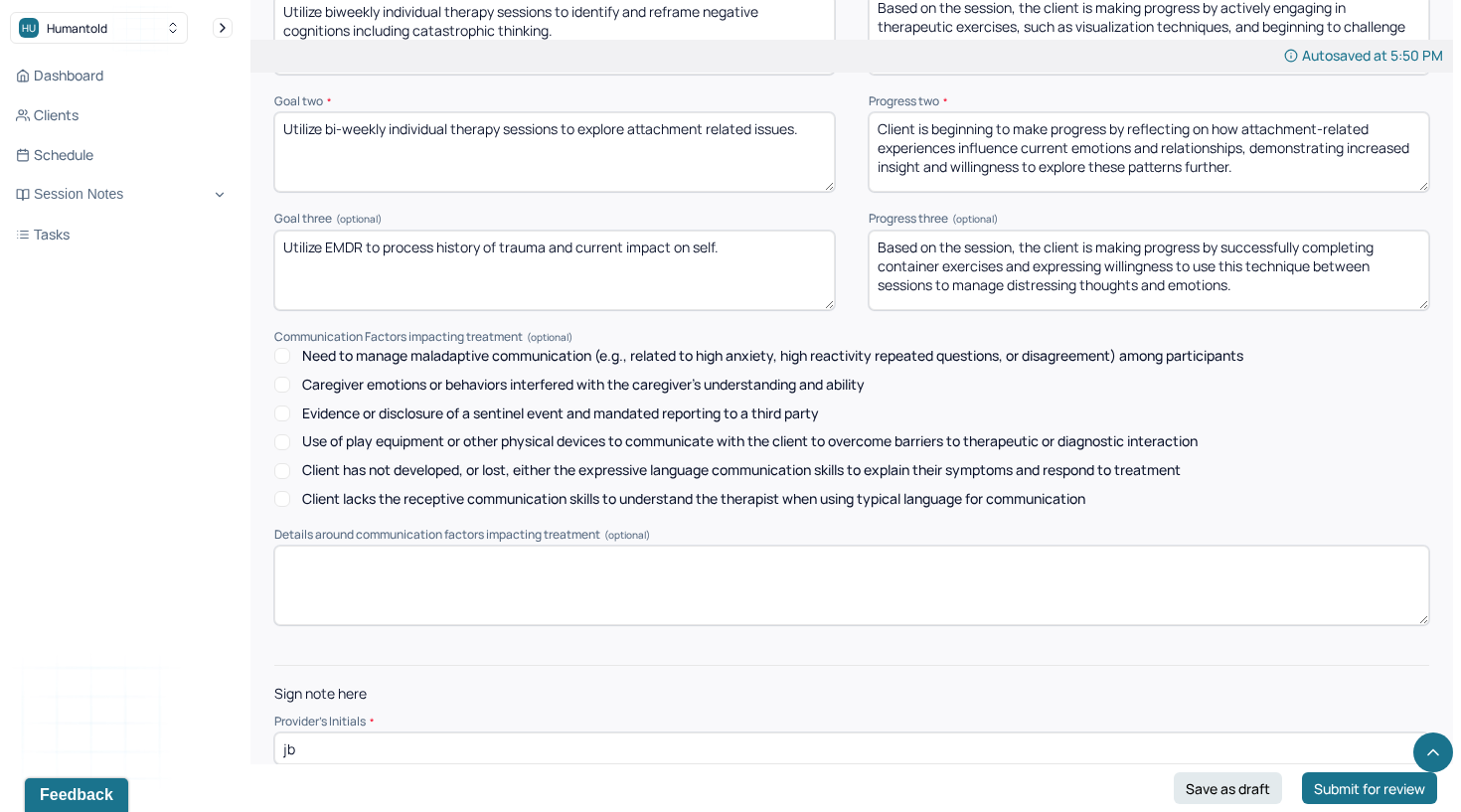 click on "Save as draft Submit for review" at bounding box center (852, 788) 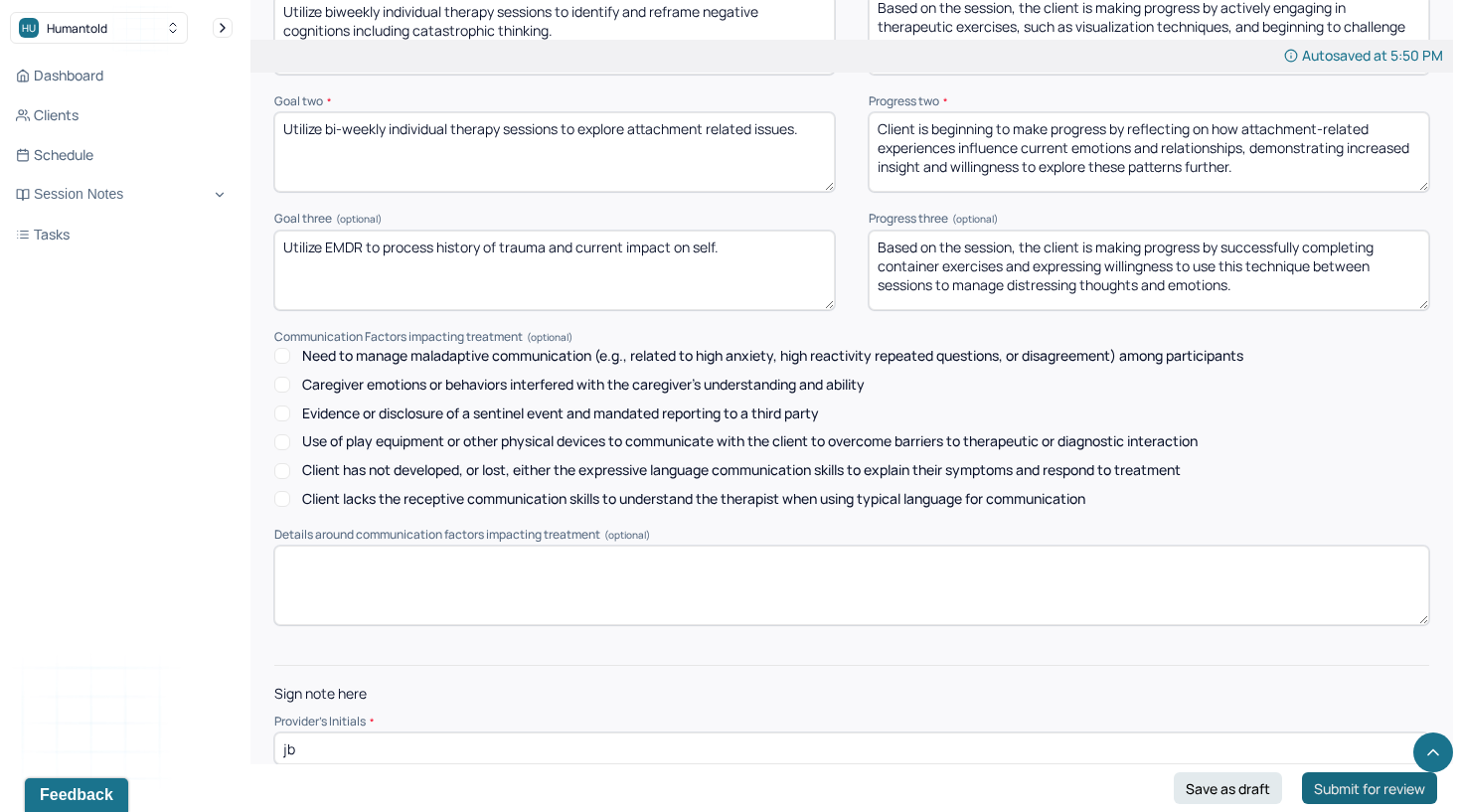 click on "Submit for review" at bounding box center [1370, 788] 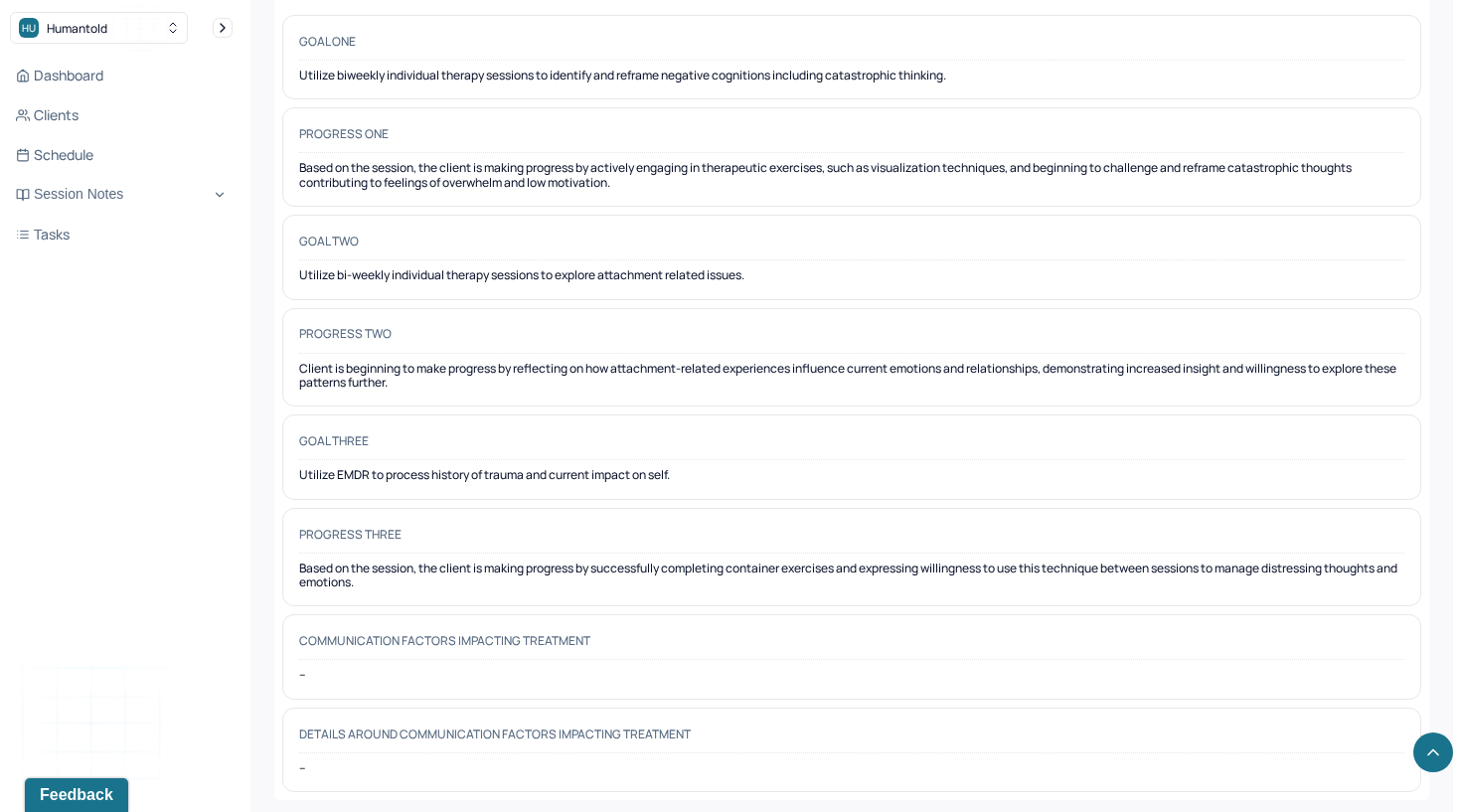 scroll, scrollTop: 3054, scrollLeft: 0, axis: vertical 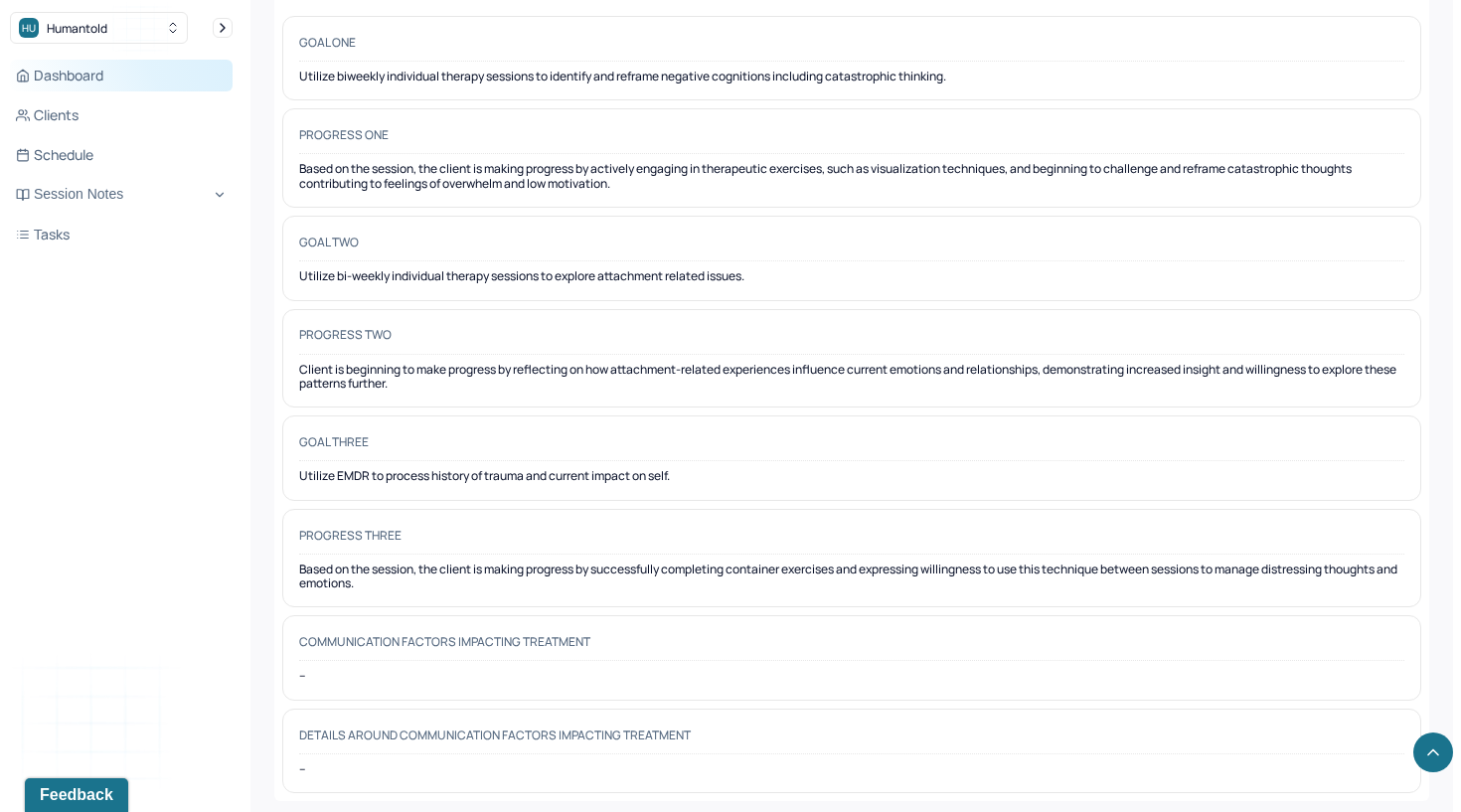 click on "Dashboard" at bounding box center [121, 76] 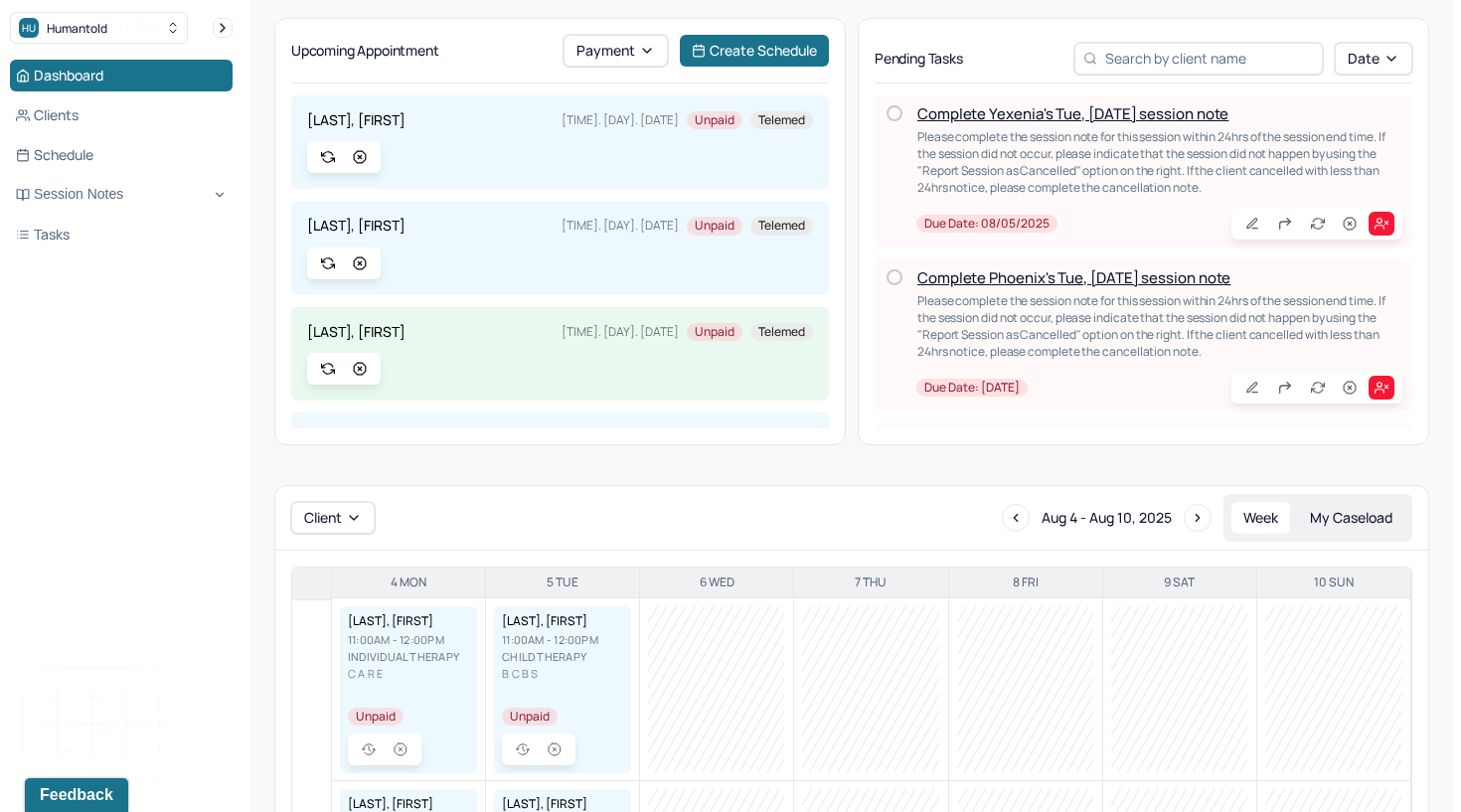 click on "Complete Yexenia's Tue, [DATE] session note" at bounding box center (1072, 113) 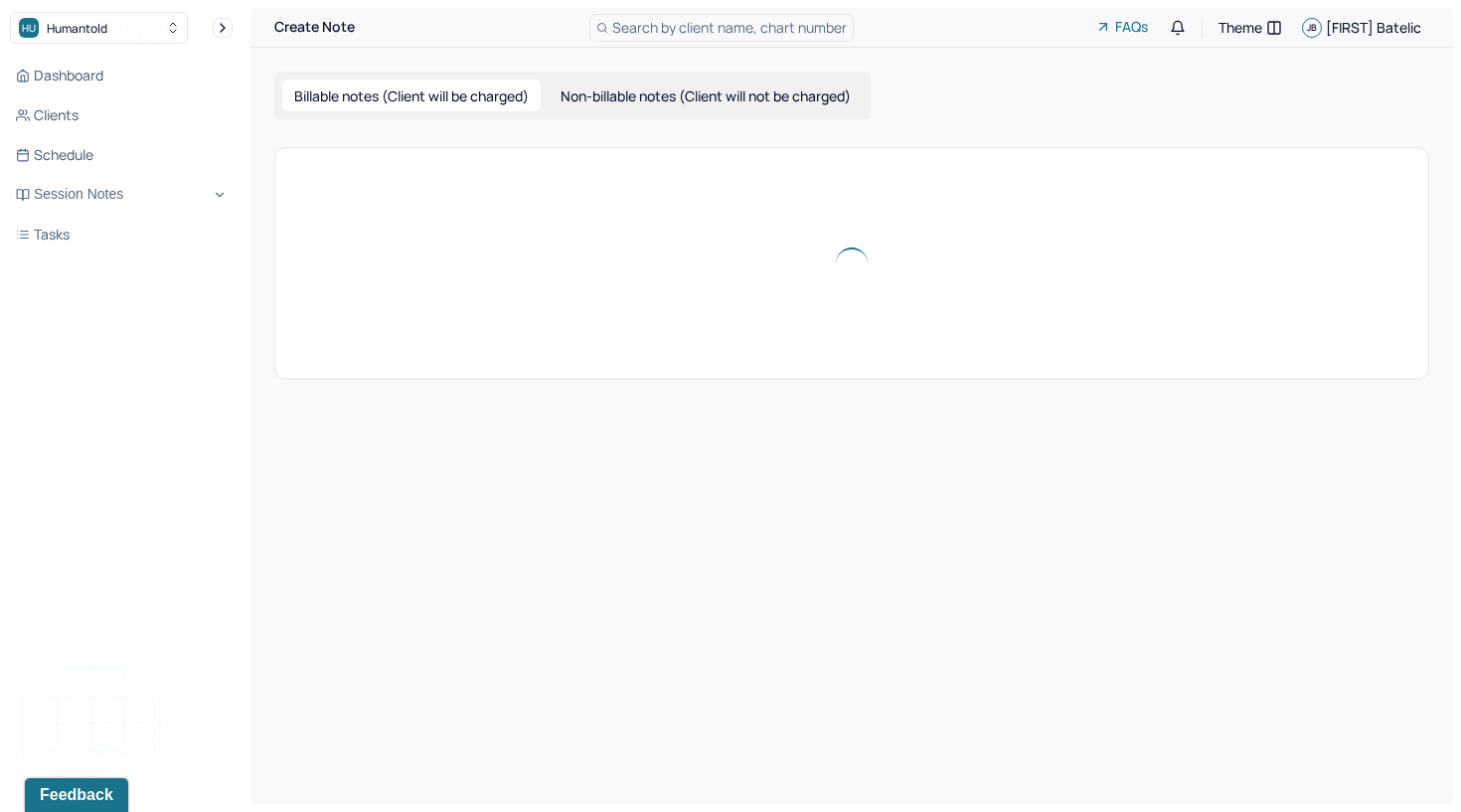 scroll, scrollTop: 0, scrollLeft: 0, axis: both 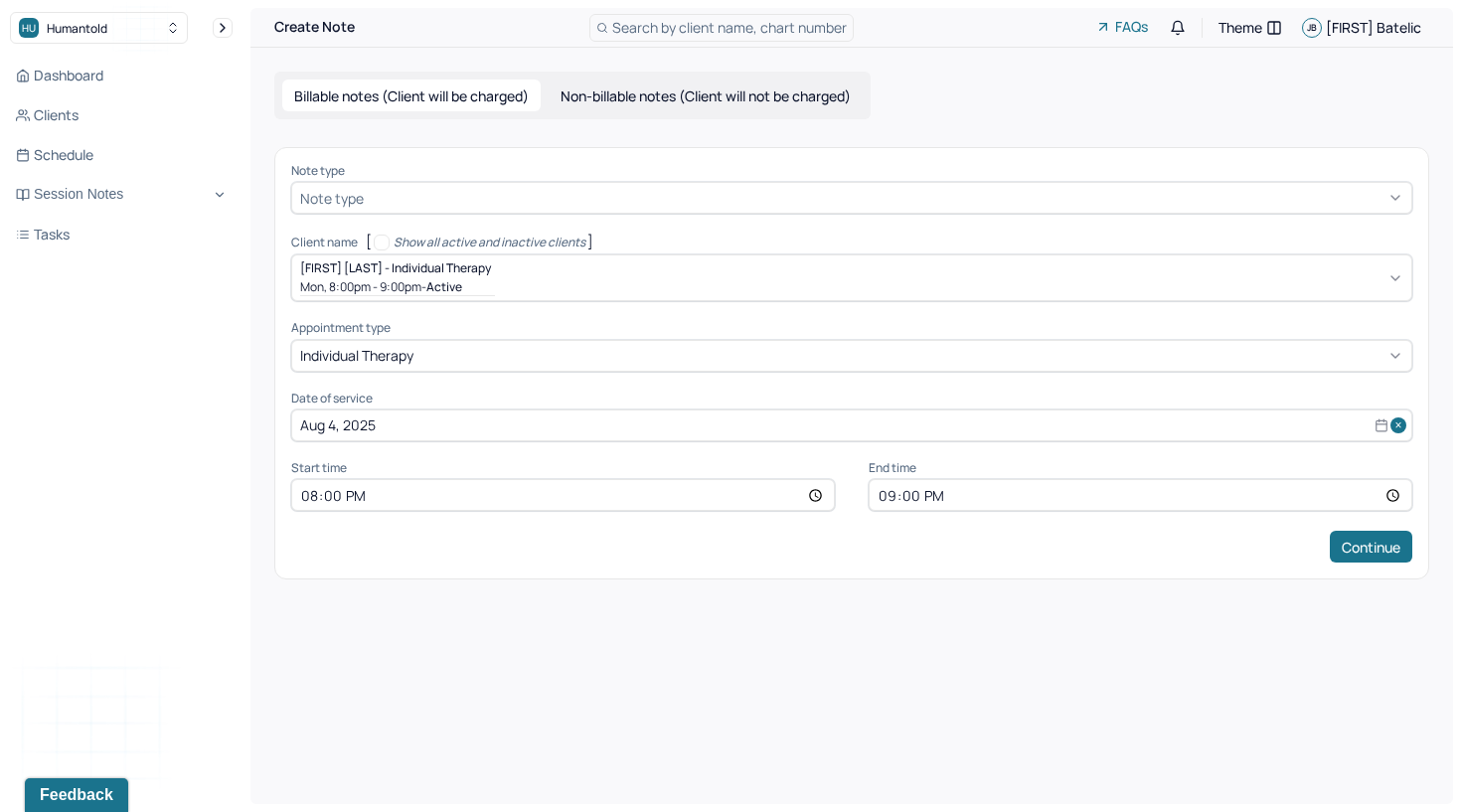 click at bounding box center (886, 198) 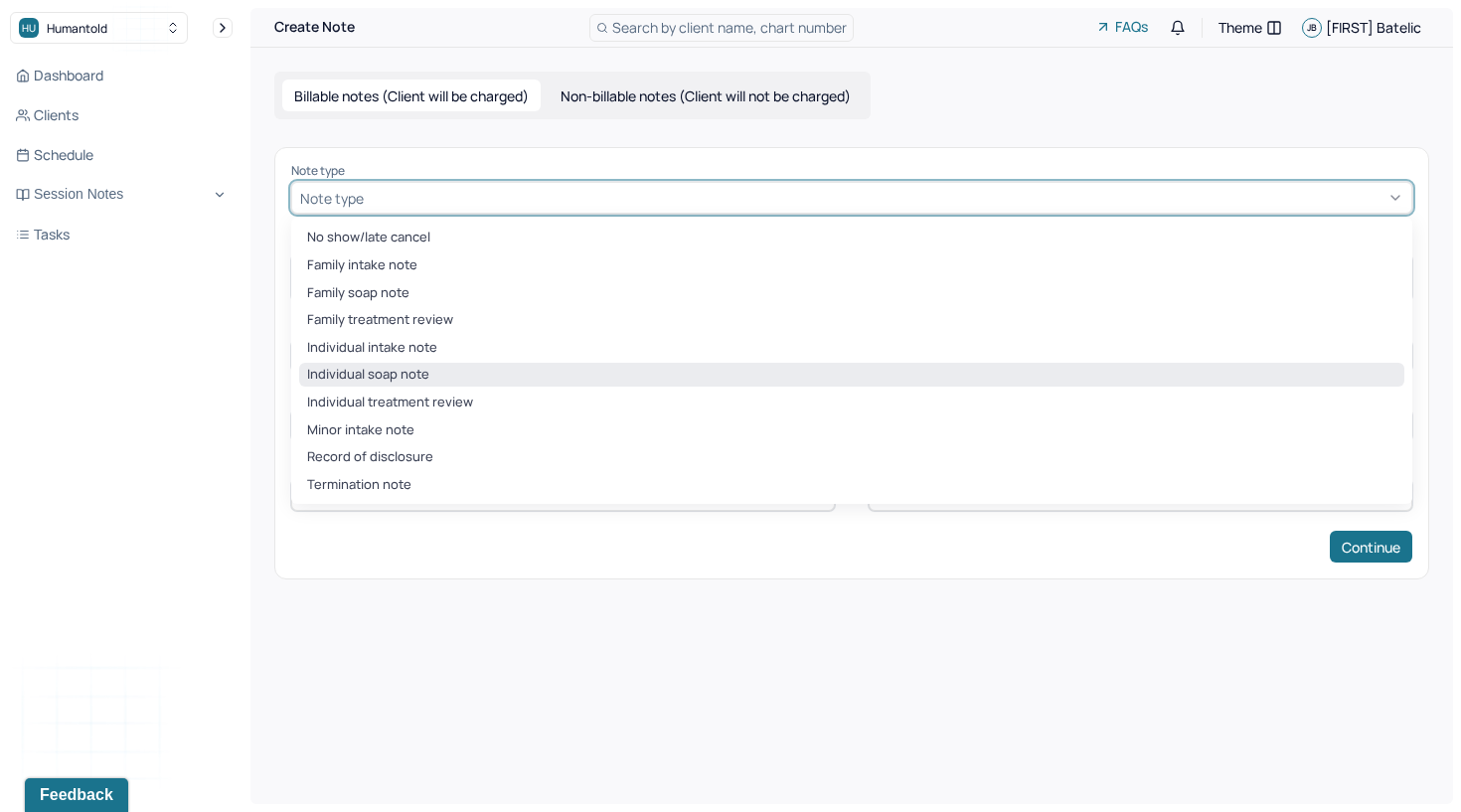 click on "Individual soap note" at bounding box center (852, 375) 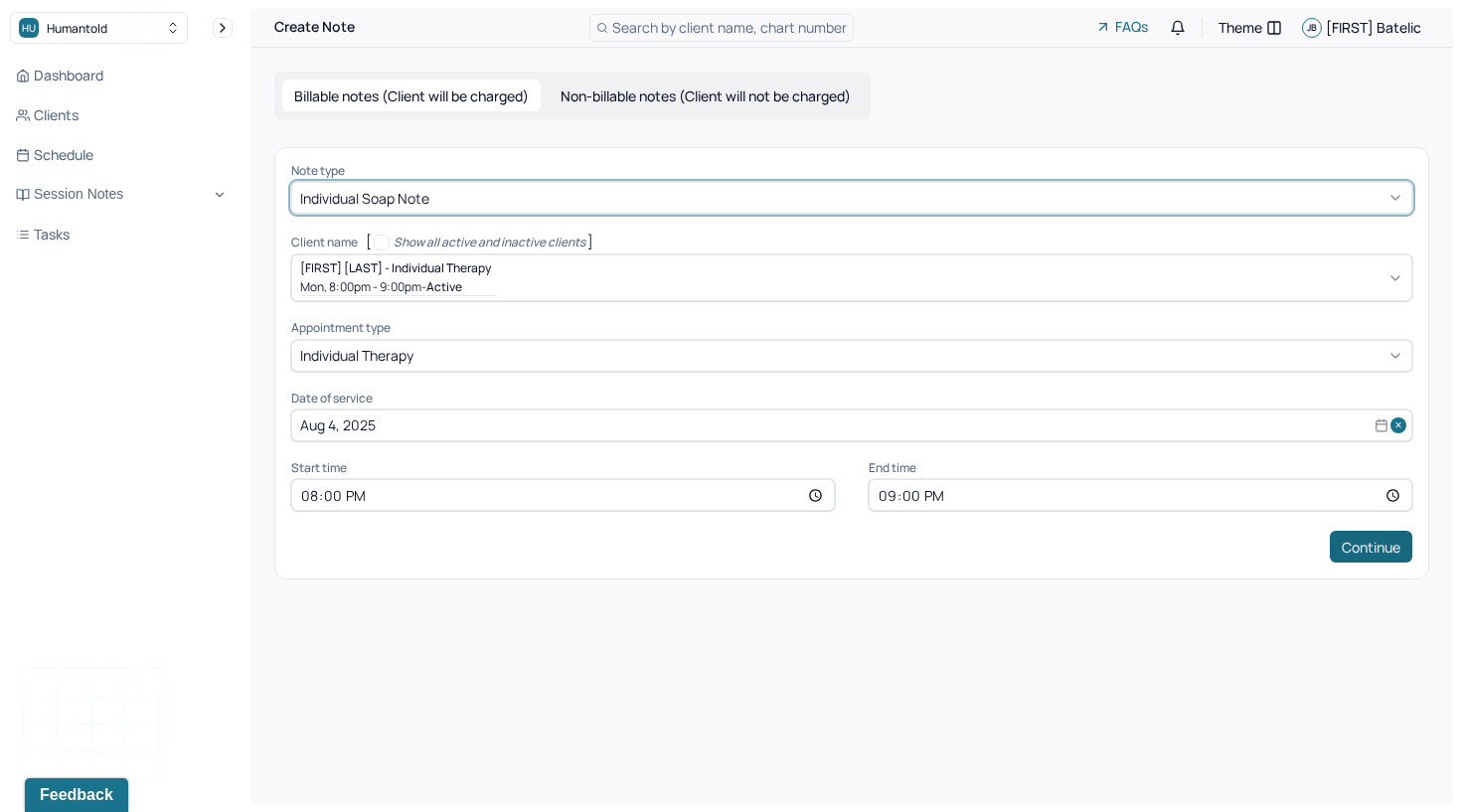 click on "Continue" at bounding box center [1371, 547] 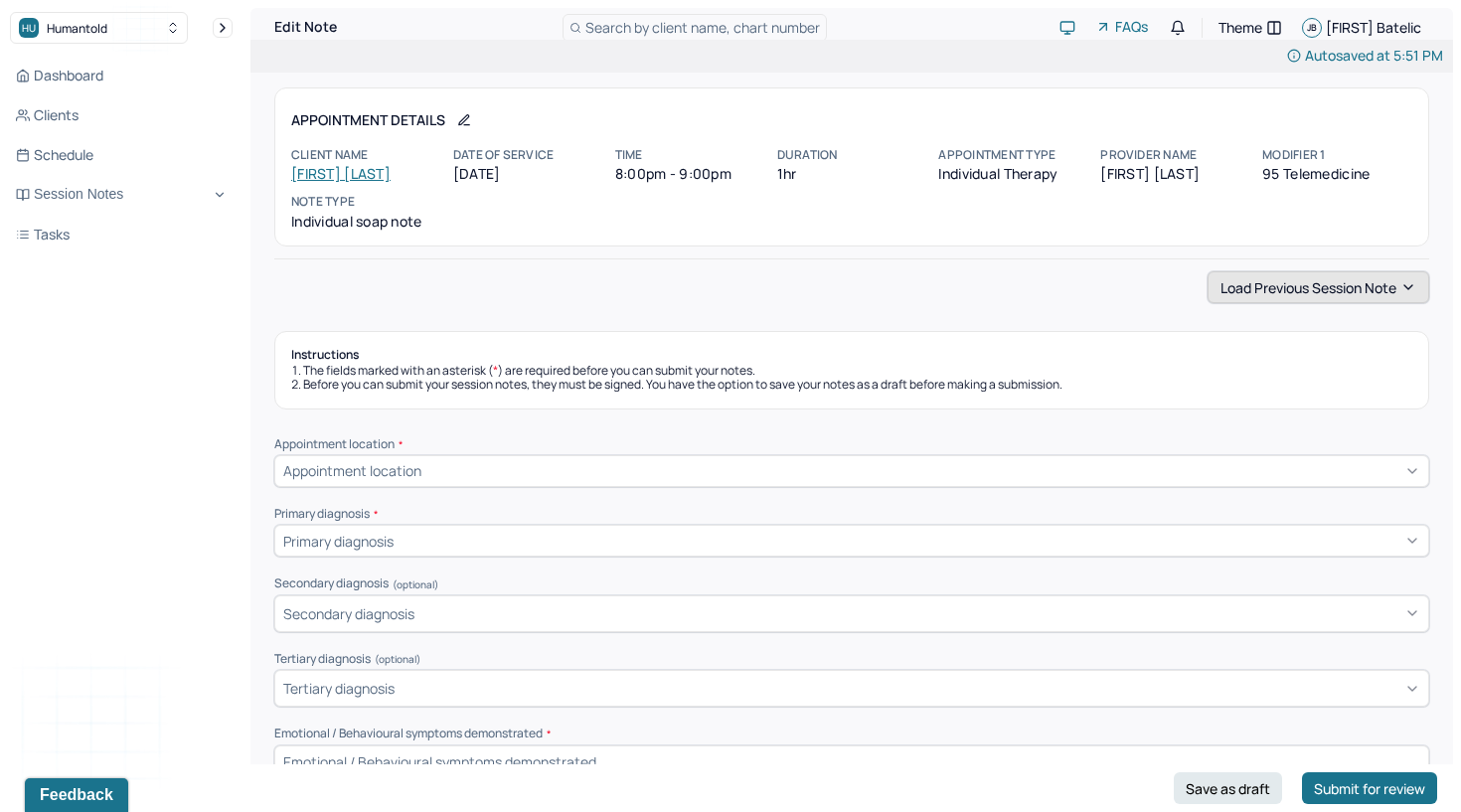 click on "Load previous session note" at bounding box center [1318, 287] 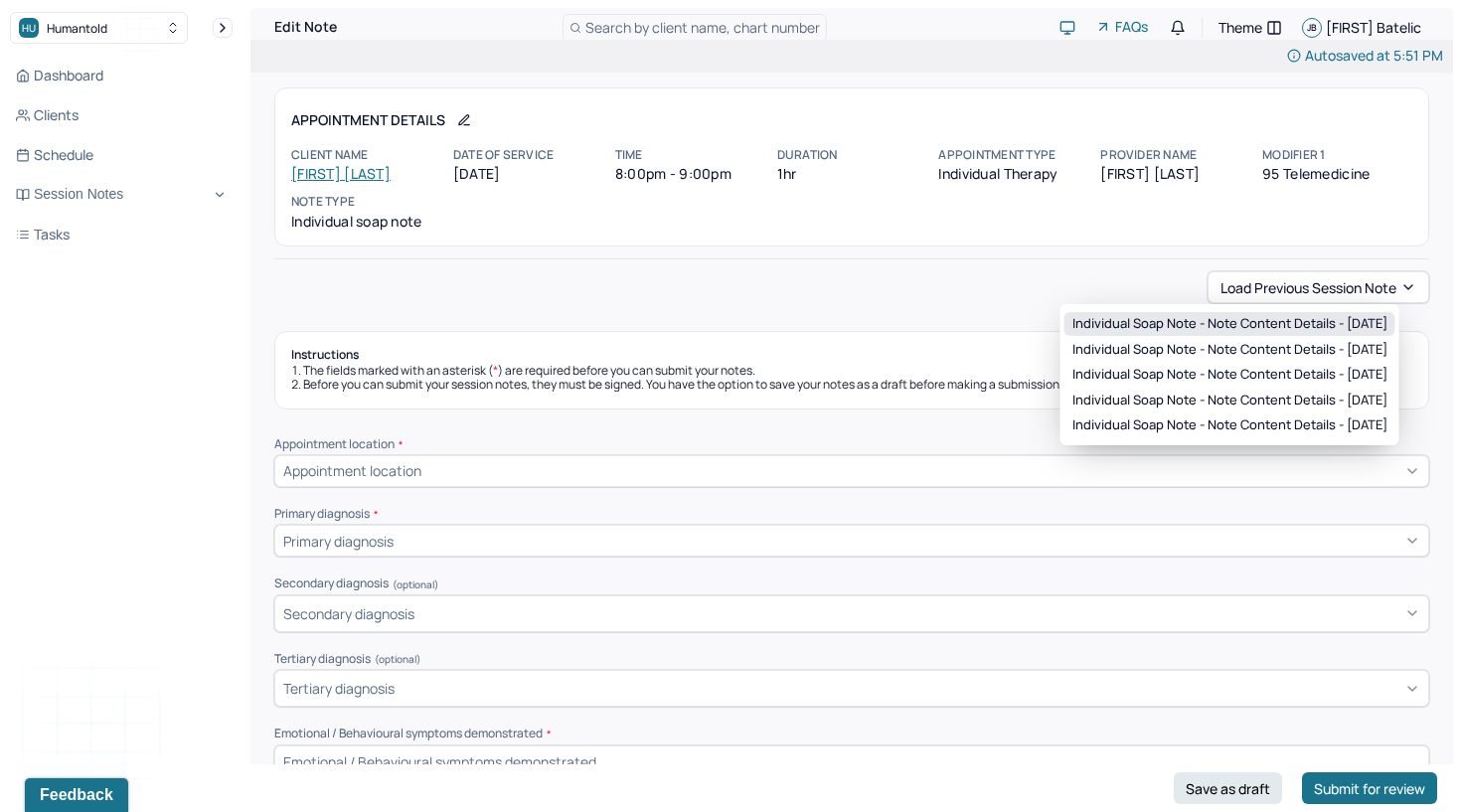 click on "Individual soap note   - Note content Details -   07/28/2025" at bounding box center (1229, 324) 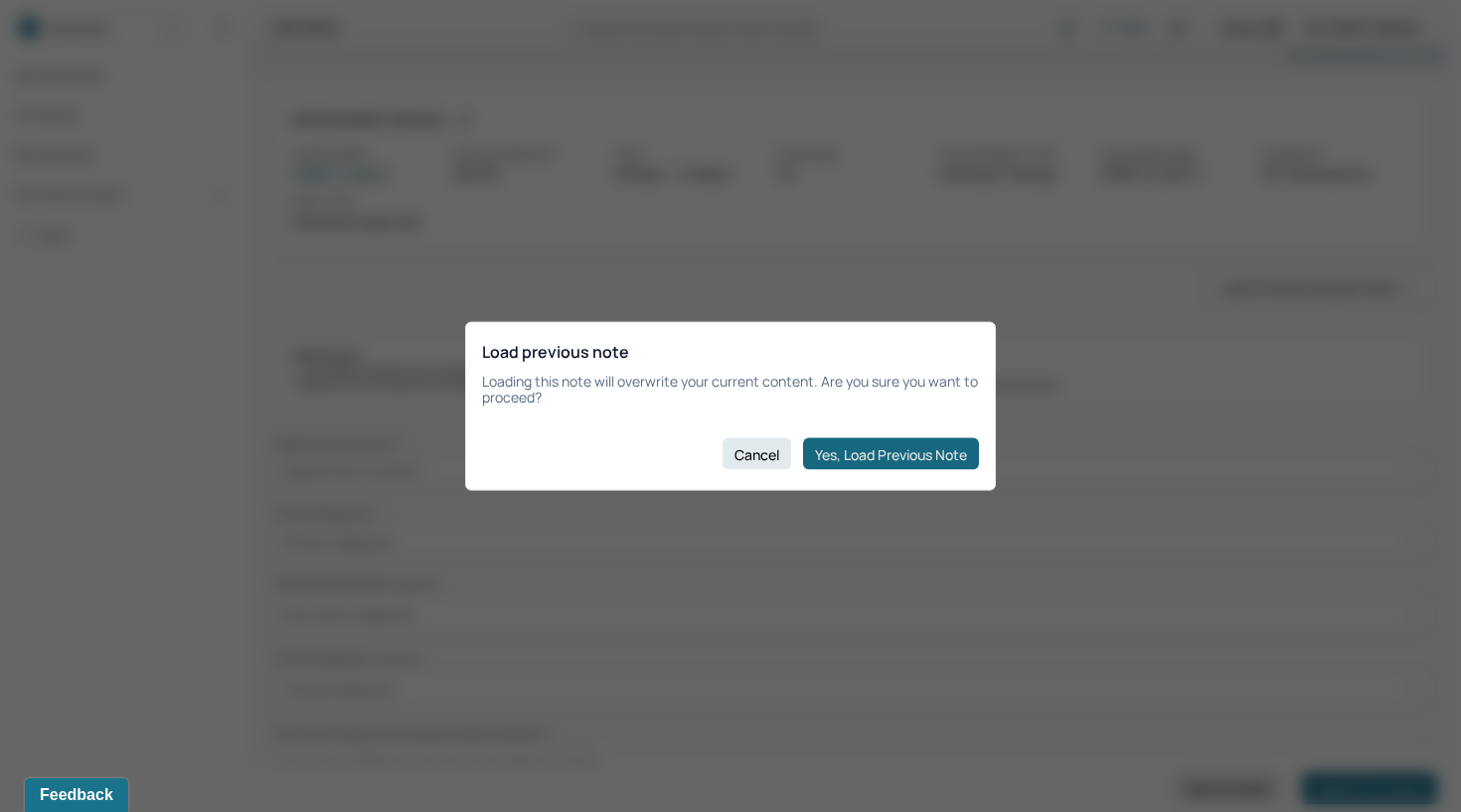 click on "Yes, Load Previous Note" at bounding box center [891, 454] 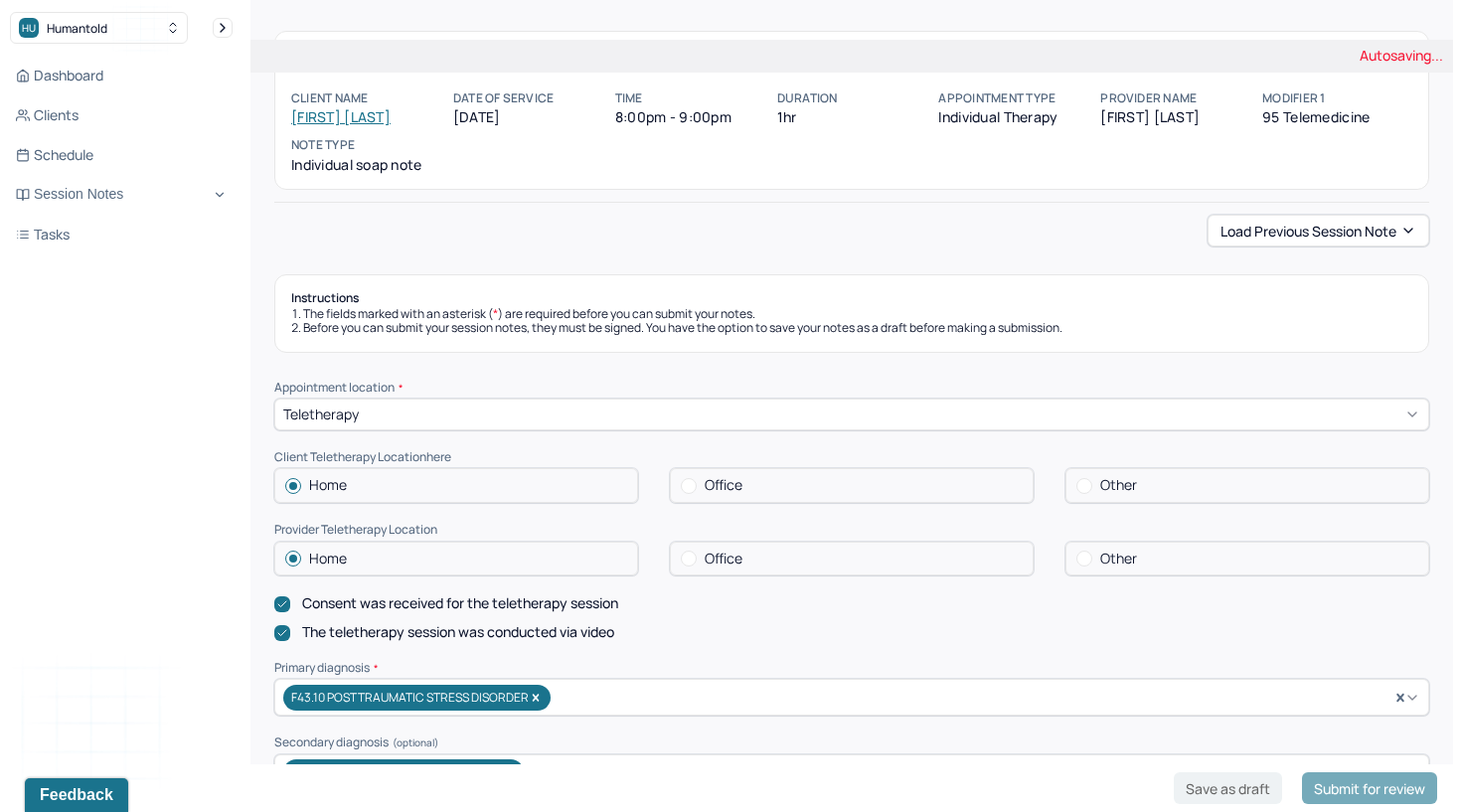 scroll, scrollTop: 55, scrollLeft: 0, axis: vertical 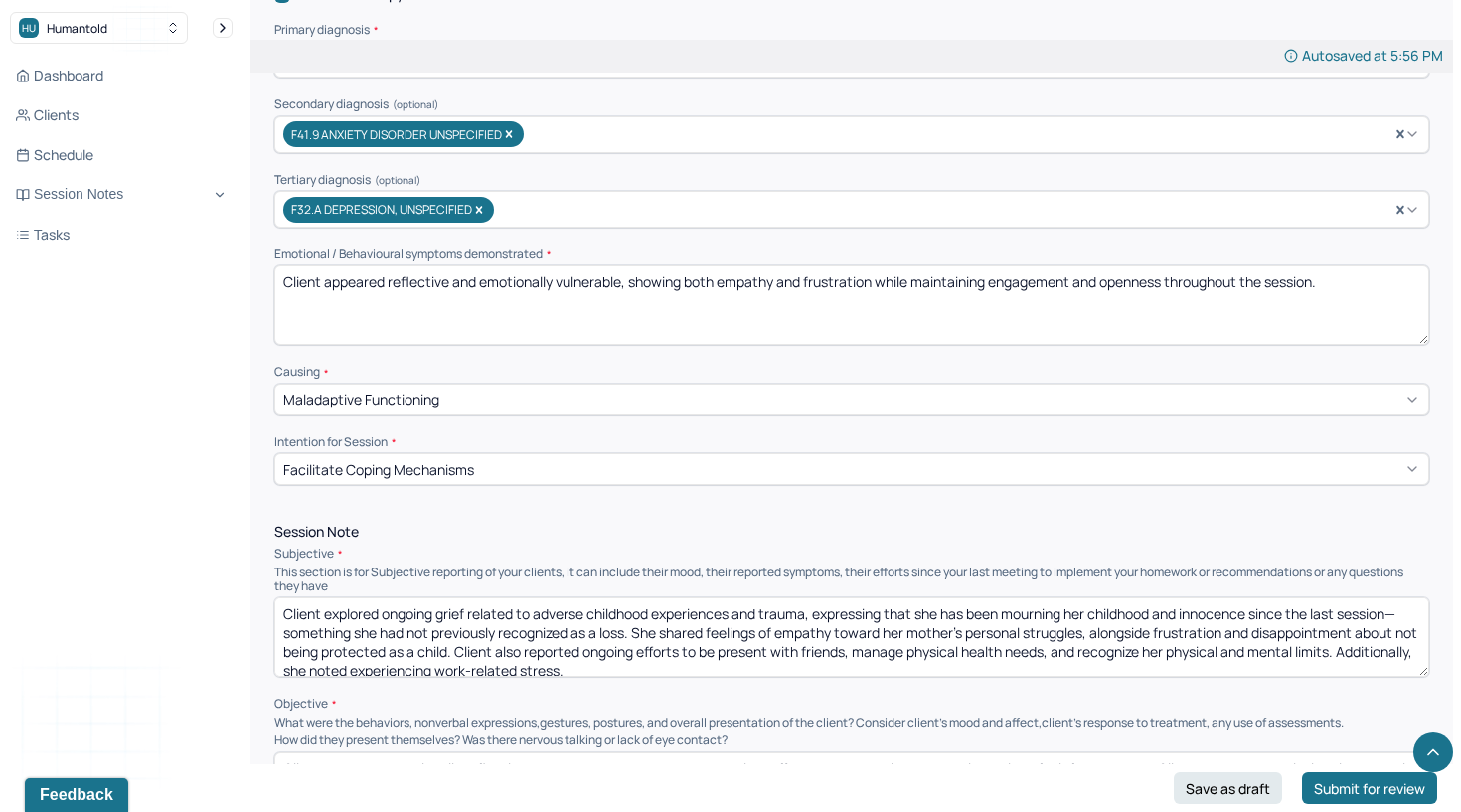 click on "Client appeared reflective and emotionally vulnerable, showing both empathy and frustration while maintaining engagement and openness throughout the session." at bounding box center [852, 305] 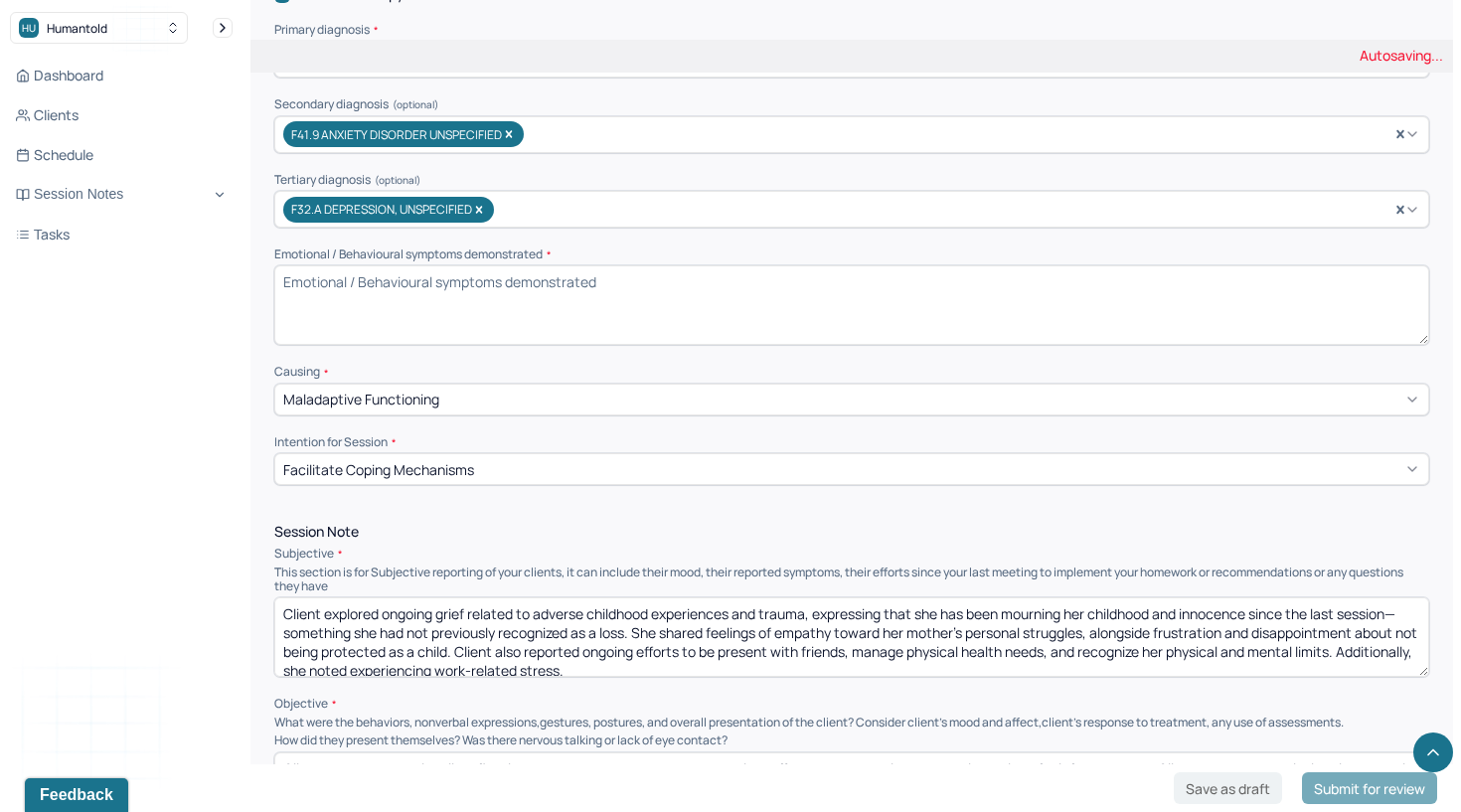 type 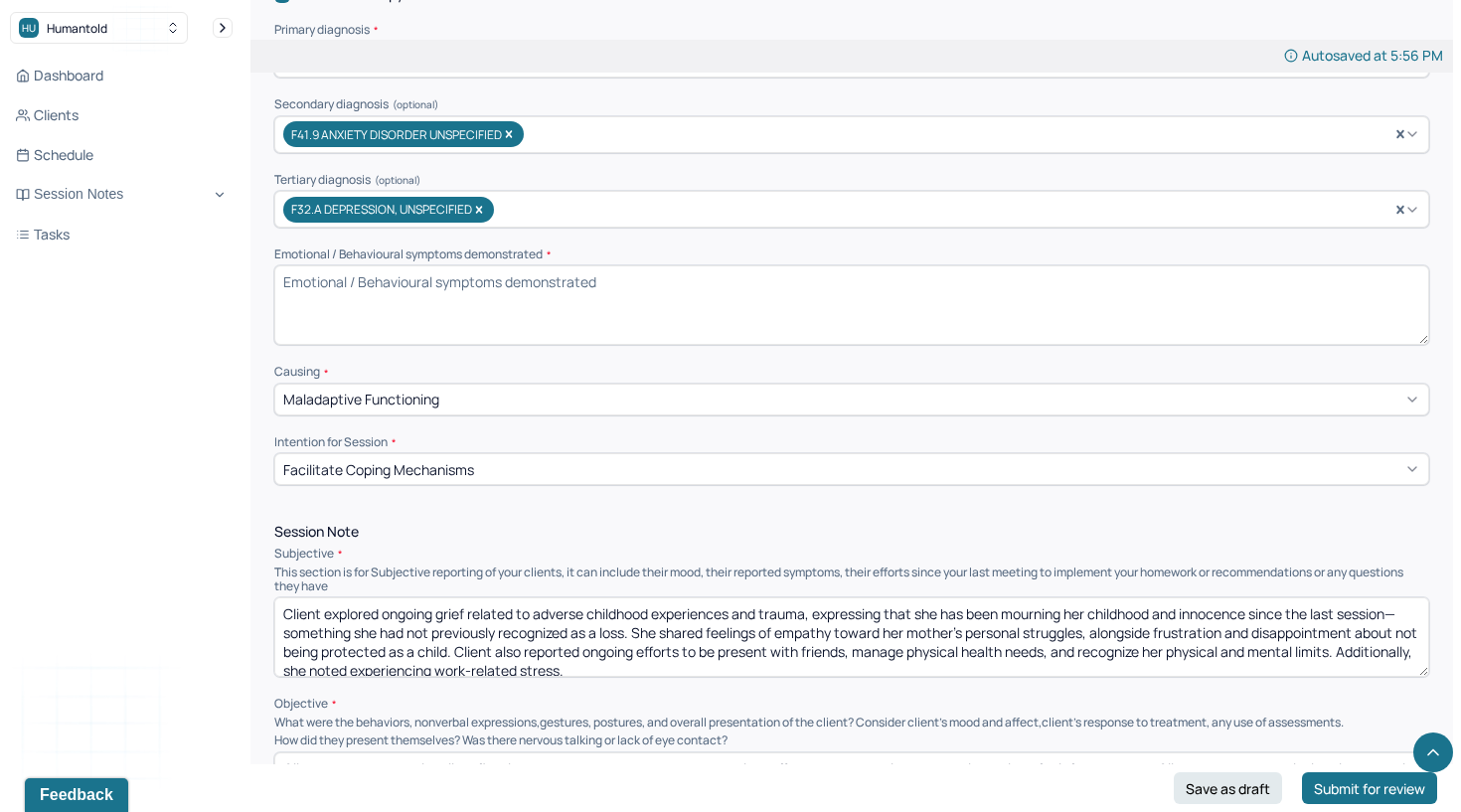 click on "Client explored ongoing grief related to adverse childhood experiences and trauma, expressing that she has been mourning her childhood and innocence since the last session—something she had not previously recognized as a loss. She shared feelings of empathy toward her mother’s personal struggles, alongside frustration and disappointment about not being protected as a child. Client also reported ongoing efforts to be present with friends, manage physical health needs, and recognize her physical and mental limits. Additionally, she noted experiencing work-related stress." at bounding box center [852, 637] 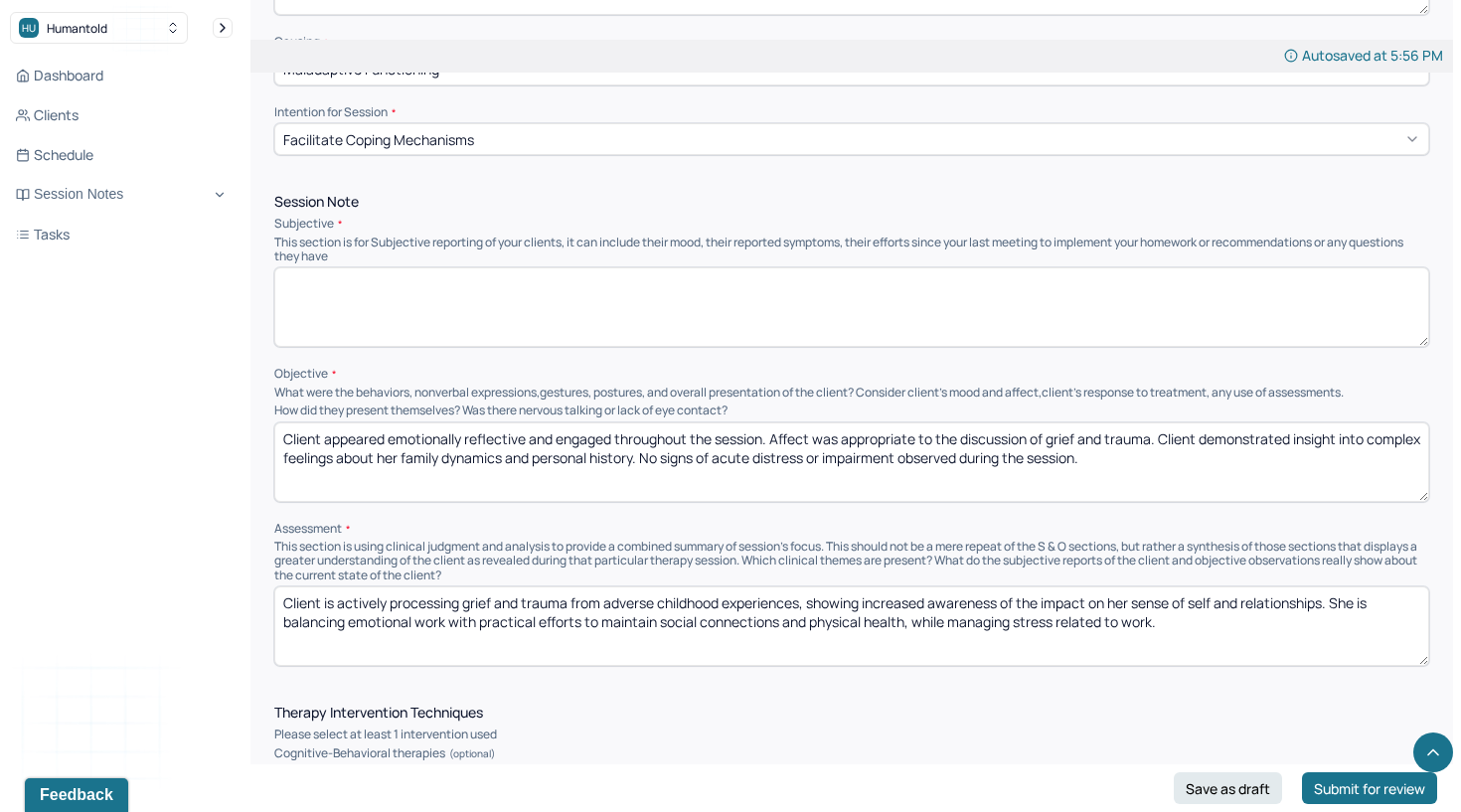 scroll, scrollTop: 1042, scrollLeft: 0, axis: vertical 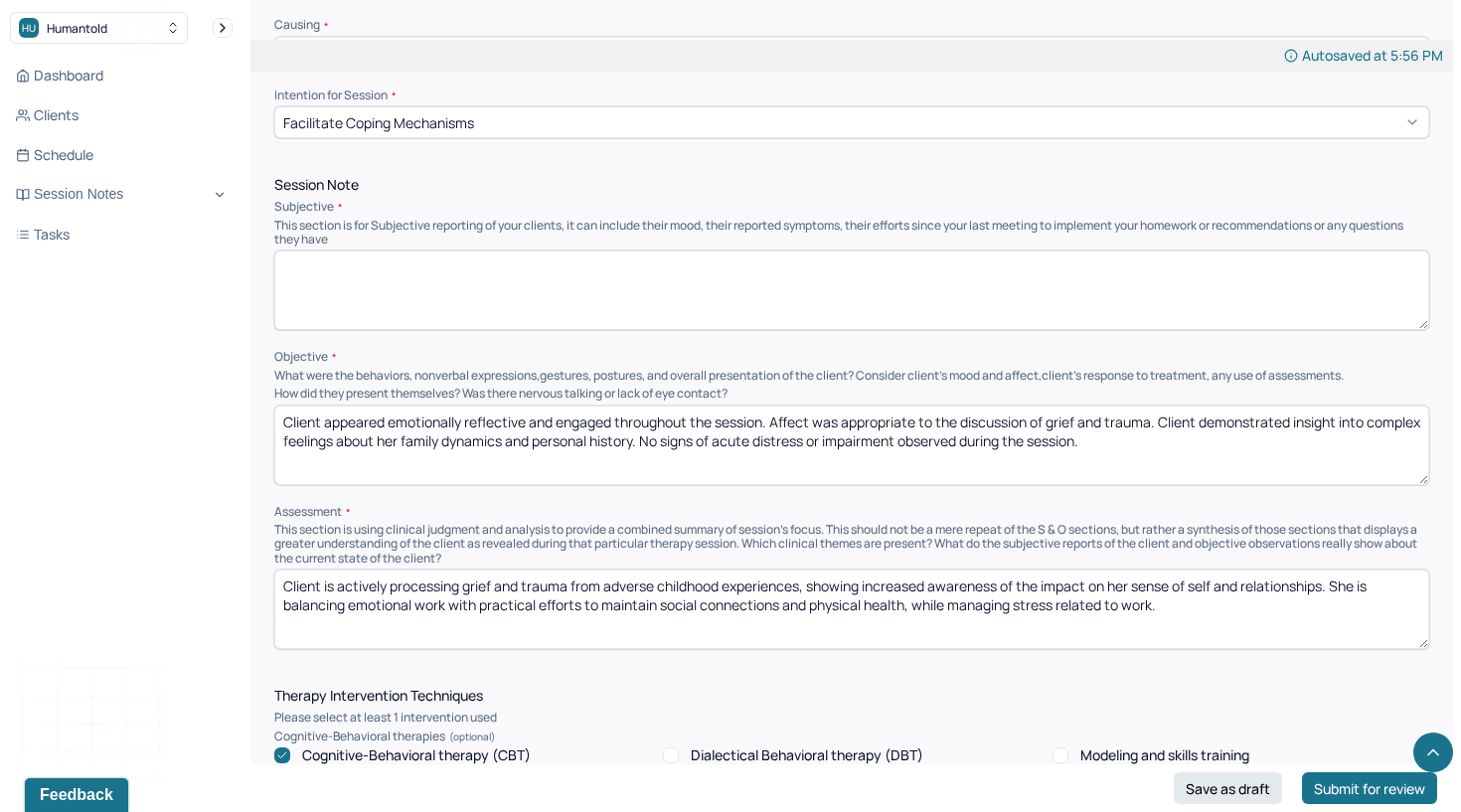 type 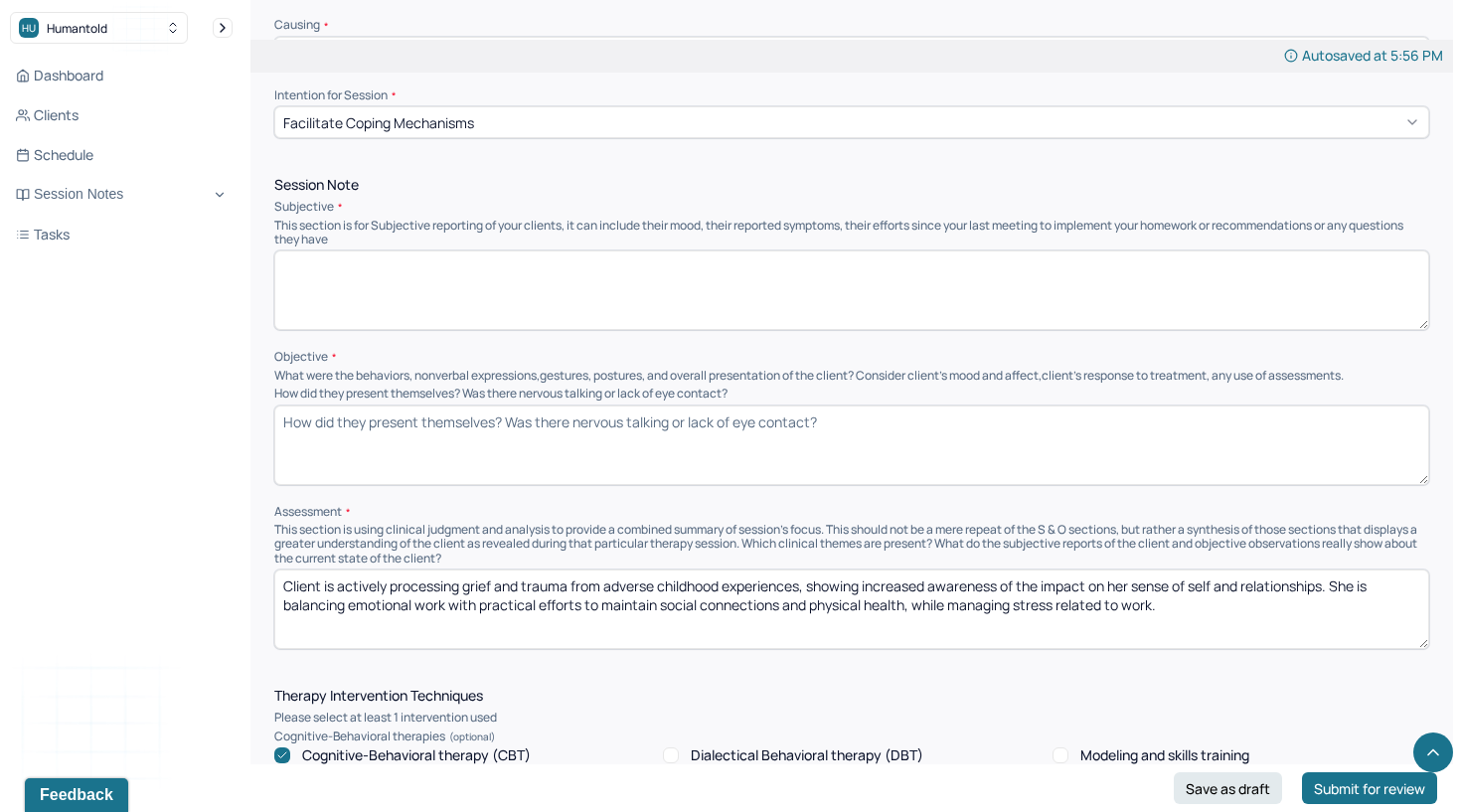 type 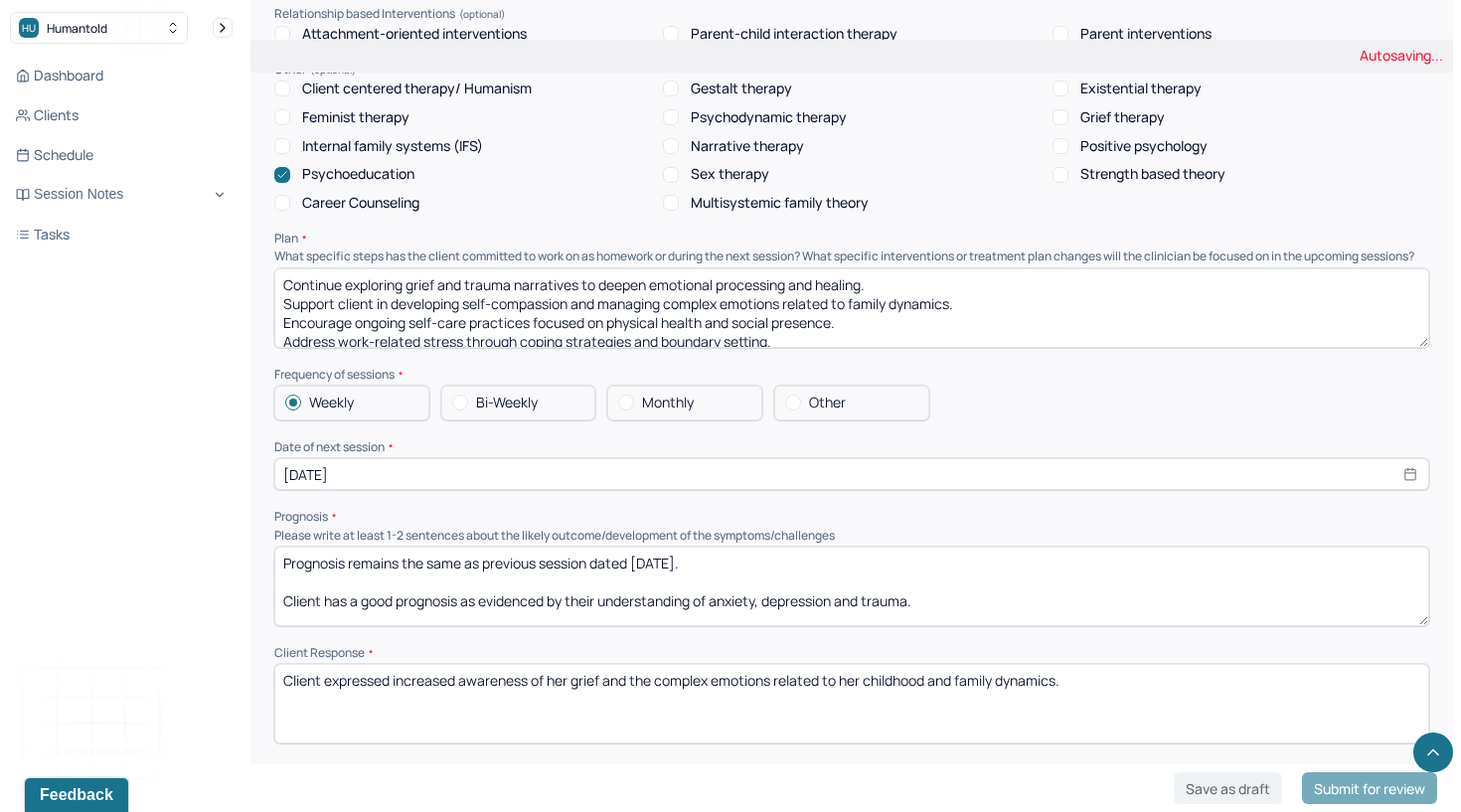 scroll, scrollTop: 1912, scrollLeft: 0, axis: vertical 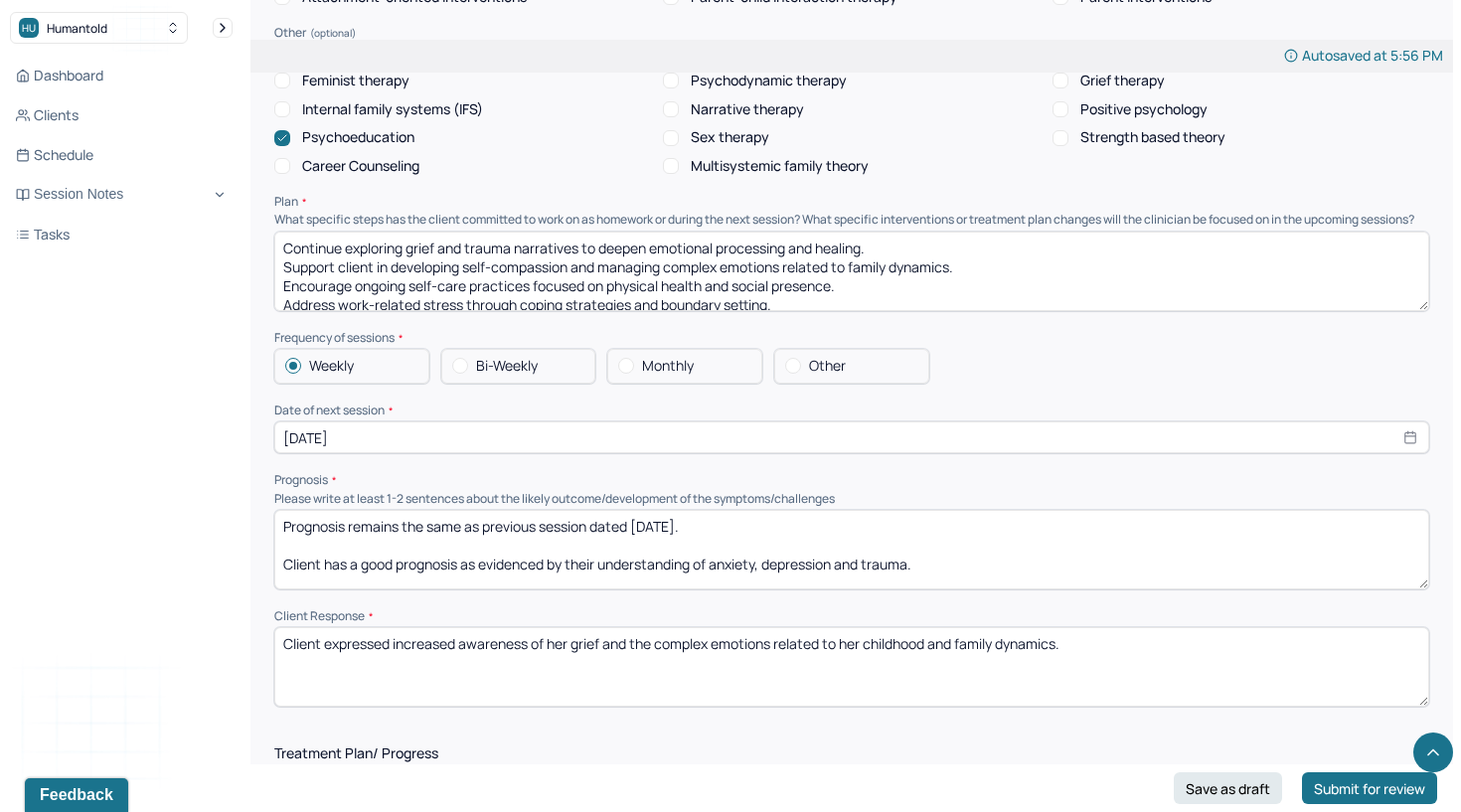 type 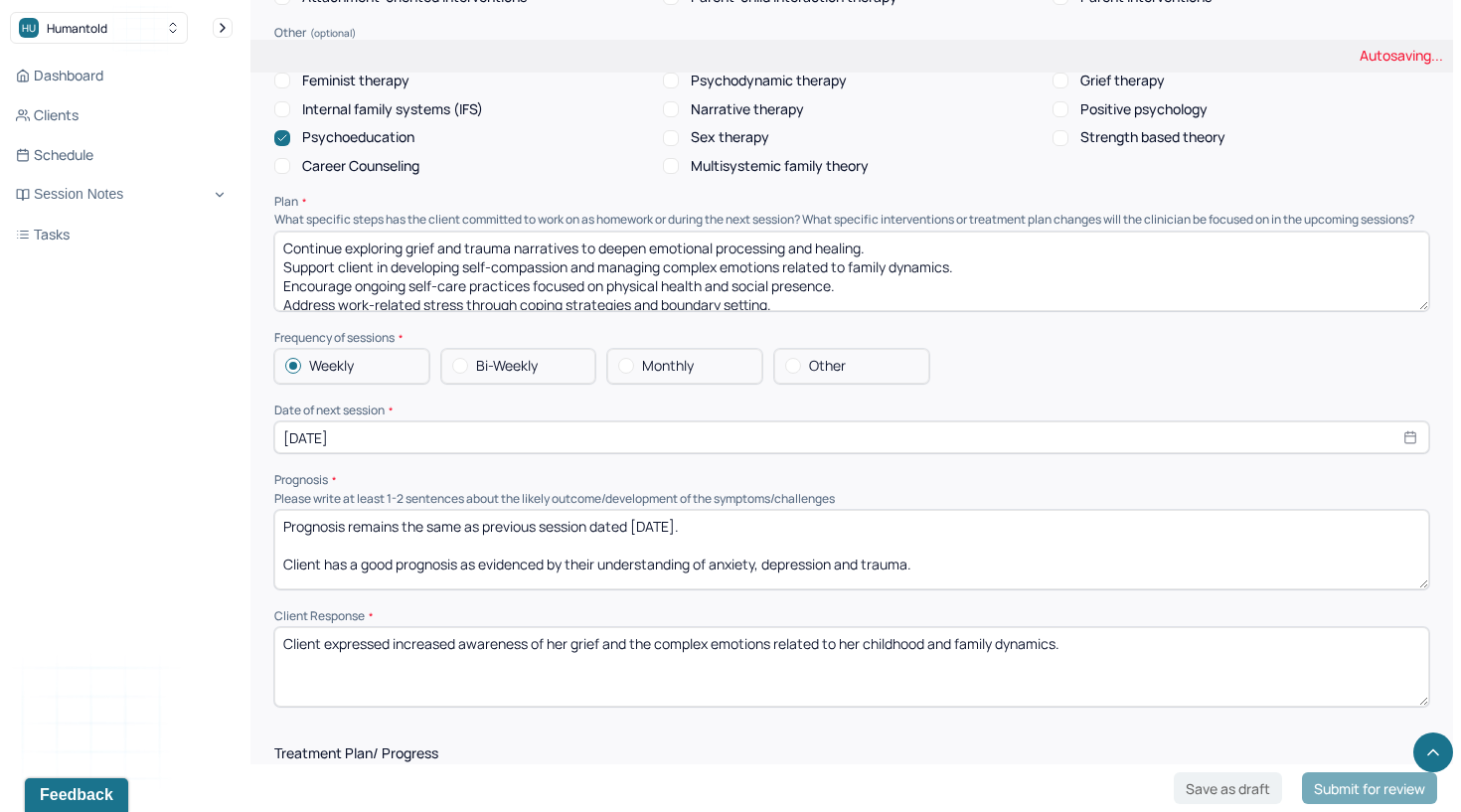 type on "Prognosis remains the same as previous session dated [DATE].
Client has a good prognosis as evidenced by their understanding of anxiety, depression and trauma." 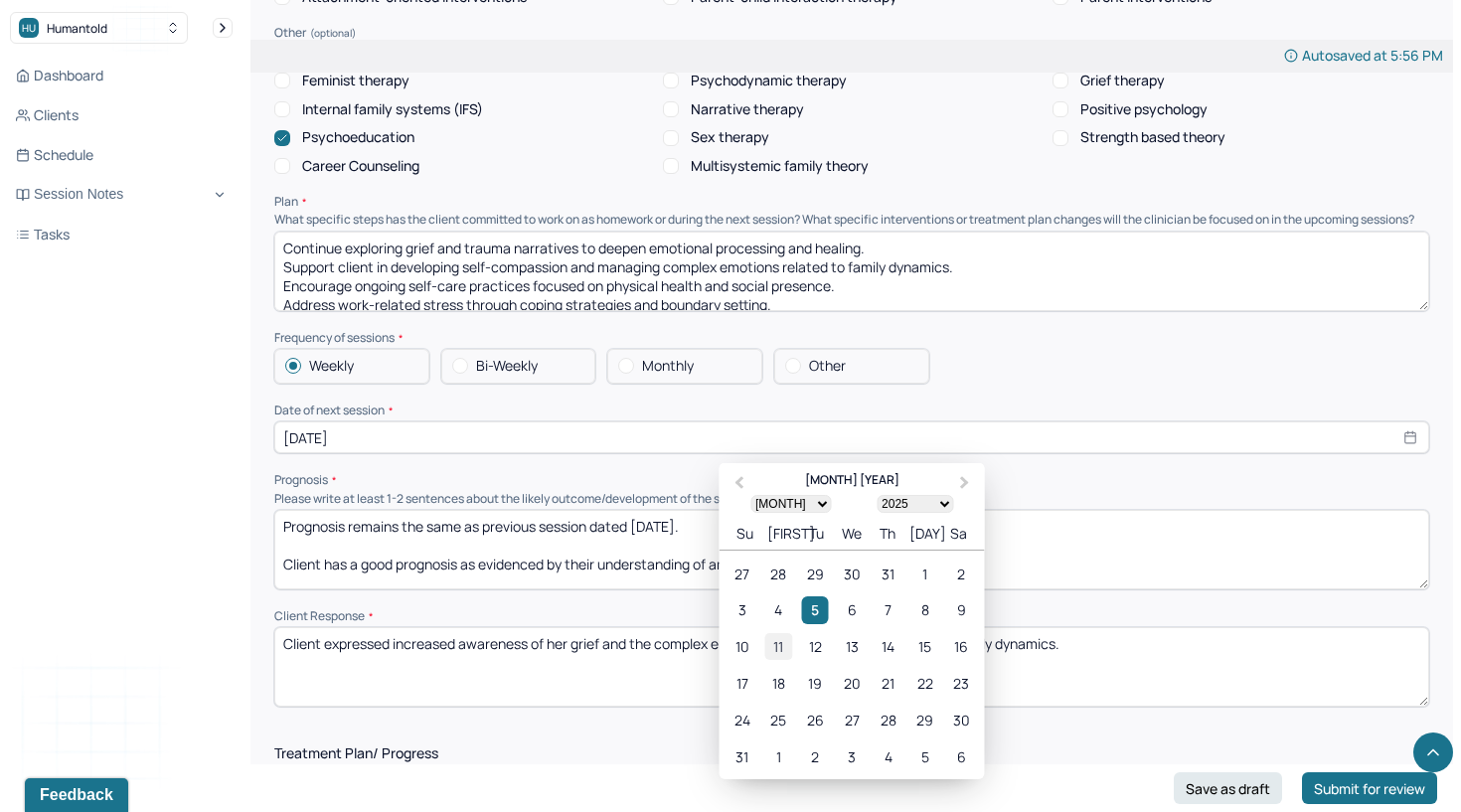 click on "11" at bounding box center [778, 647] 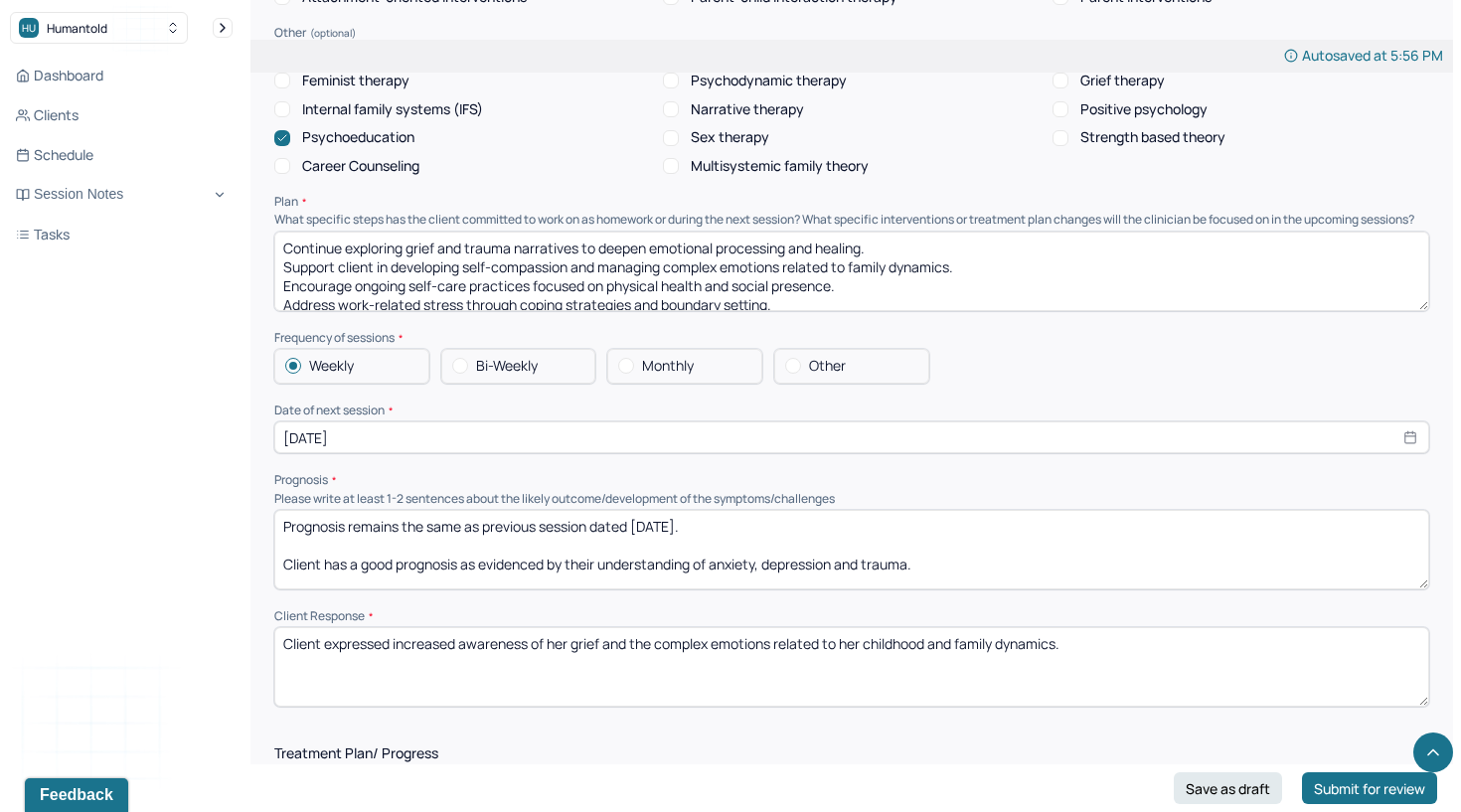 click on "Client expressed increased awareness of her grief and the complex emotions related to her childhood and family dynamics." at bounding box center (852, 667) 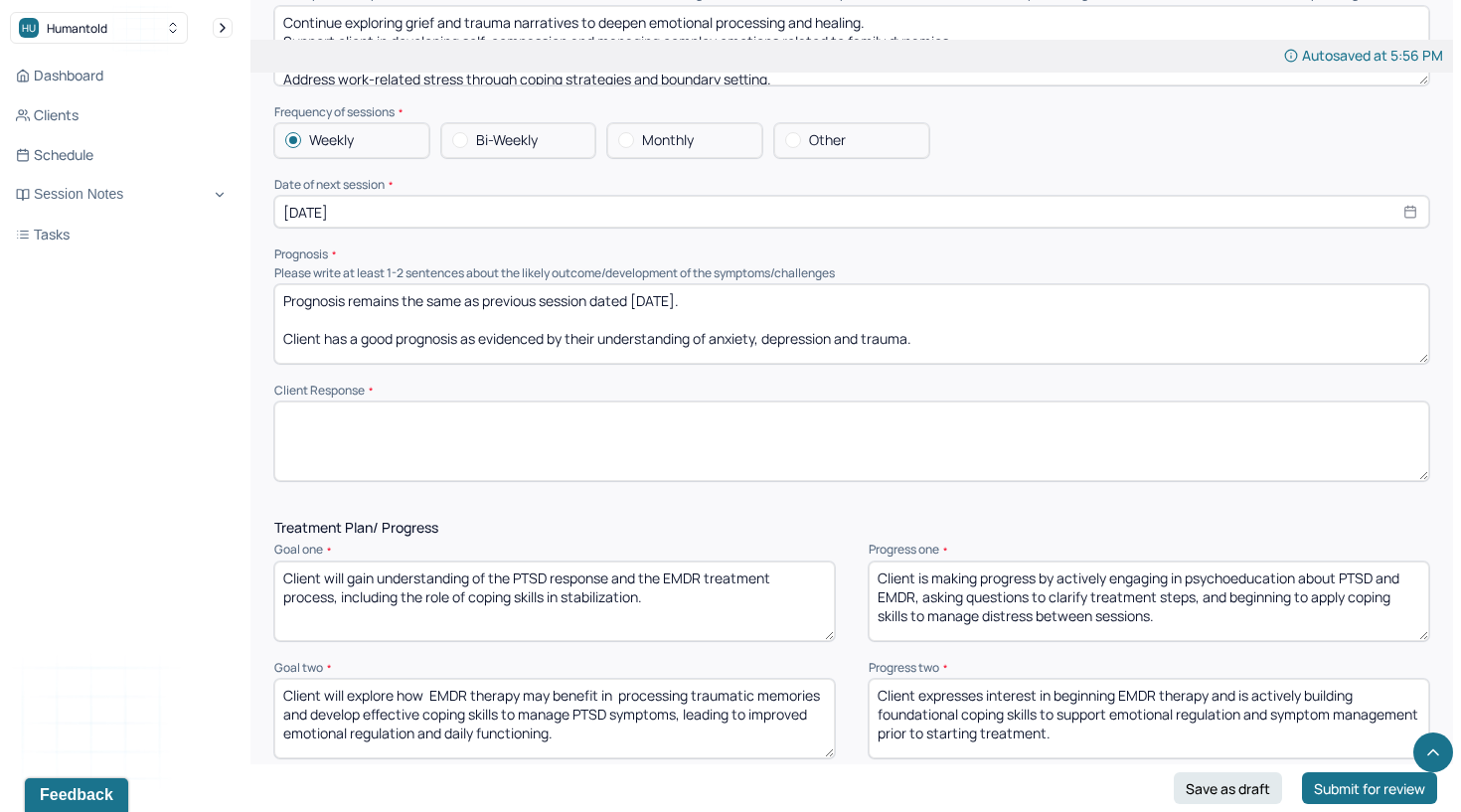 scroll, scrollTop: 2006, scrollLeft: 0, axis: vertical 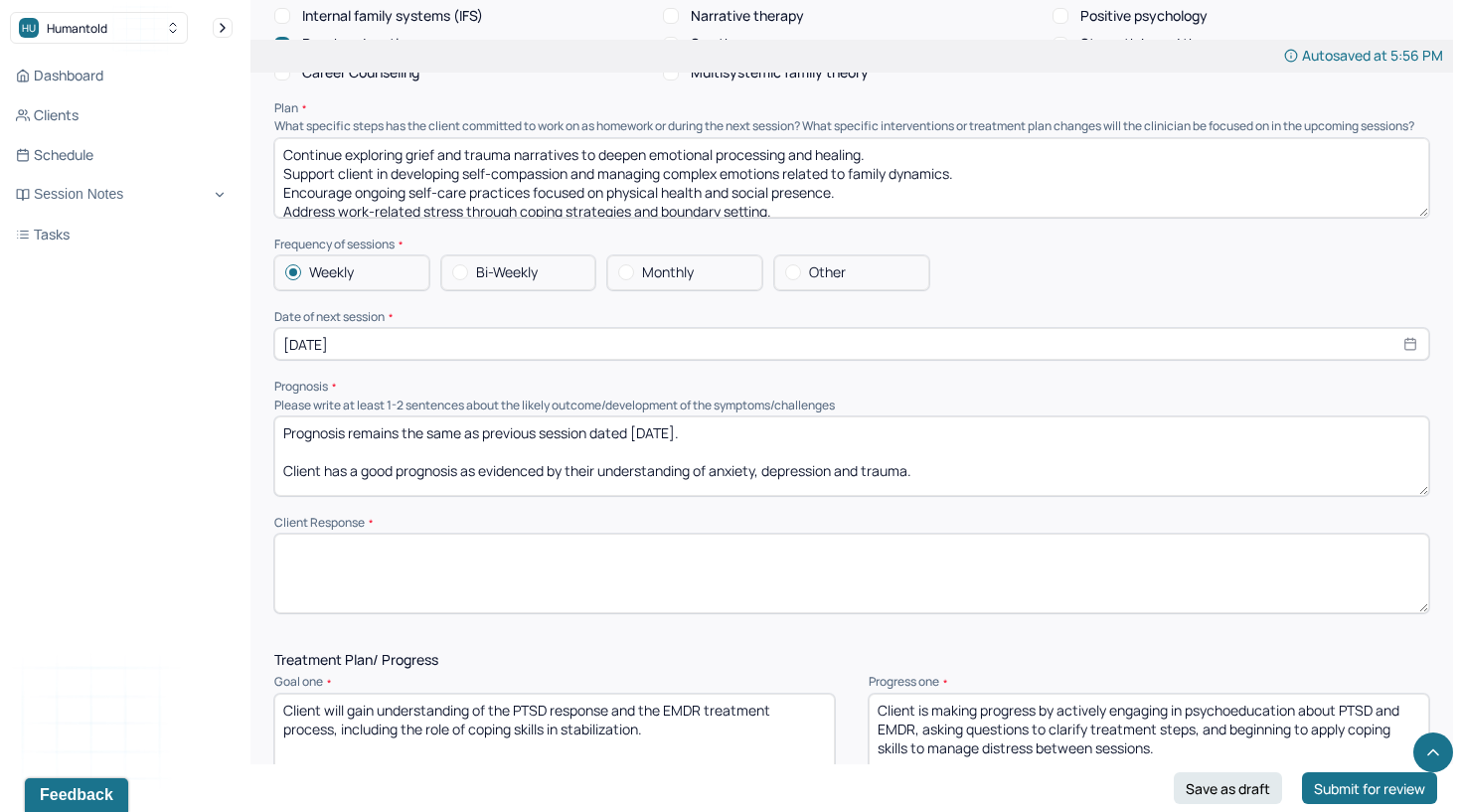type 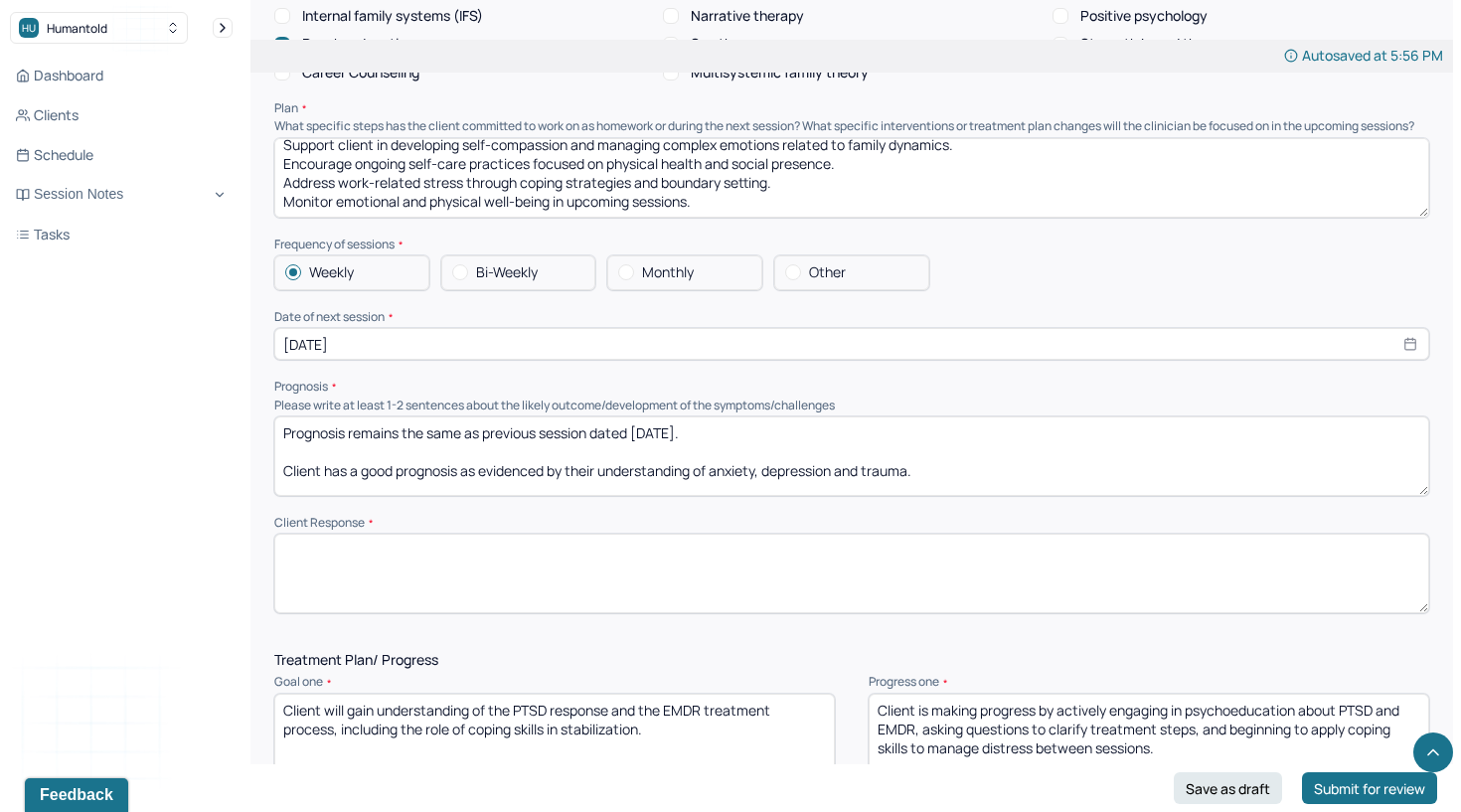 scroll, scrollTop: 66, scrollLeft: 0, axis: vertical 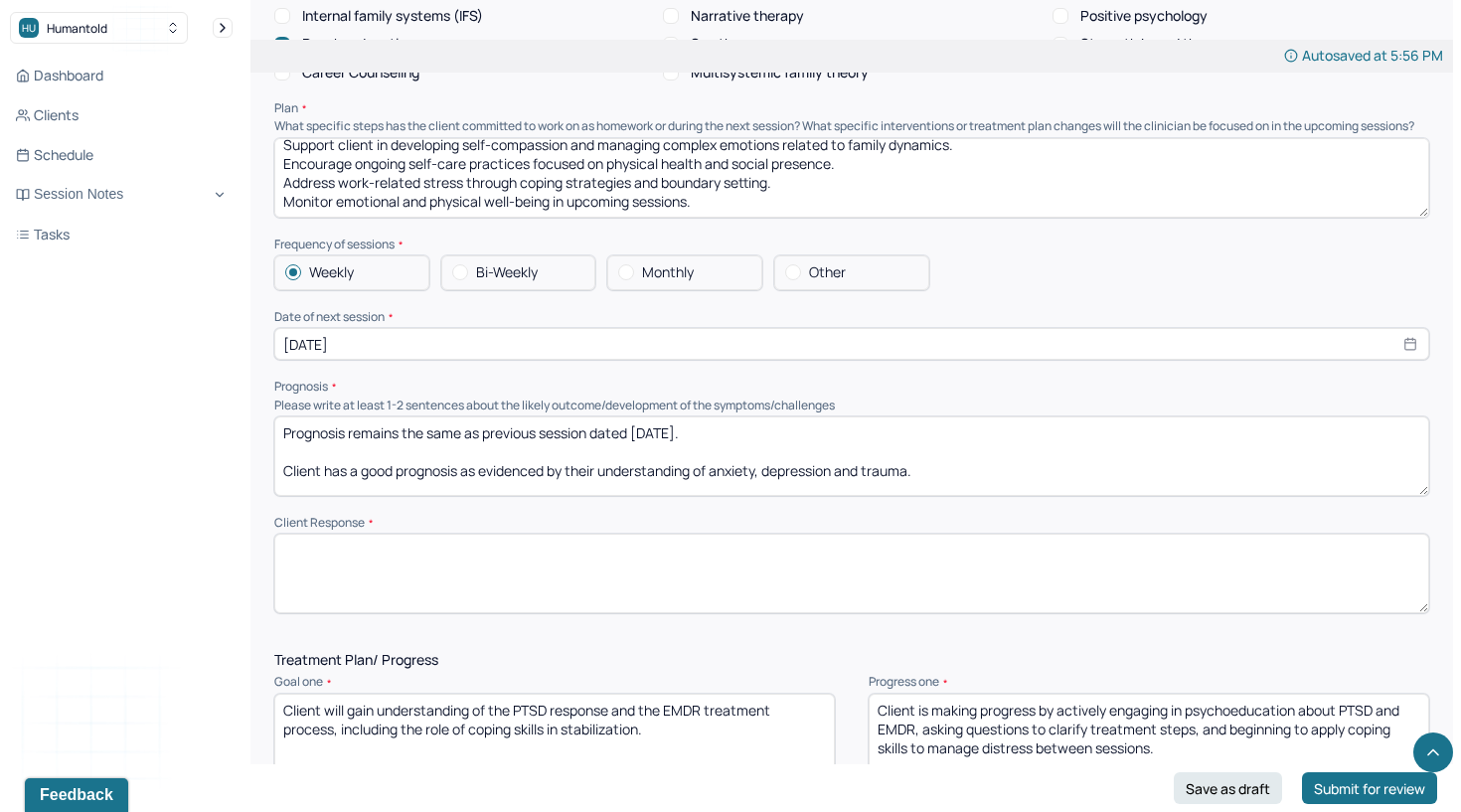 drag, startPoint x: 282, startPoint y: 128, endPoint x: 283, endPoint y: 272, distance: 144.00347 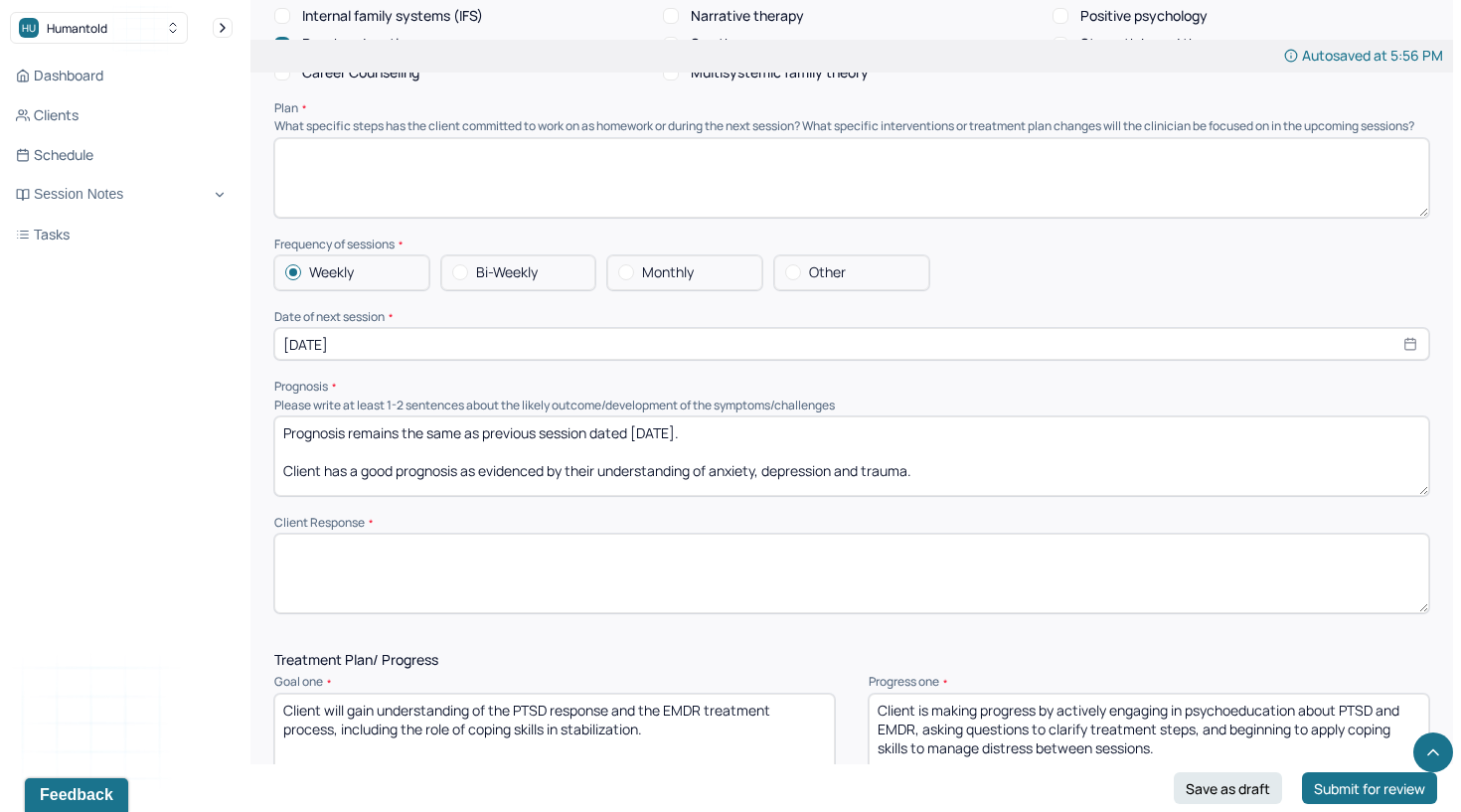 scroll, scrollTop: 0, scrollLeft: 0, axis: both 